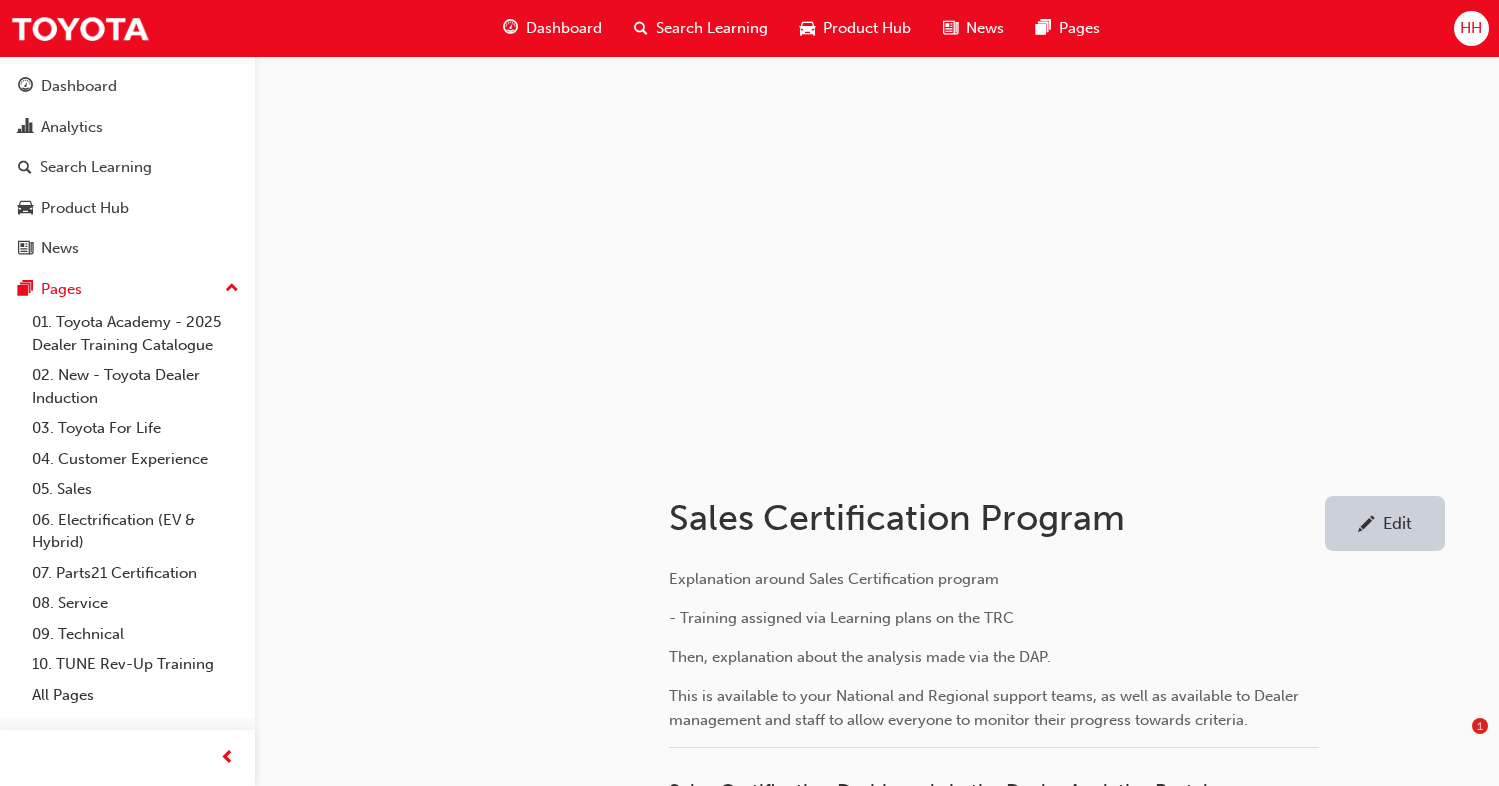 scroll, scrollTop: 0, scrollLeft: 0, axis: both 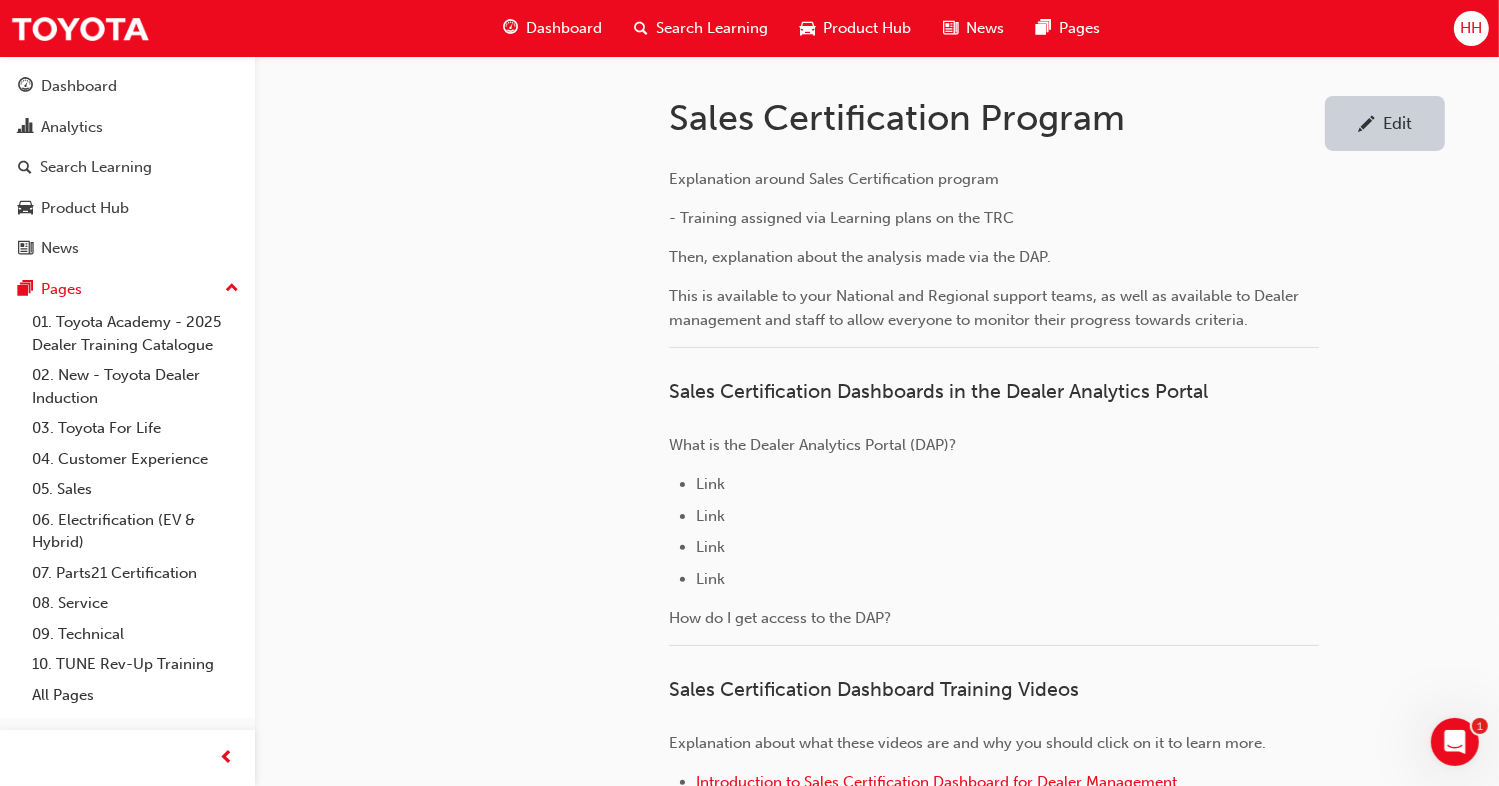 click on "Edit" at bounding box center [1385, 123] 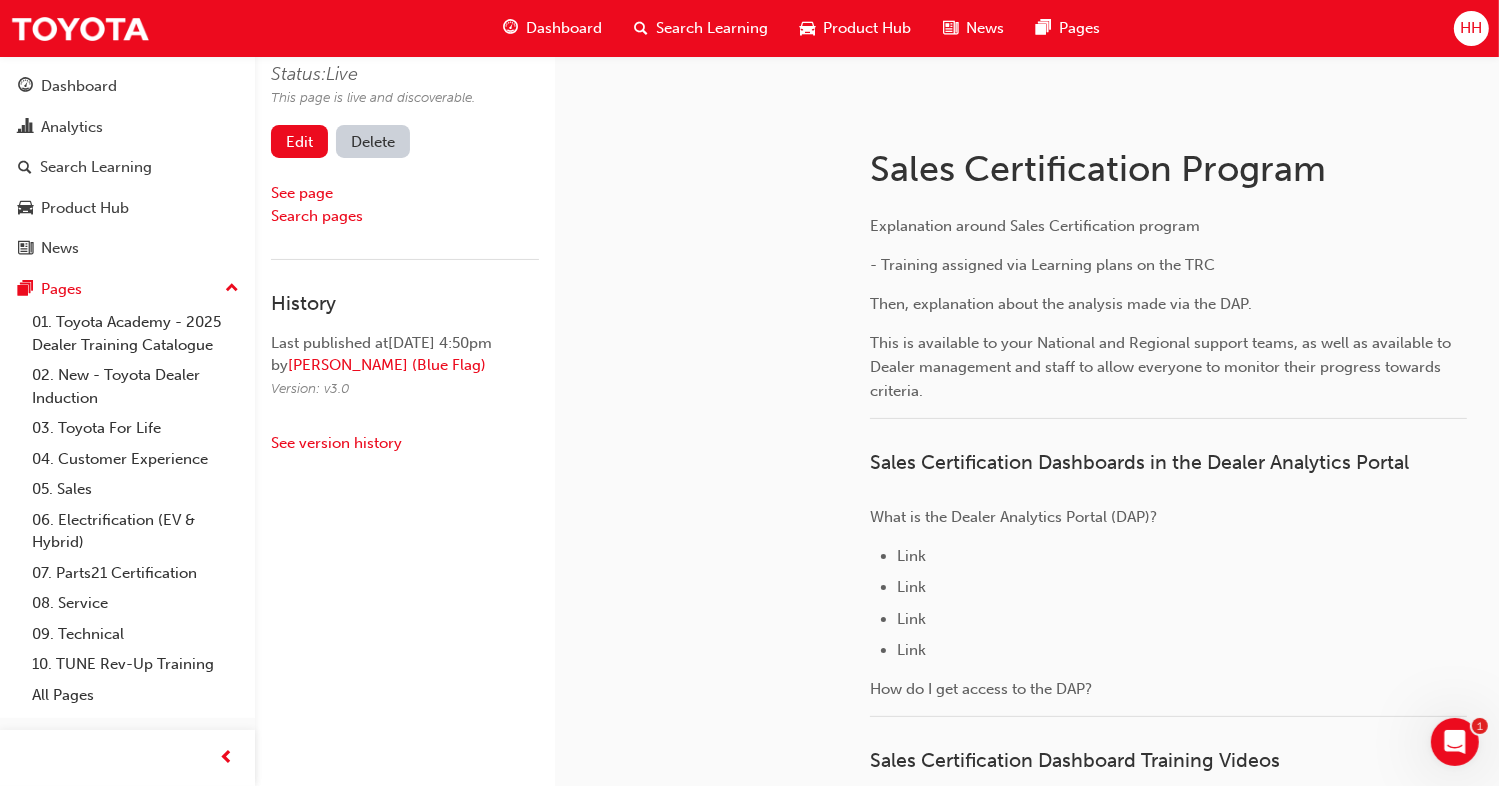 scroll, scrollTop: 0, scrollLeft: 0, axis: both 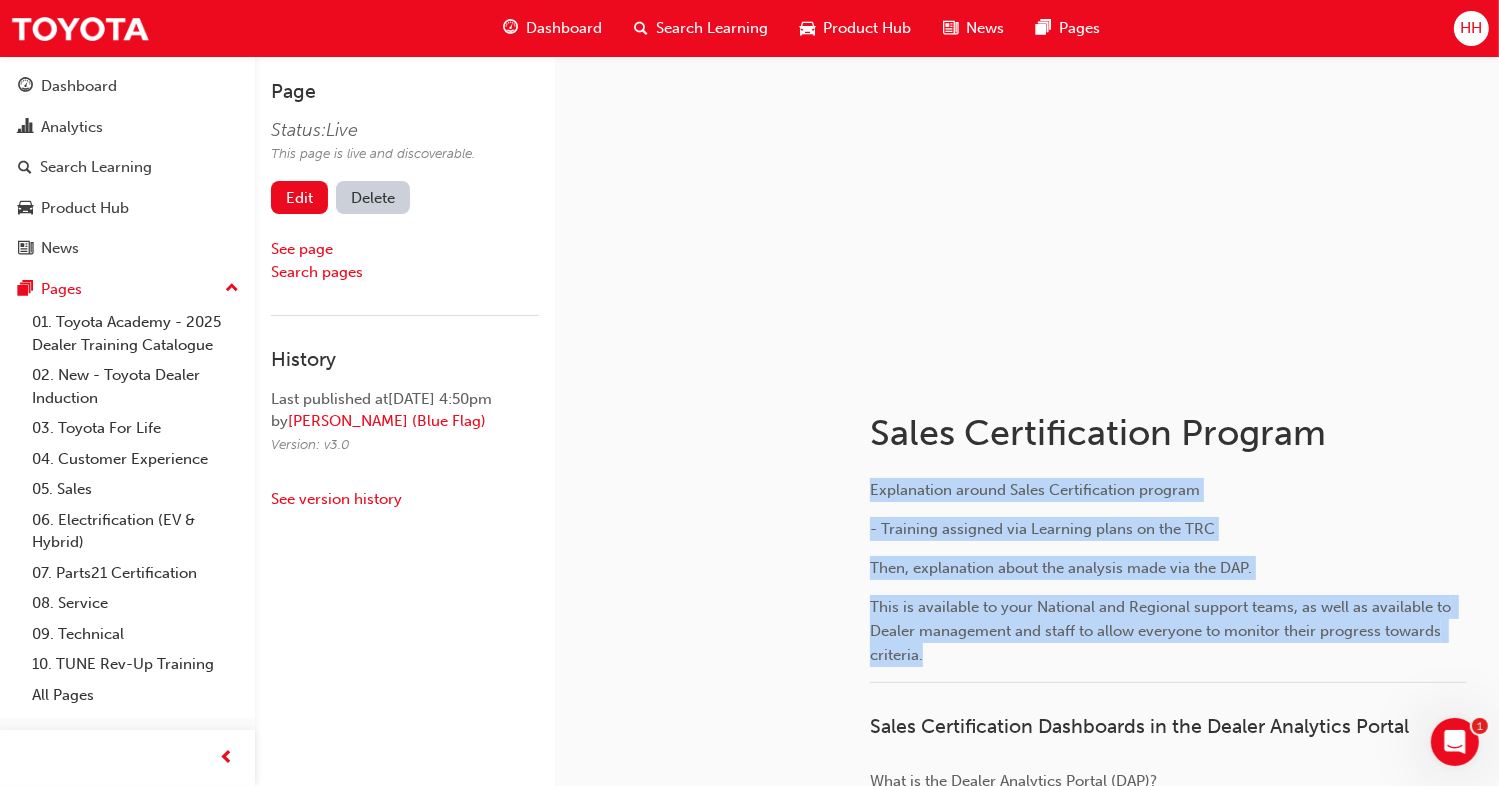 drag, startPoint x: 872, startPoint y: 489, endPoint x: 1015, endPoint y: 646, distance: 212.3629 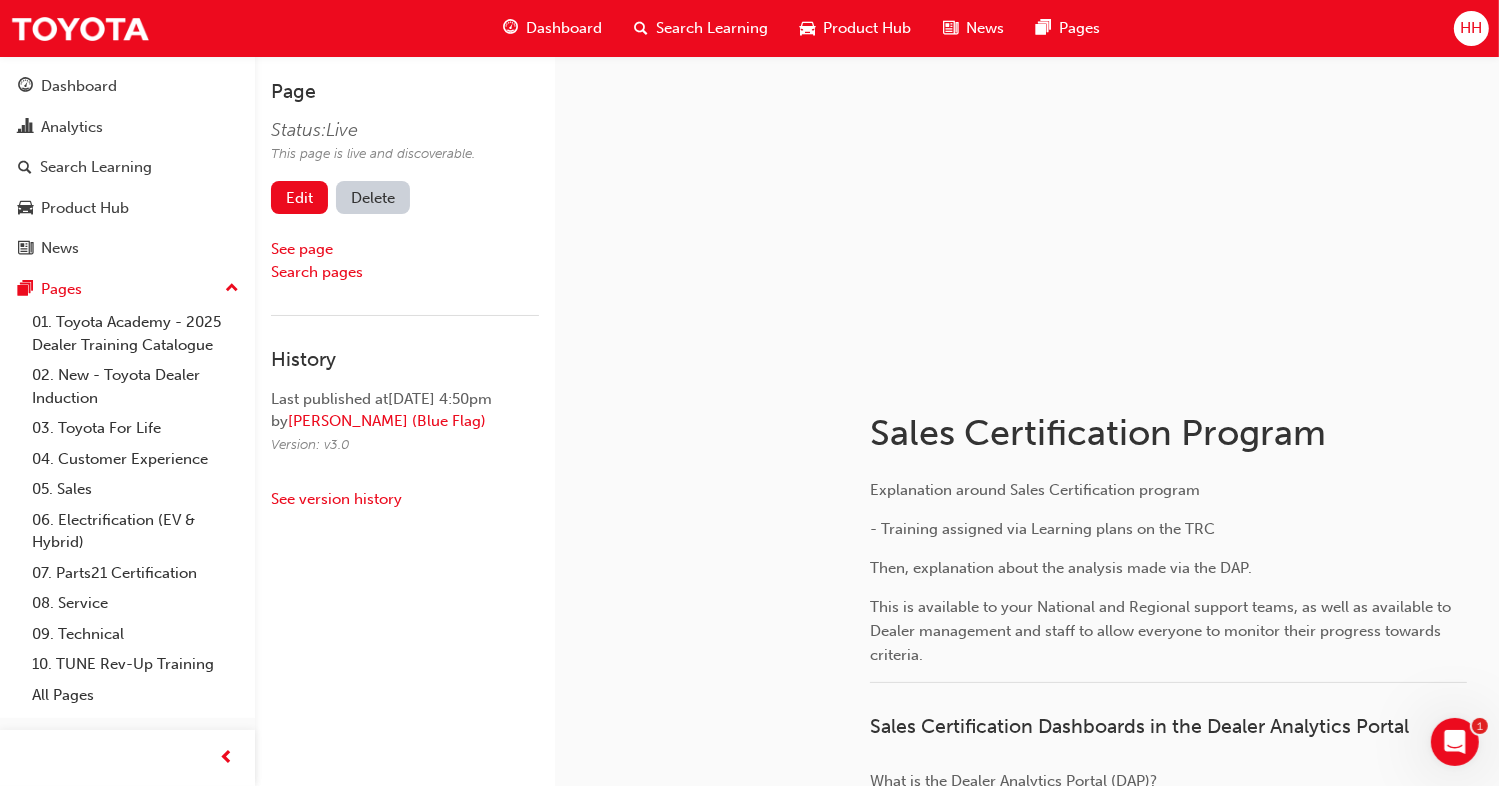 click on "Explanation around Sales Certification program" at bounding box center (1168, 490) 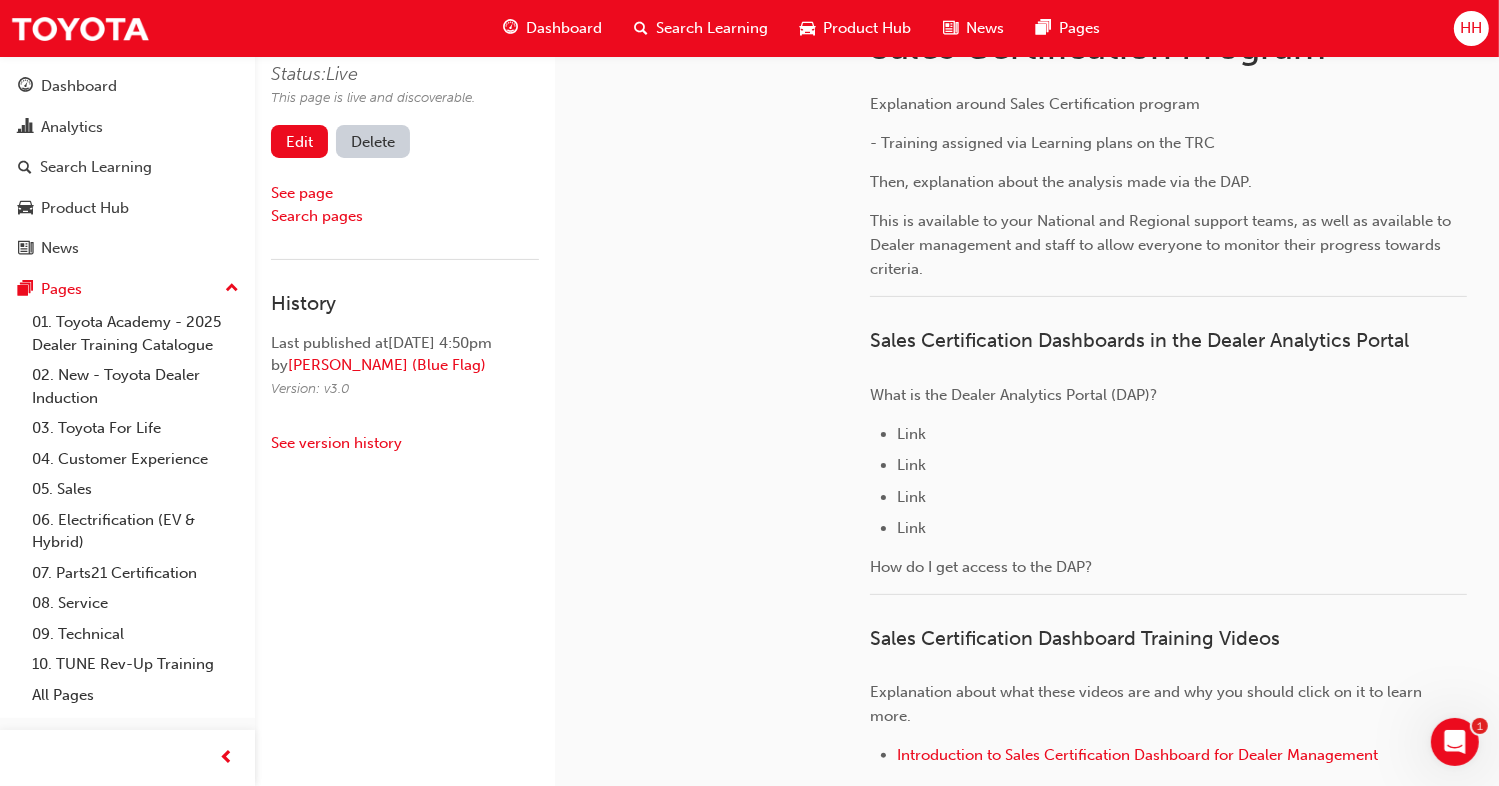 scroll, scrollTop: 148, scrollLeft: 0, axis: vertical 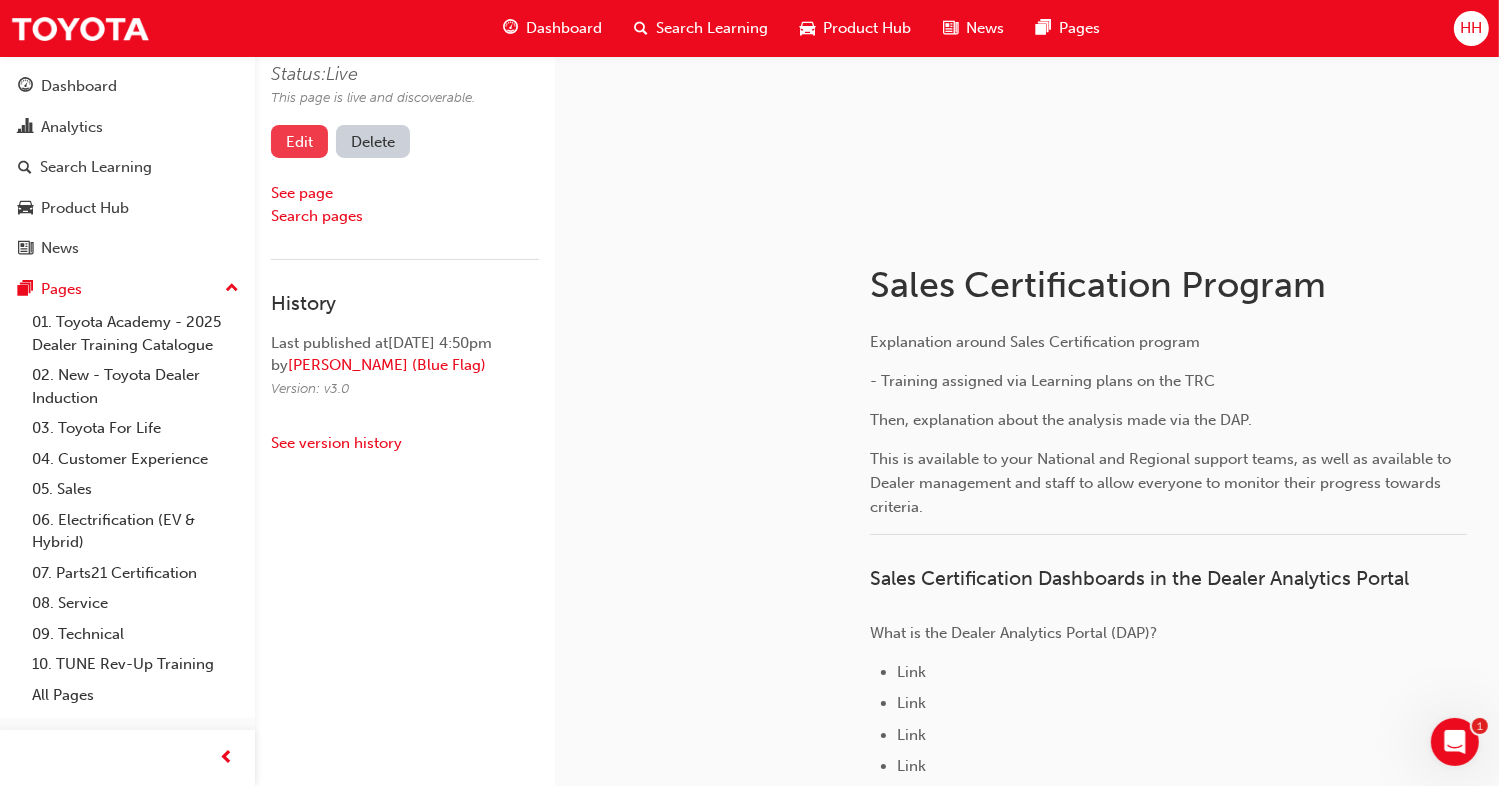 click on "Edit" at bounding box center (299, 141) 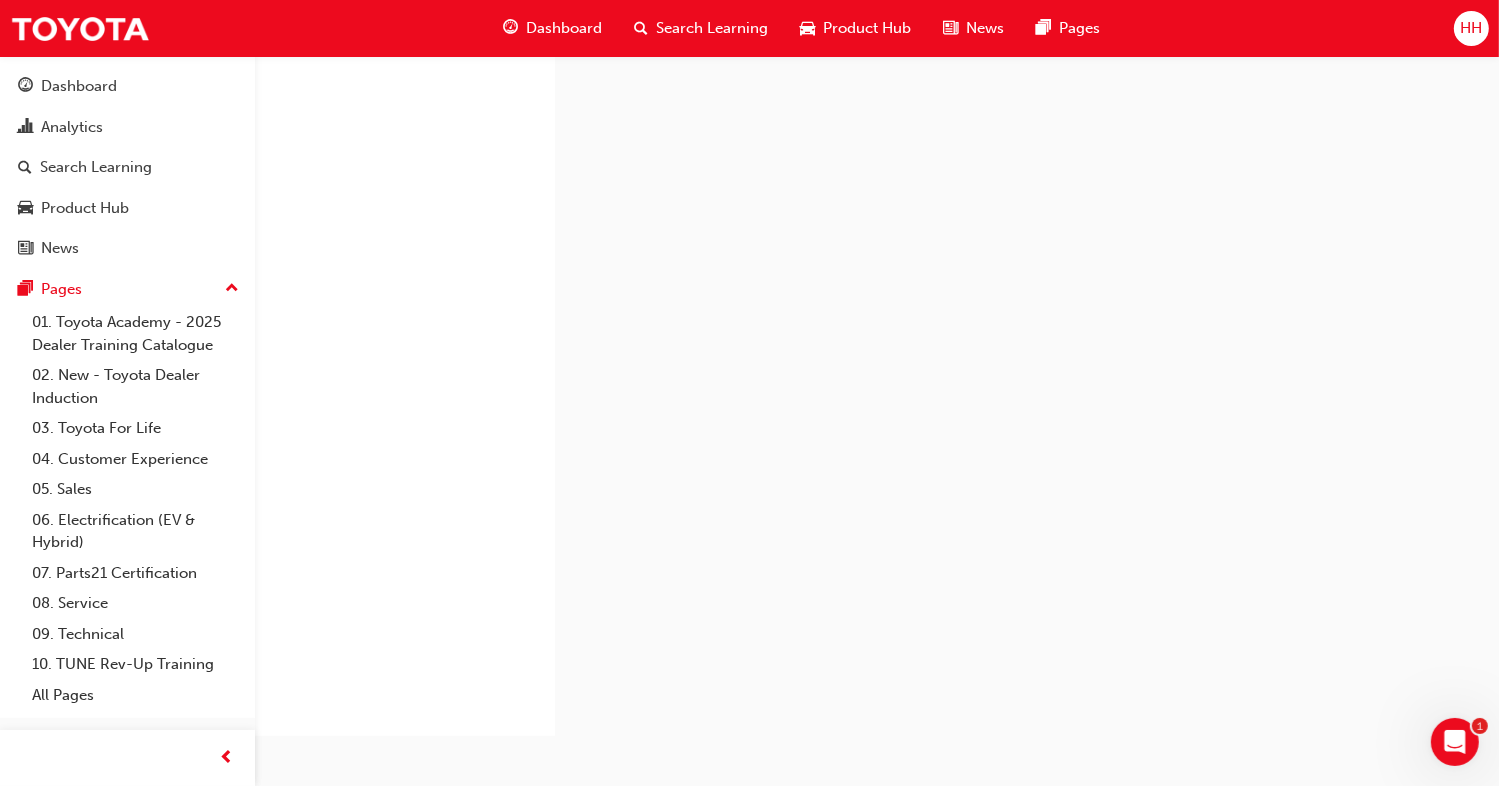 scroll, scrollTop: 148, scrollLeft: 0, axis: vertical 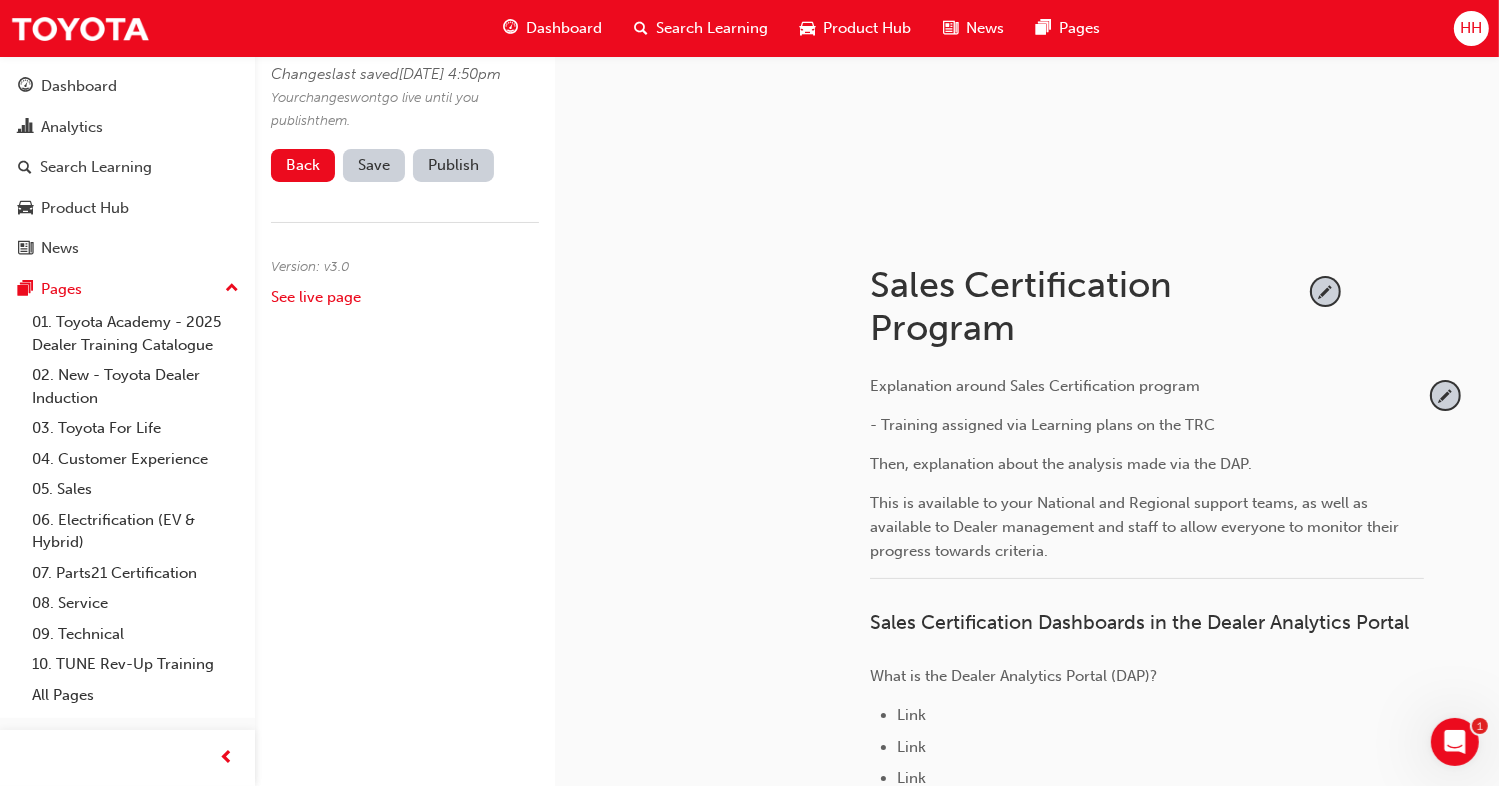 click on "Explanation around Sales Certification program" at bounding box center [1035, 386] 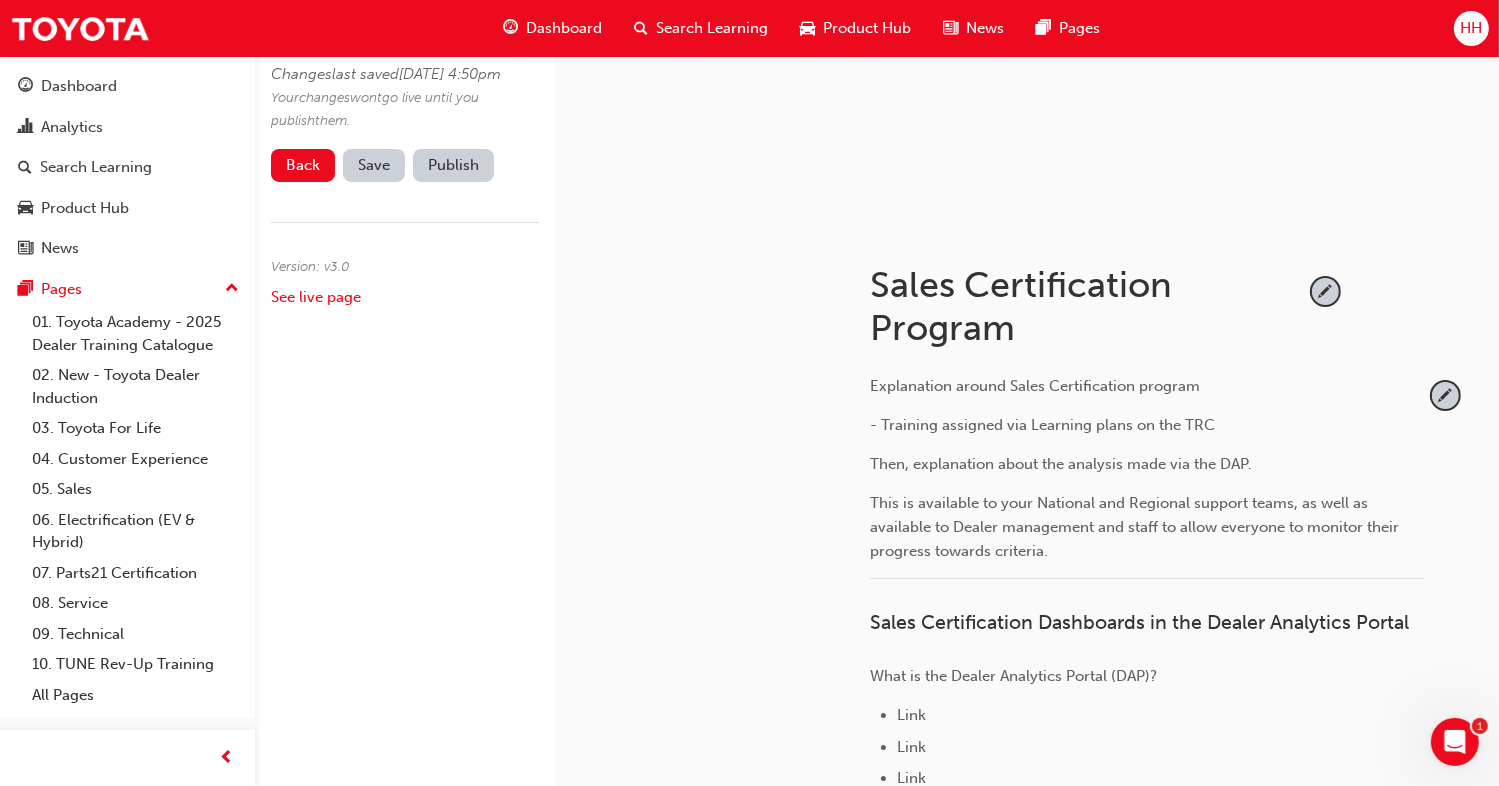 click on "Explanation around Sales Certification program" at bounding box center [1035, 386] 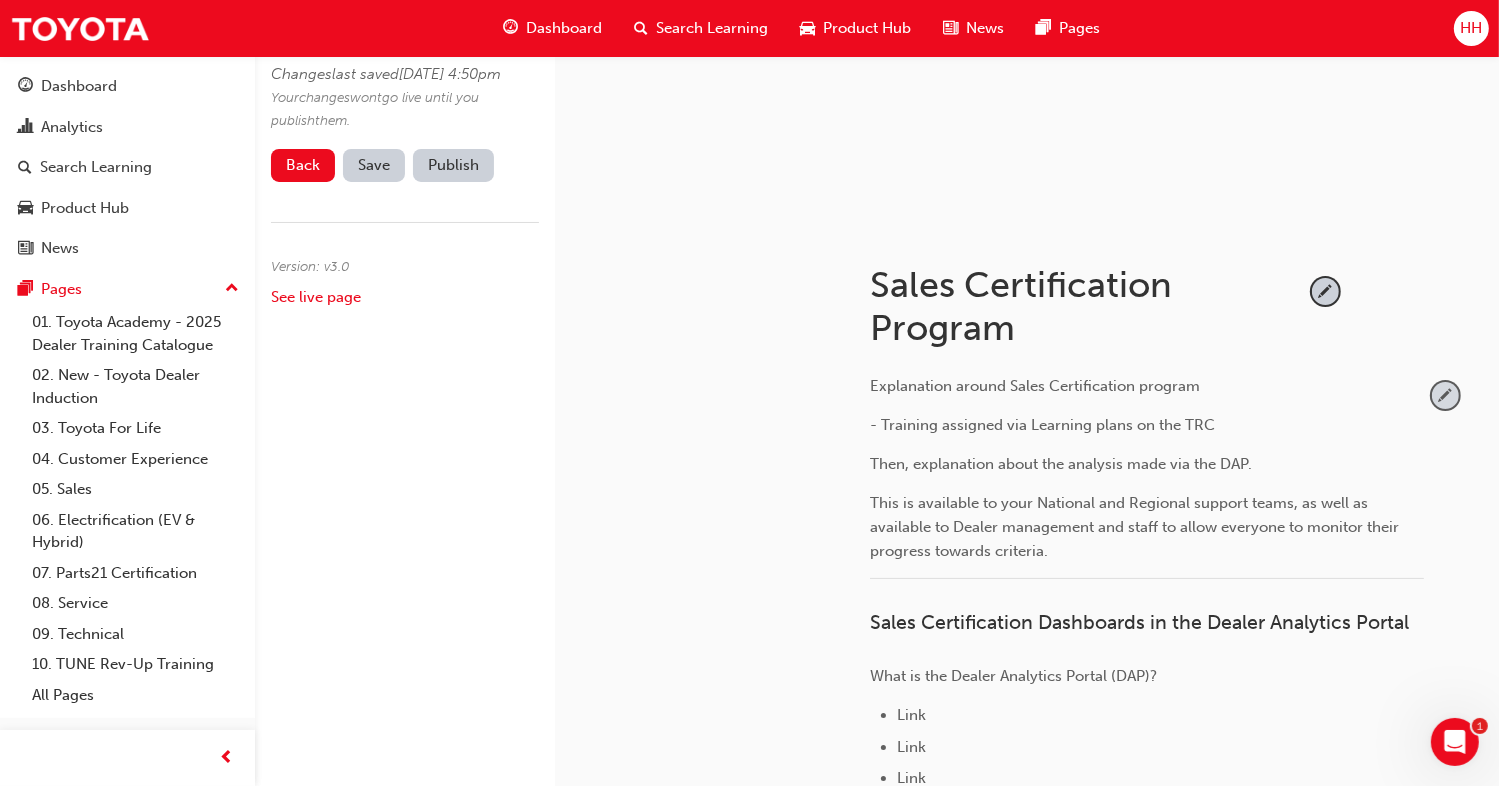 click at bounding box center (1445, 395) 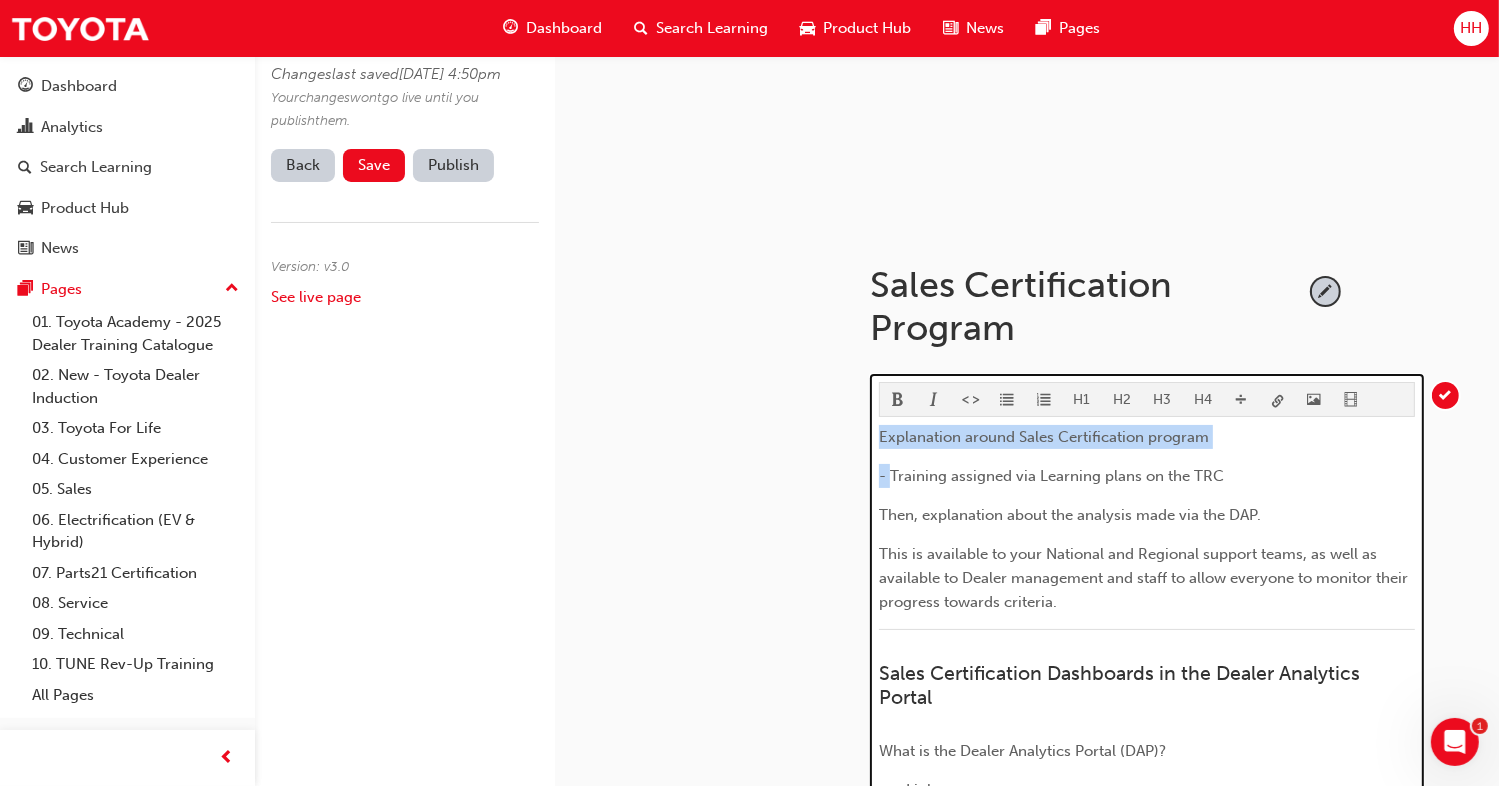 drag, startPoint x: 882, startPoint y: 440, endPoint x: 890, endPoint y: 483, distance: 43.737854 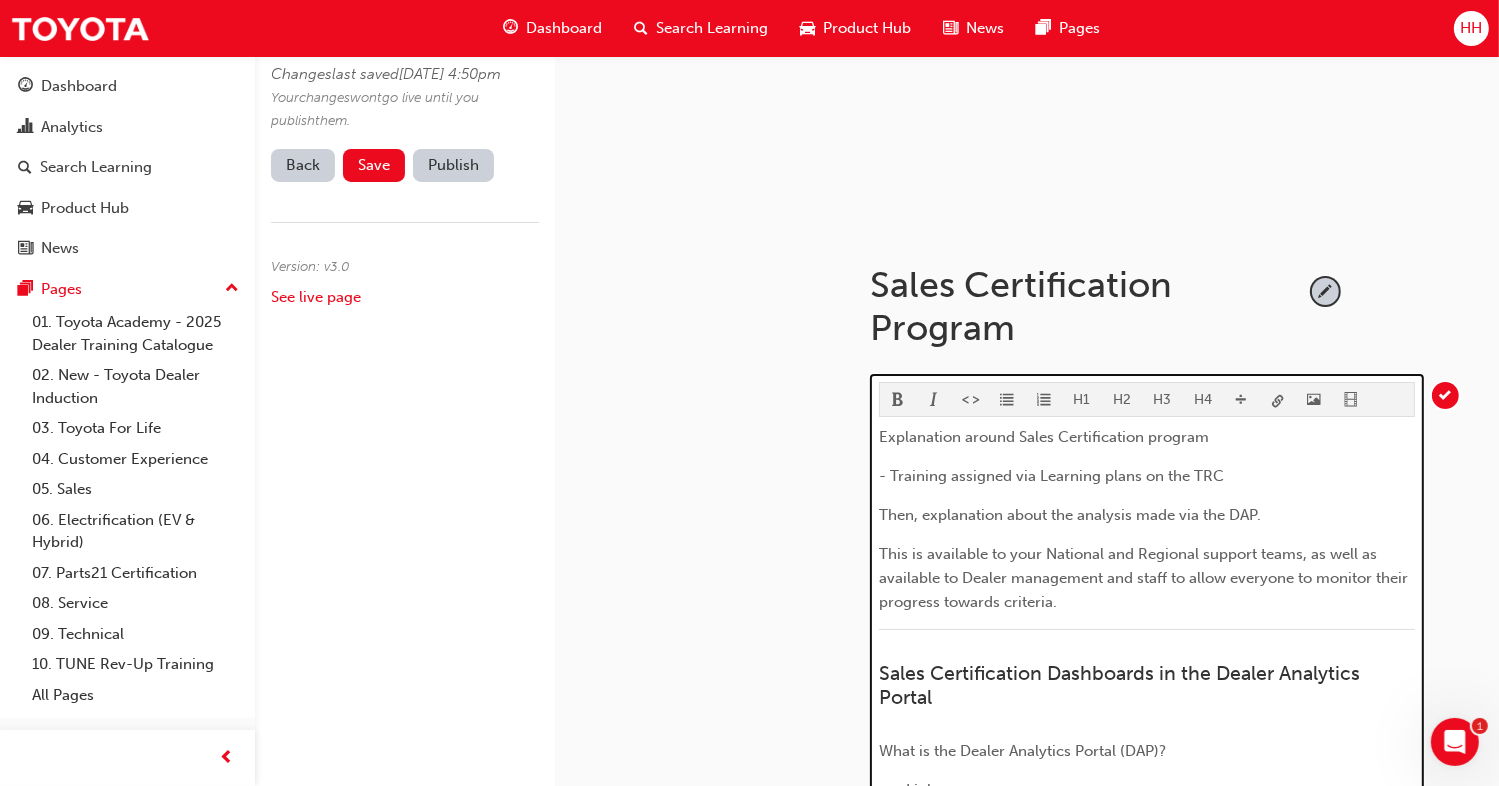 click on "Explanation around Sales Certification program - Training assigned via Learning plans on the TRC Then, explanation about the analysis made via the DAP. This is available to your National and Regional support teams, as well as available to Dealer management and staff to allow everyone to monitor their progress towards criteria. ﻿ Sales Certification Dashboards in the Dealer Analytics Portal What is the Dealer Analytics Portal (DAP)? Link Link Link Link How do I get access to the DAP? ﻿ Sales Certification Dashboard Training Videos Explanation about what these videos are and why you should click on it to learn more.   Introduction to Sales Certification Dashboard for Dealer Management     Introduction to Sales Certification Dashboard for Dealer Sales Staff   ﻿ If you need any more help, be sure to contact your Regional District Sales Manager." at bounding box center [1147, 843] 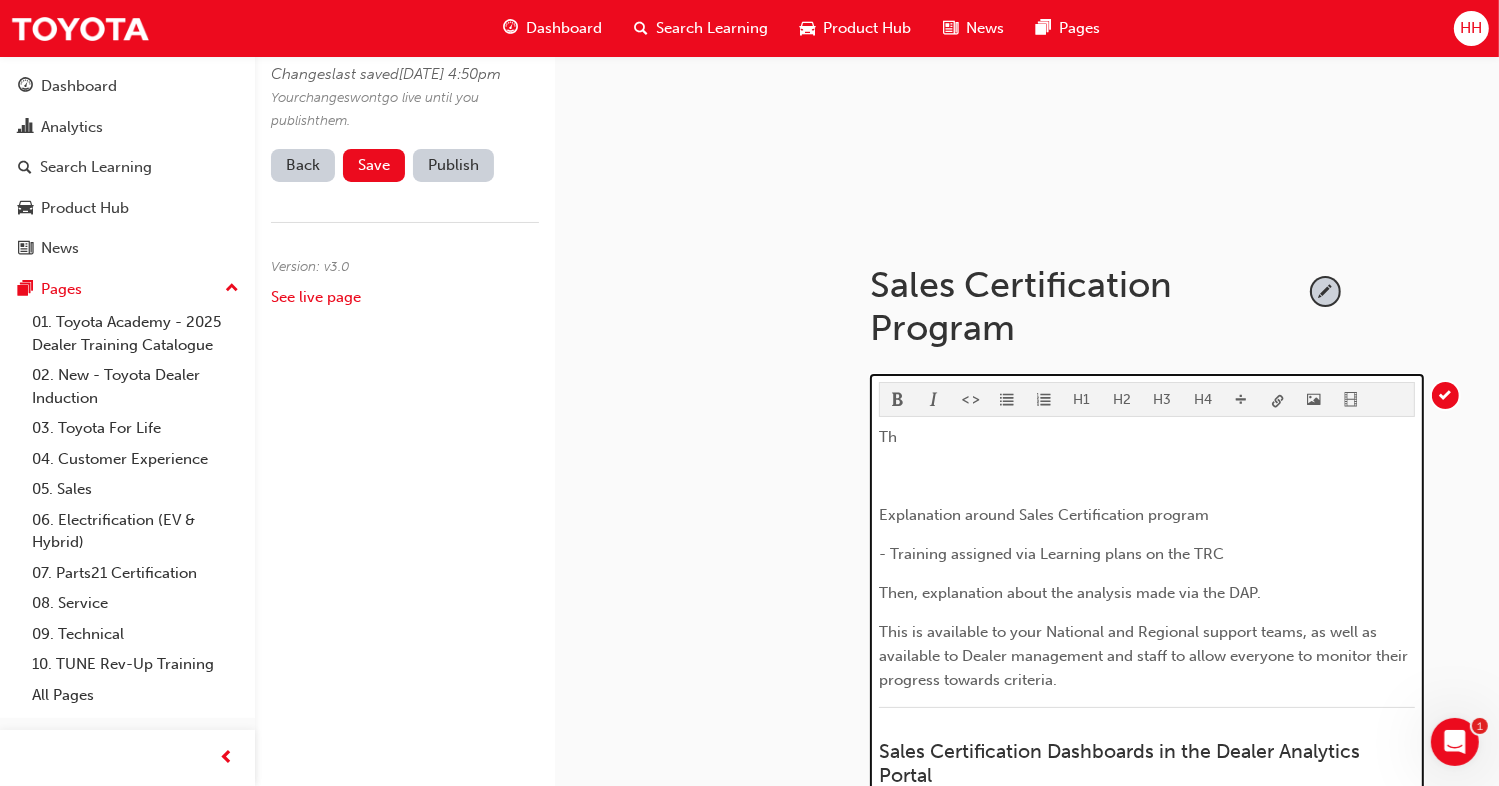 type 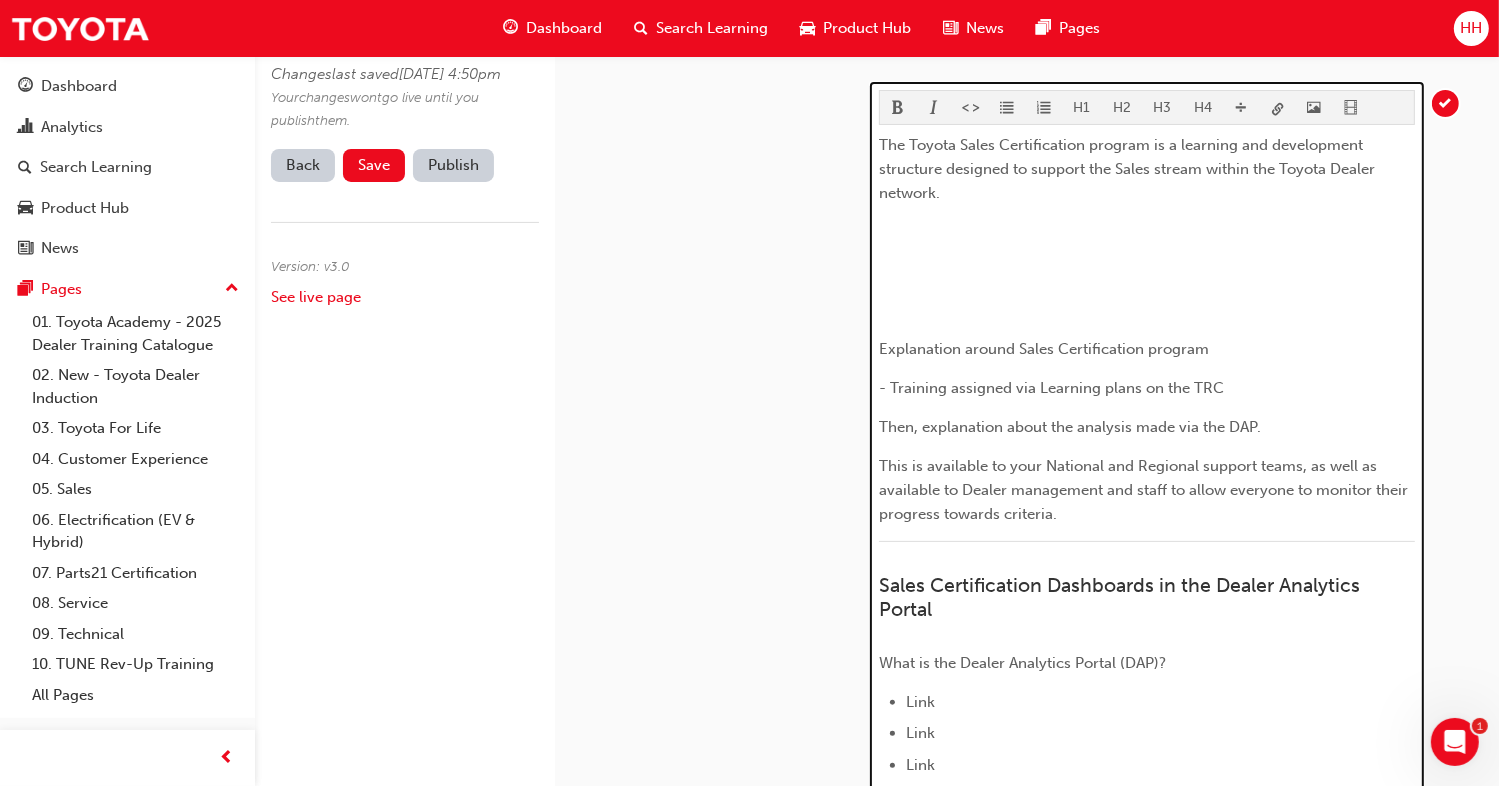 scroll, scrollTop: 248, scrollLeft: 0, axis: vertical 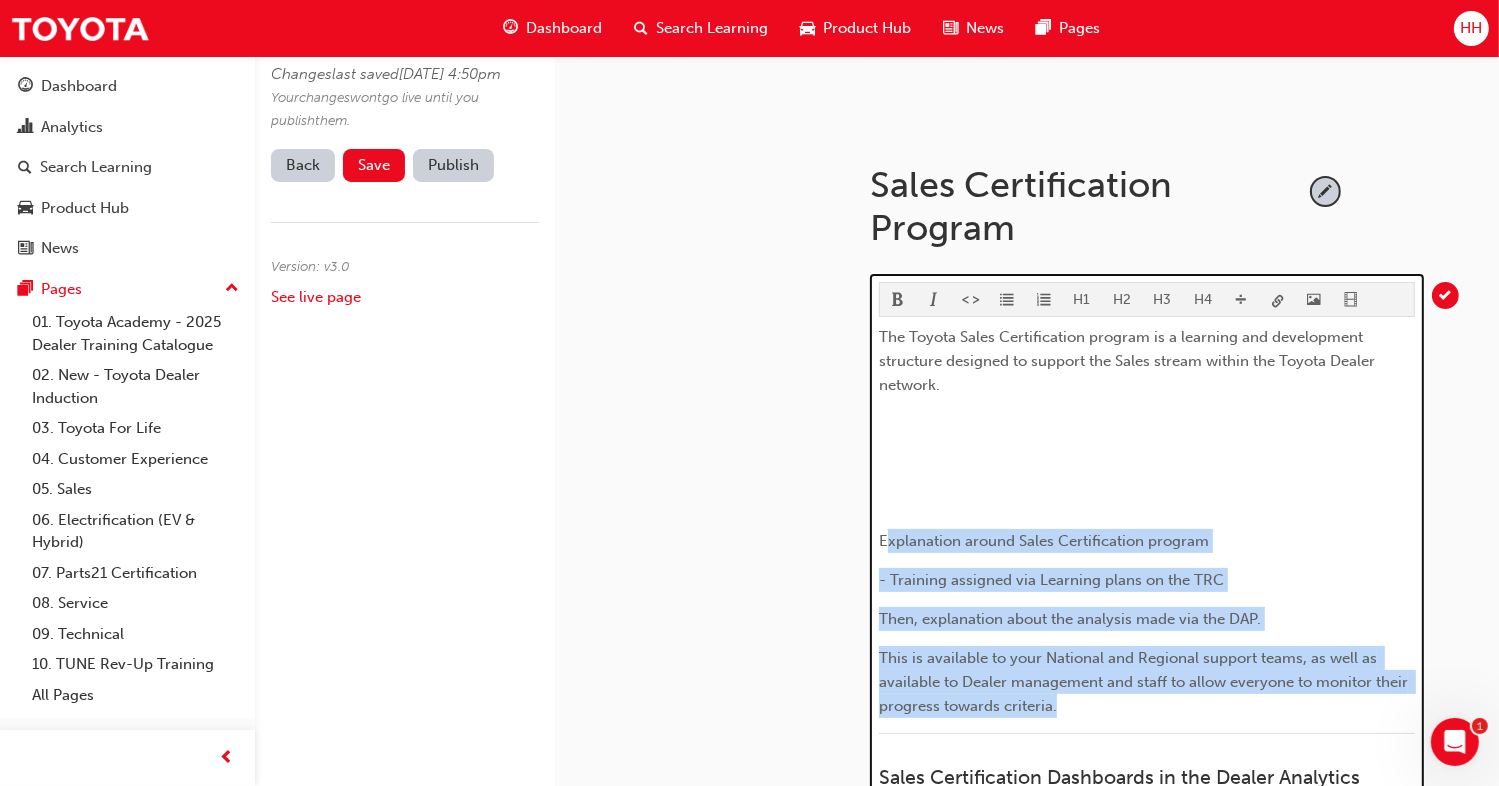 drag, startPoint x: 884, startPoint y: 541, endPoint x: 1080, endPoint y: 701, distance: 253.01384 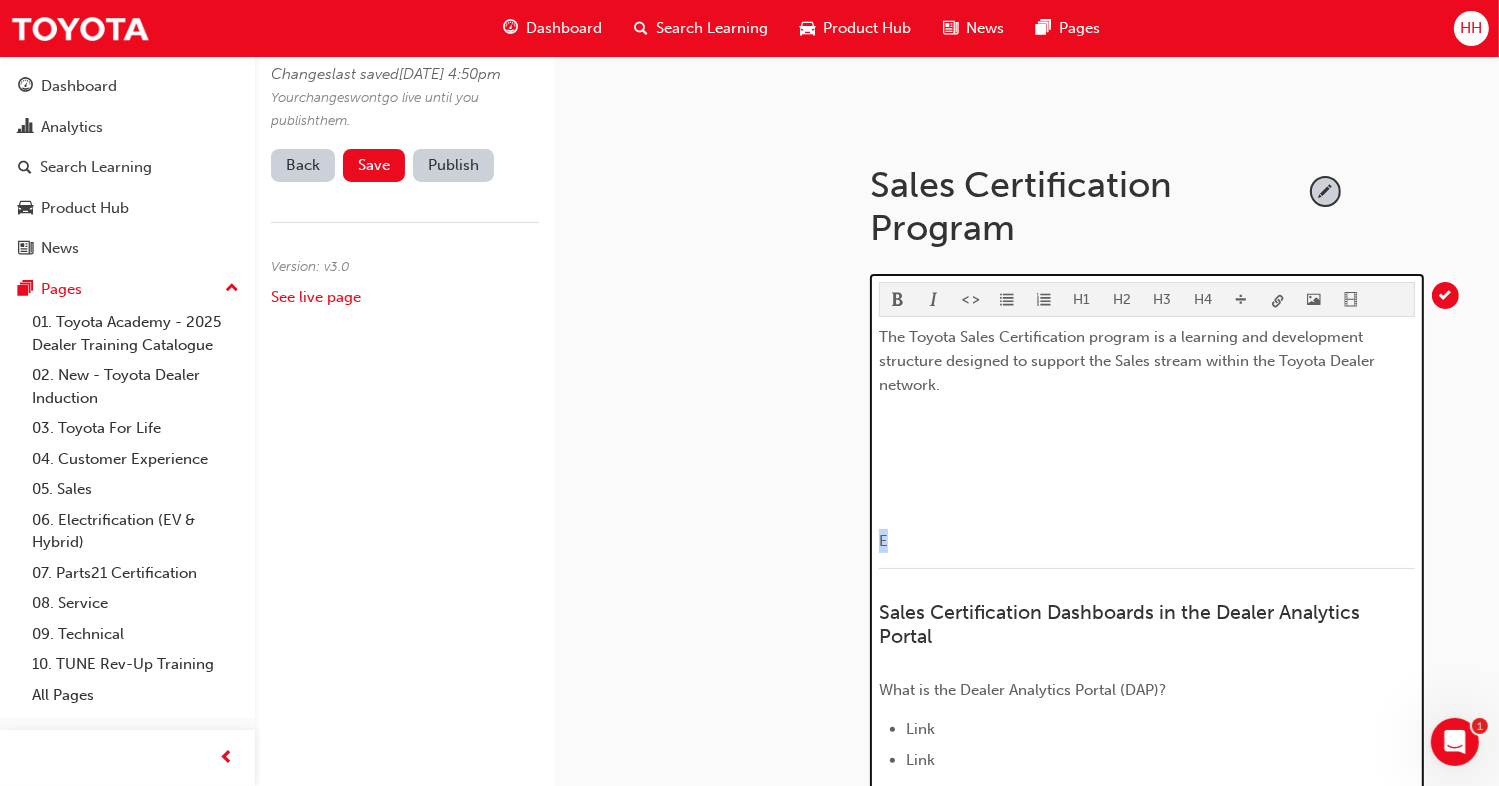 scroll, scrollTop: 394, scrollLeft: 0, axis: vertical 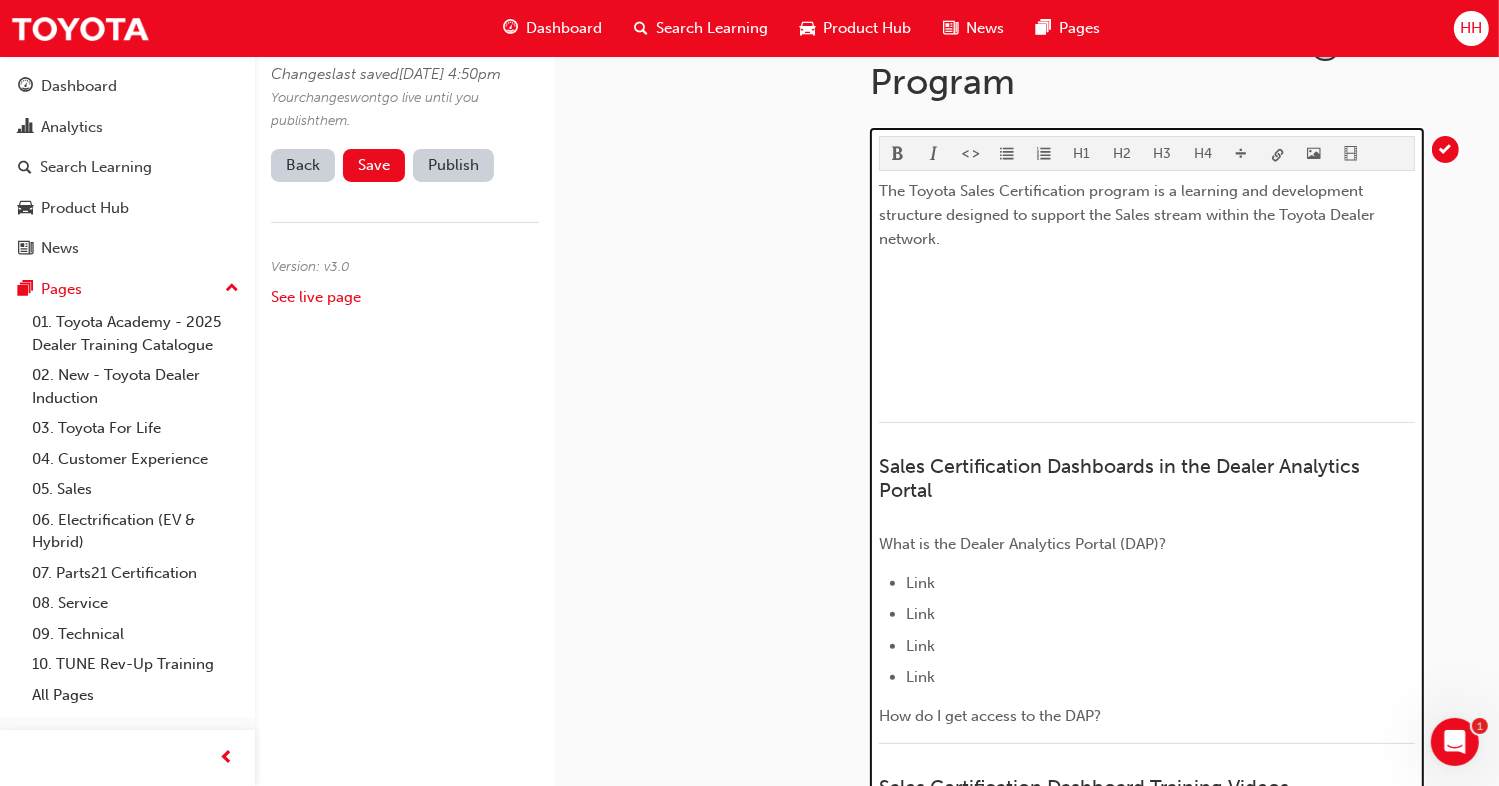 click on "﻿" at bounding box center [1147, 278] 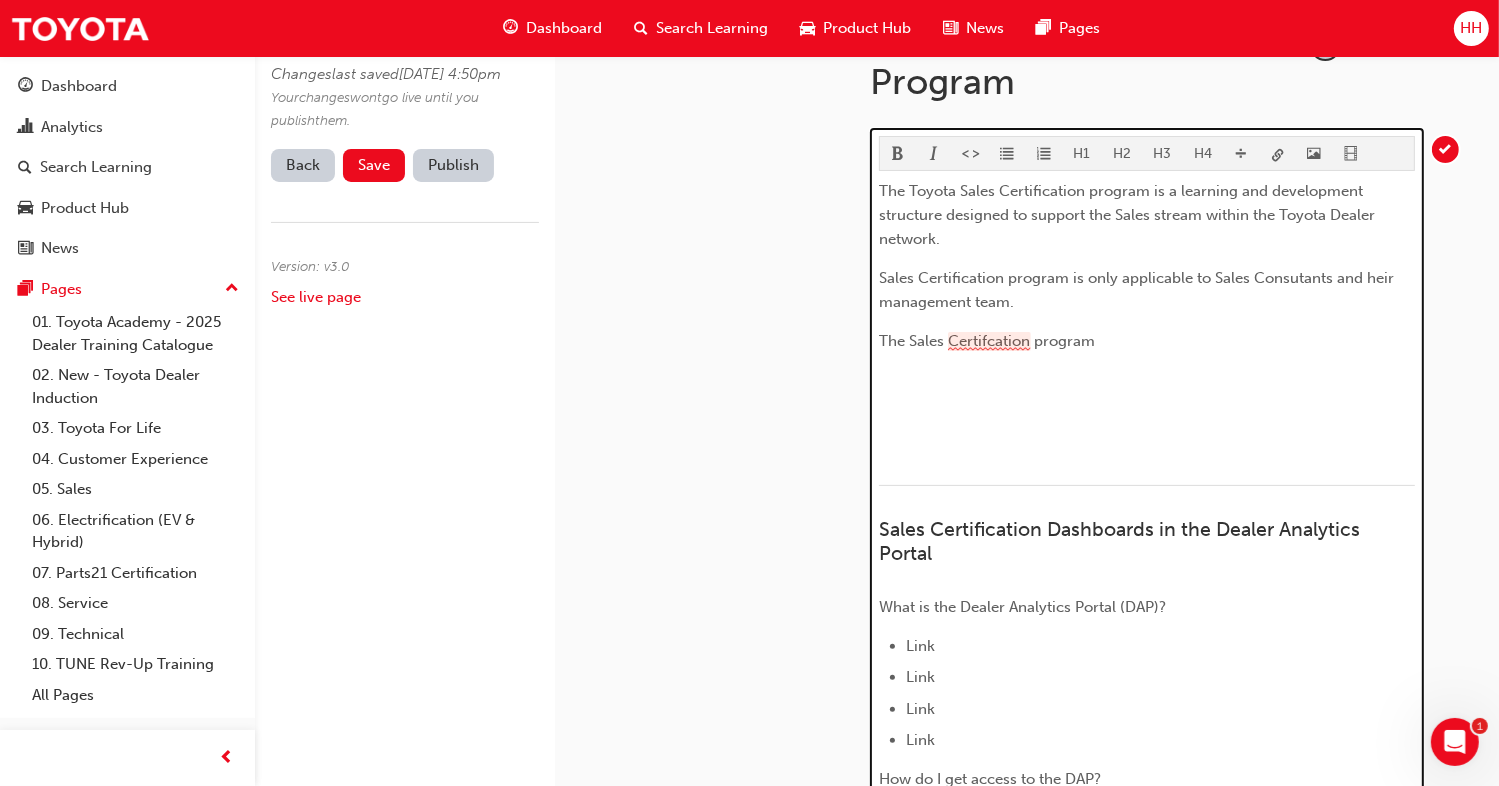 drag, startPoint x: 972, startPoint y: 345, endPoint x: 1340, endPoint y: 442, distance: 380.5693 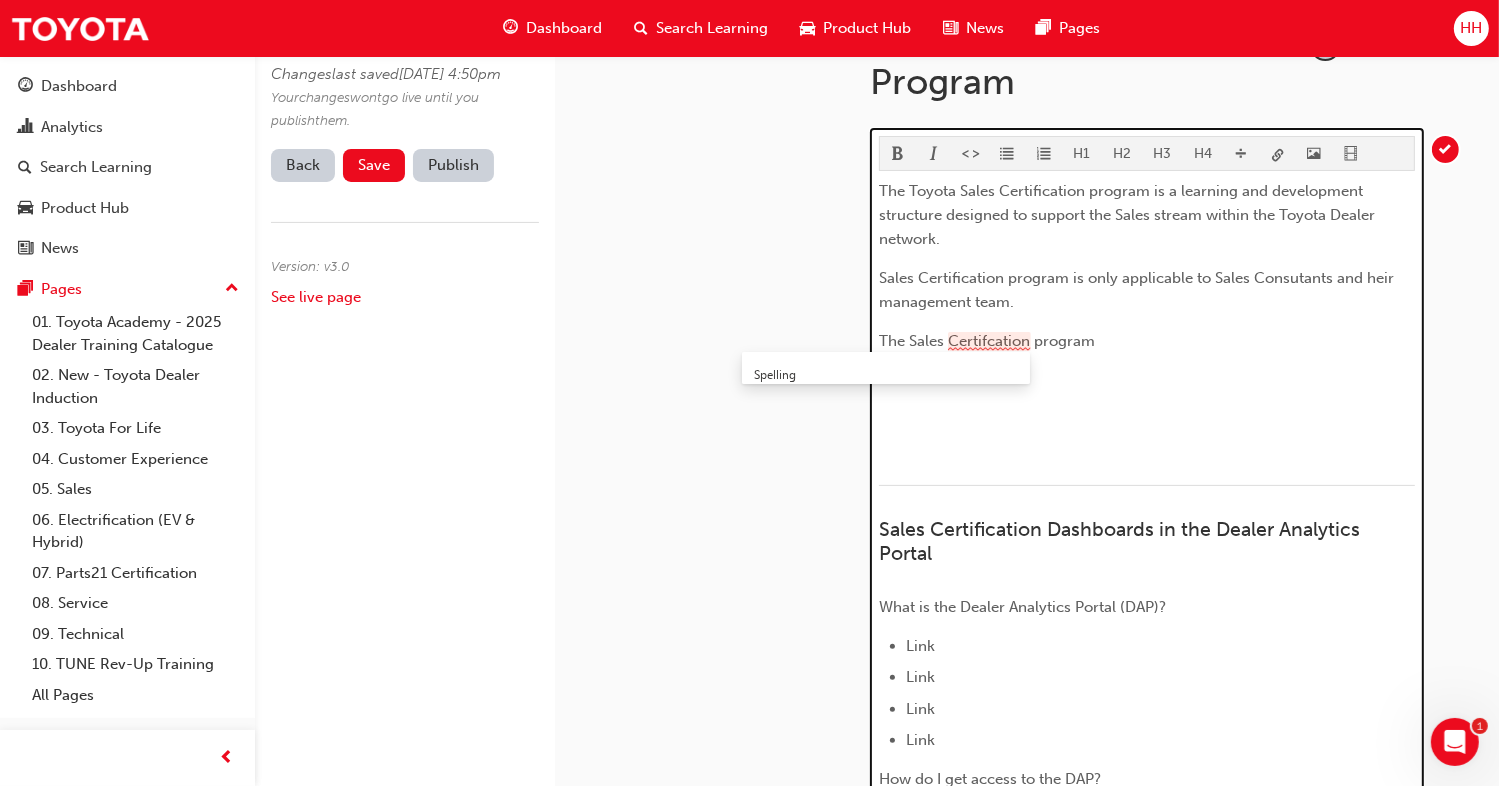 click on "﻿" at bounding box center [1147, 380] 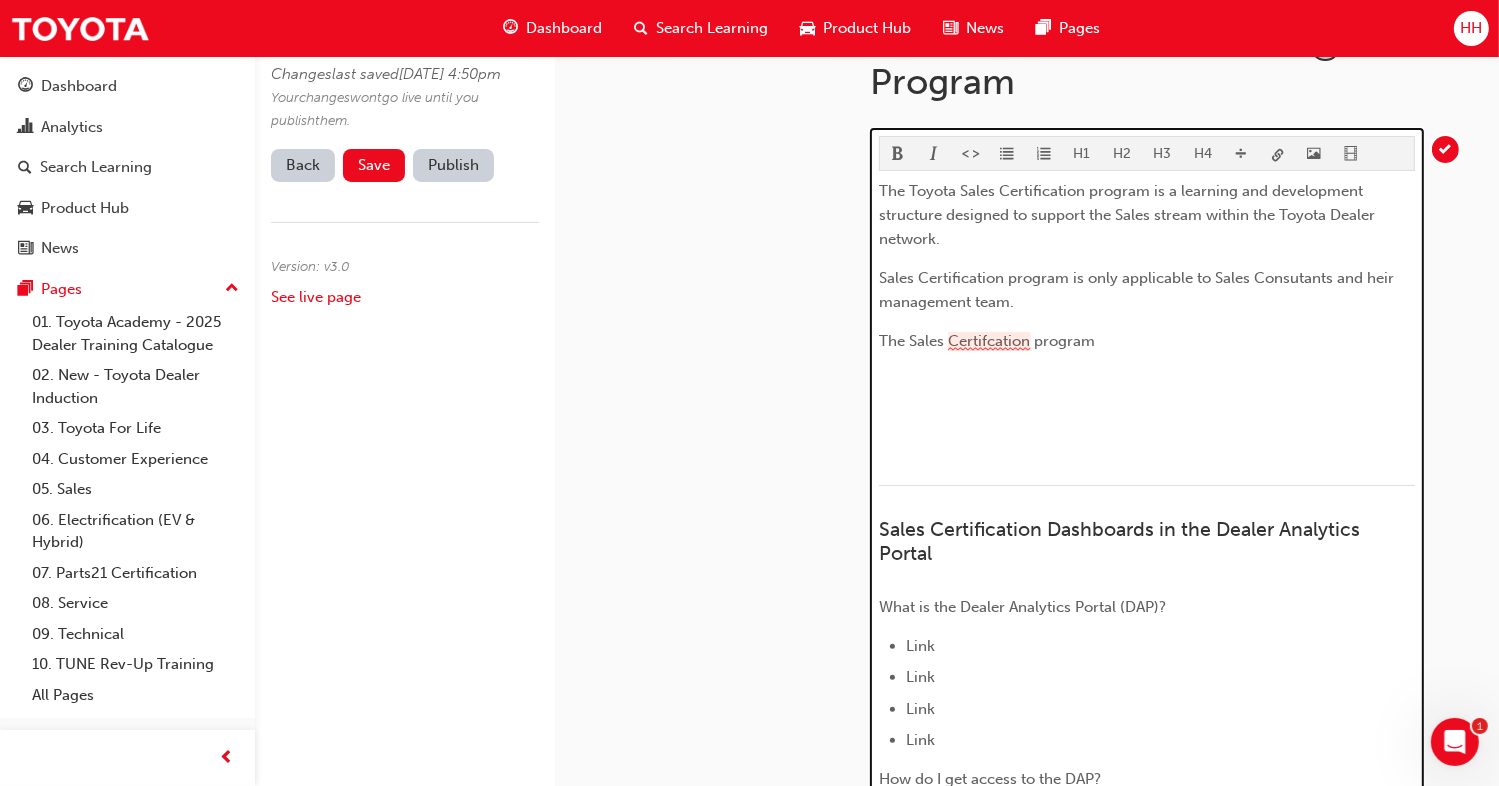 click on "The Sales Certifcation program" at bounding box center (987, 341) 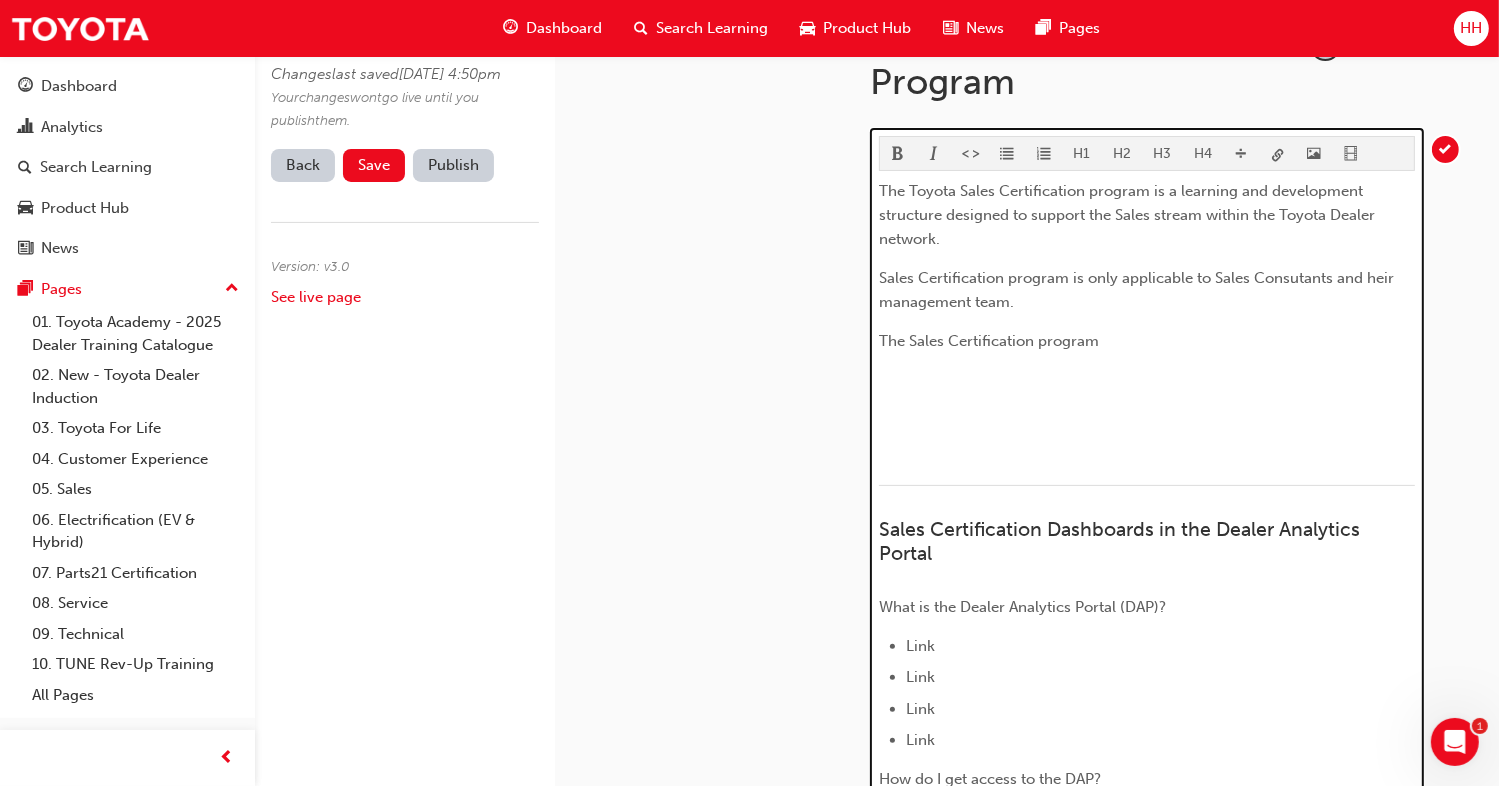 click on "The Toyota Sales Certification program is a learning and development structure designed to support the Sales stream within the Toyota Dealer network. Sales Certification program is only applicable to Sales Consutants and heir management team. The Sales Certification program  ﻿ ﻿ ﻿ ﻿ Sales Certification Dashboards in the Dealer Analytics Portal What is the Dealer Analytics Portal (DAP)? Link Link Link Link How do I get access to the DAP? ﻿ Sales Certification Dashboard Training Videos Explanation about what these videos are and why you should click on it to learn more.   Introduction to Sales Certification Dashboard for Dealer Management     Introduction to Sales Certification Dashboard for Dealer Sales Staff   ﻿ If you need any more help, be sure to contact your Regional District Sales Manager." at bounding box center [1147, 648] 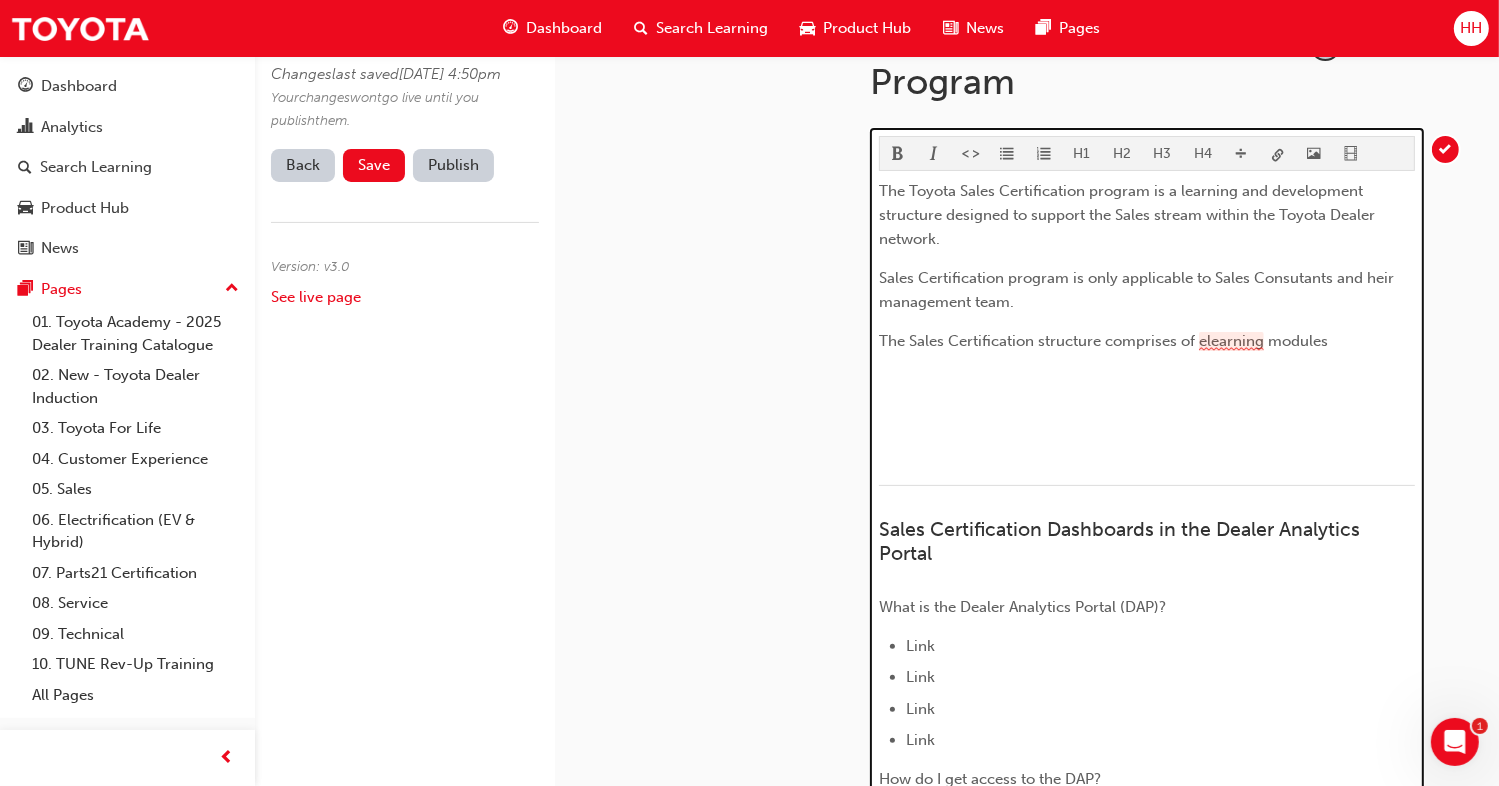 click on "The Sales Certification structure comprises of elearning modules" at bounding box center (1103, 341) 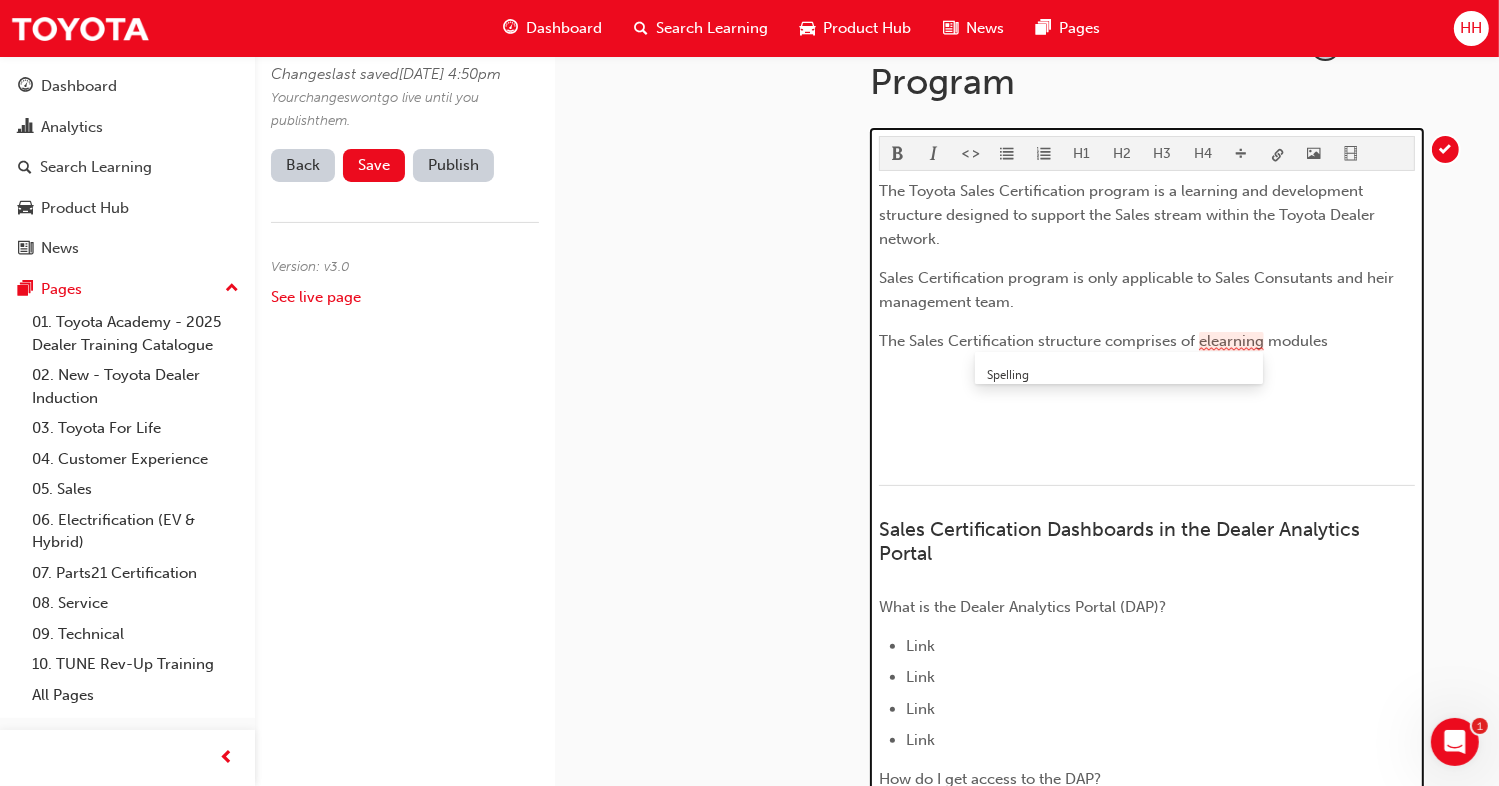 click on "﻿" at bounding box center (1147, 419) 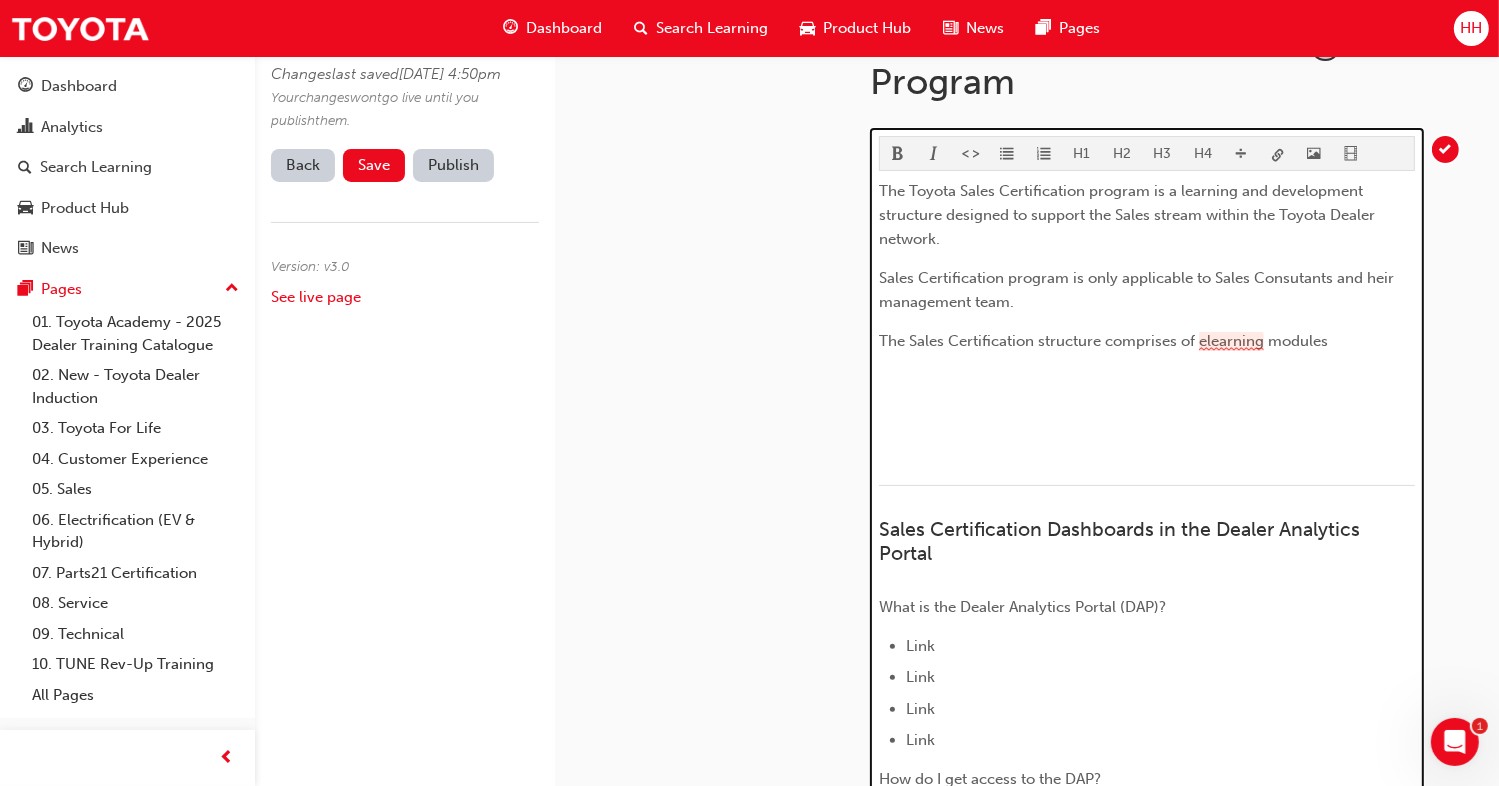 click on "The Sales Certification structure comprises of elearning modules" at bounding box center [1103, 341] 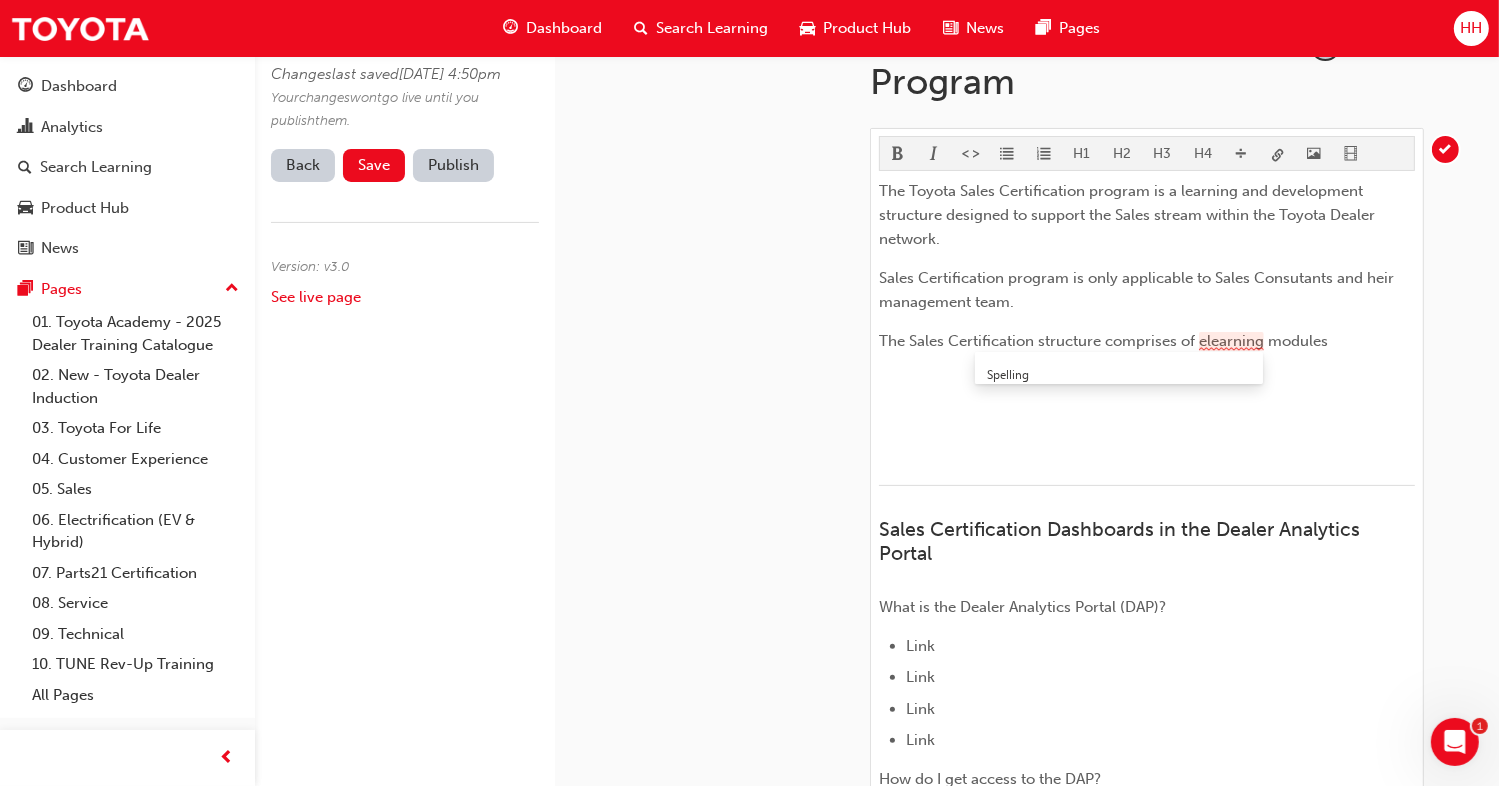 click on "Spelling" at bounding box center [1119, 374] 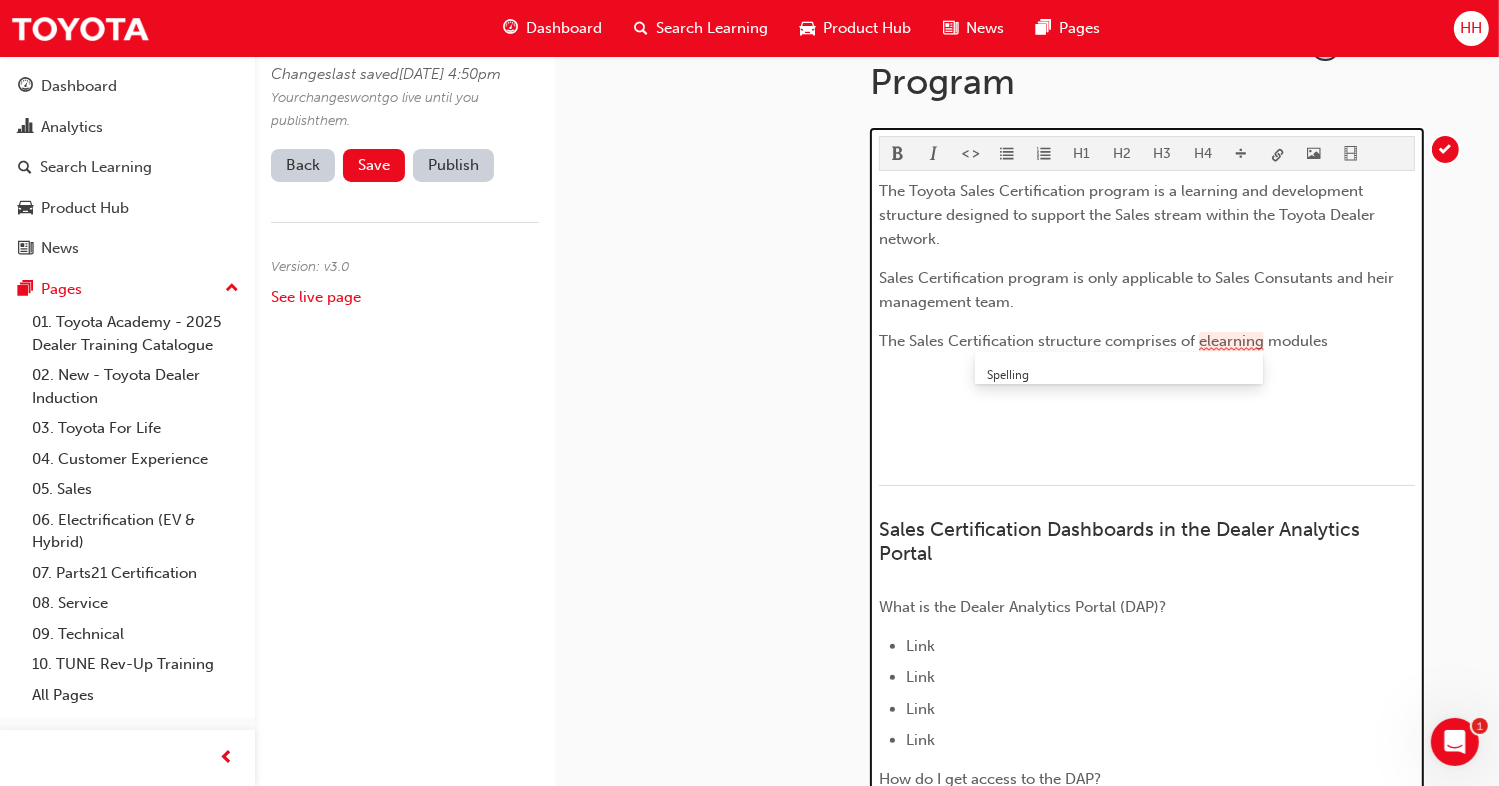 click on "The Toyota Sales Certification program is a learning and development structure designed to support the Sales stream within the Toyota Dealer network. Sales Certification program is only applicable to Sales Consutants and heir management team. The Sales Certification structure comprises of elearning modules  ﻿ ﻿ ﻿ ﻿ Sales Certification Dashboards in the Dealer Analytics Portal What is the Dealer Analytics Portal (DAP)? Link Link Link Link How do I get access to the DAP? ﻿ Sales Certification Dashboard Training Videos Explanation about what these videos are and why you should click on it to learn more.   Introduction to Sales Certification Dashboard for Dealer Management     Introduction to Sales Certification Dashboard for Dealer Sales Staff   ﻿ If you need any more help, be sure to contact your Regional District Sales Manager." at bounding box center [1147, 648] 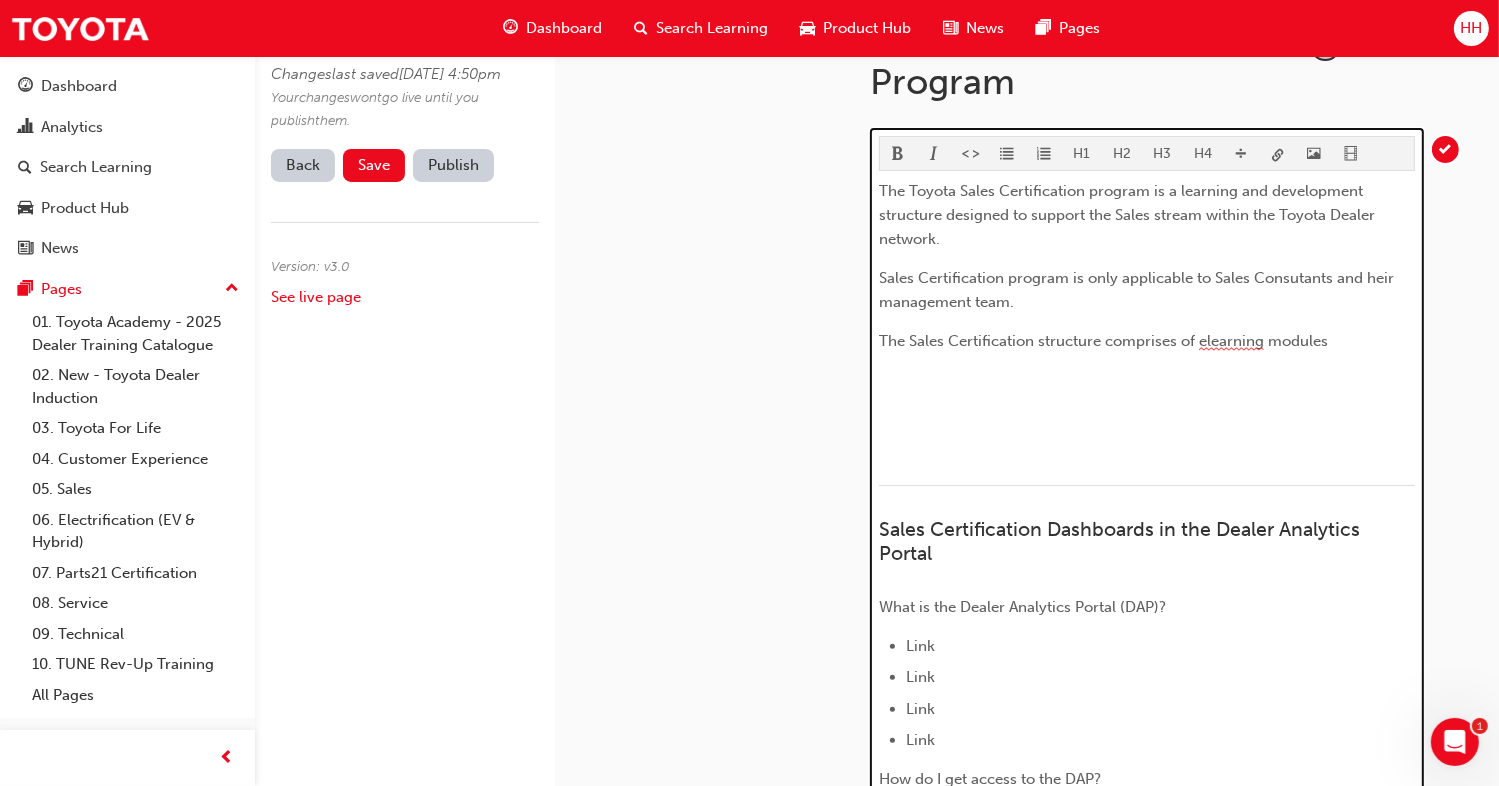drag, startPoint x: 1244, startPoint y: 343, endPoint x: 1190, endPoint y: 377, distance: 63.812225 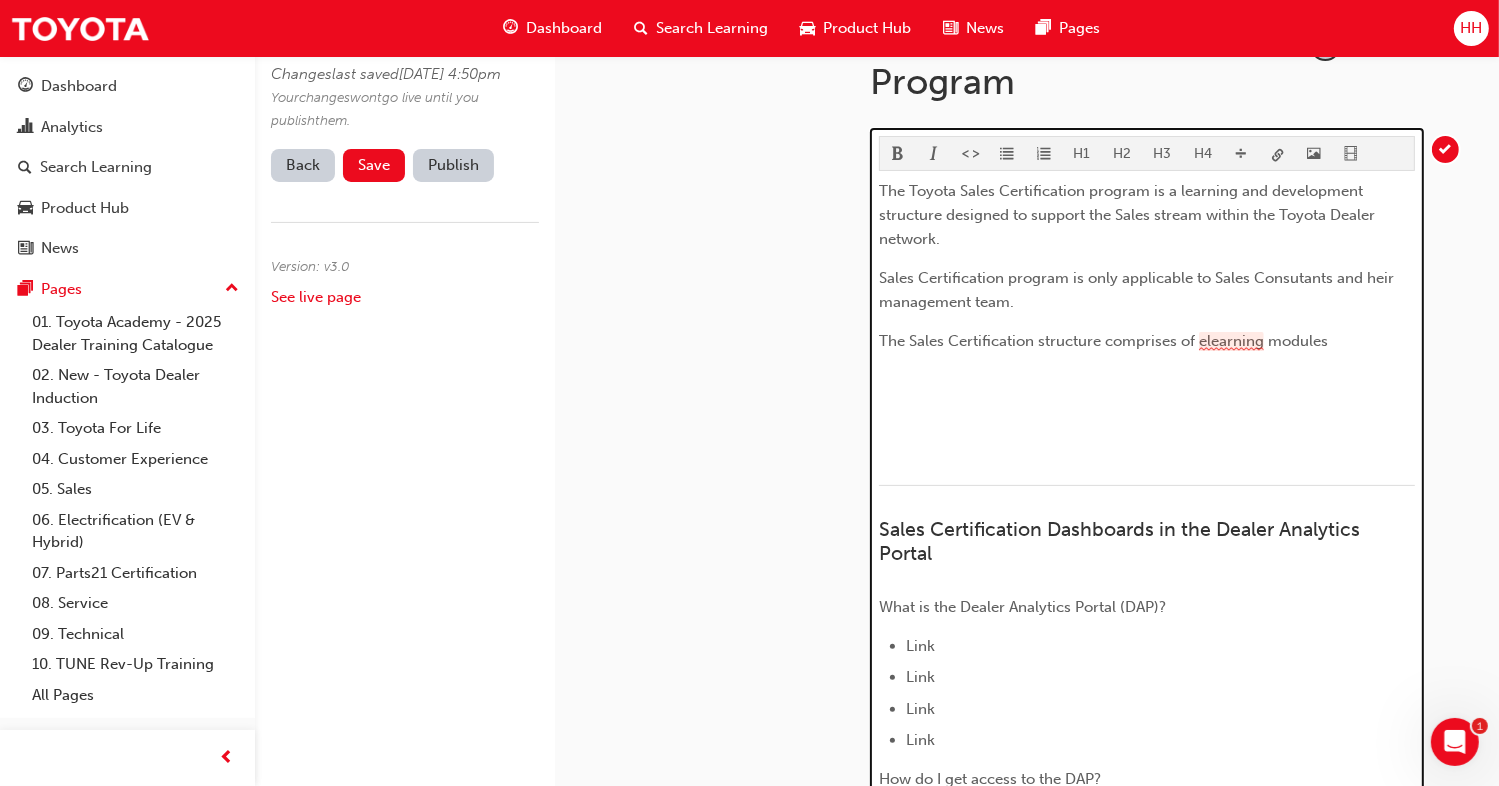 click on "The Sales Certification structure comprises of elearning modules" at bounding box center (1103, 341) 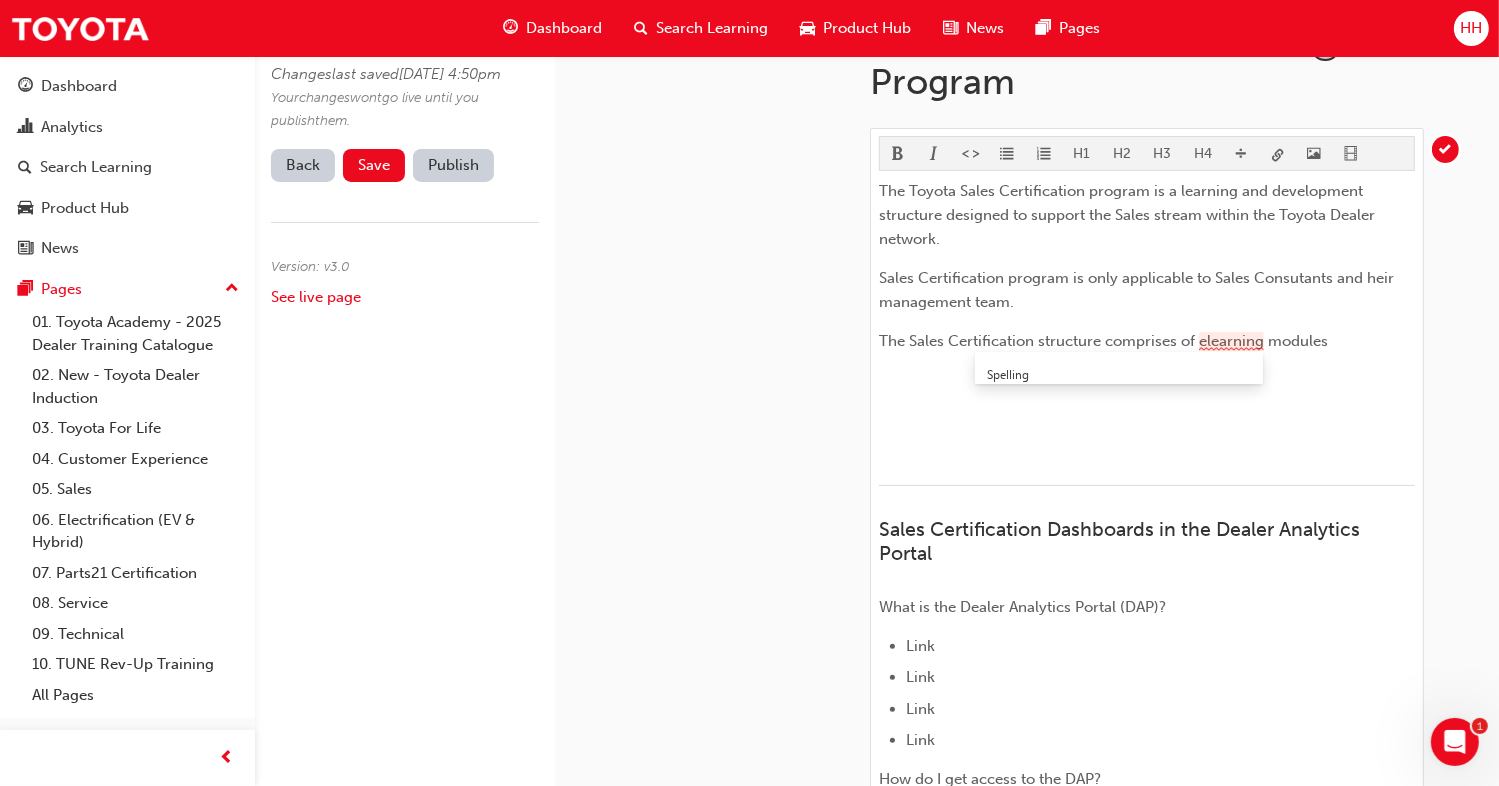 click on "Spelling" at bounding box center [1119, 374] 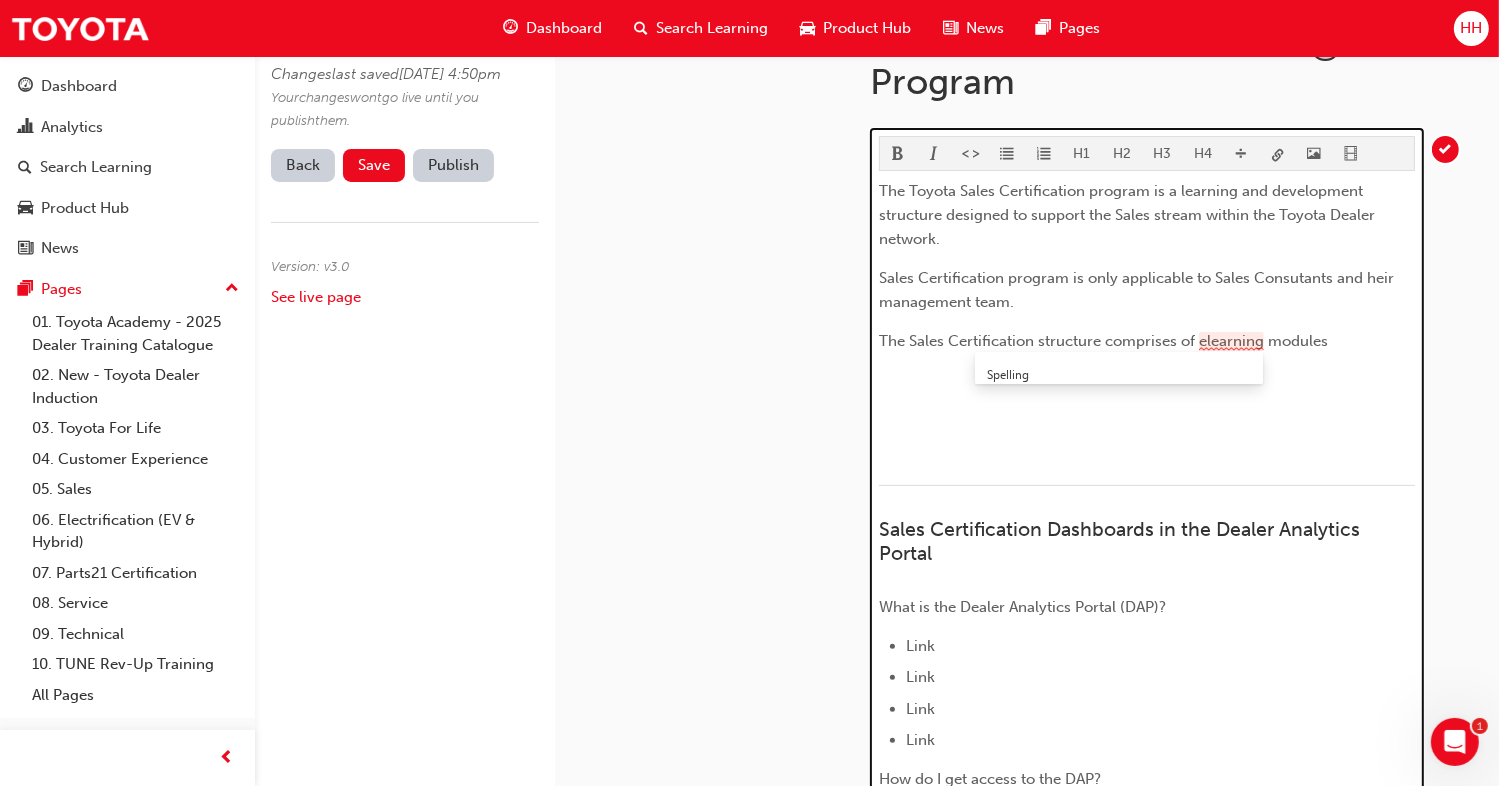 click on "﻿" at bounding box center (1147, 419) 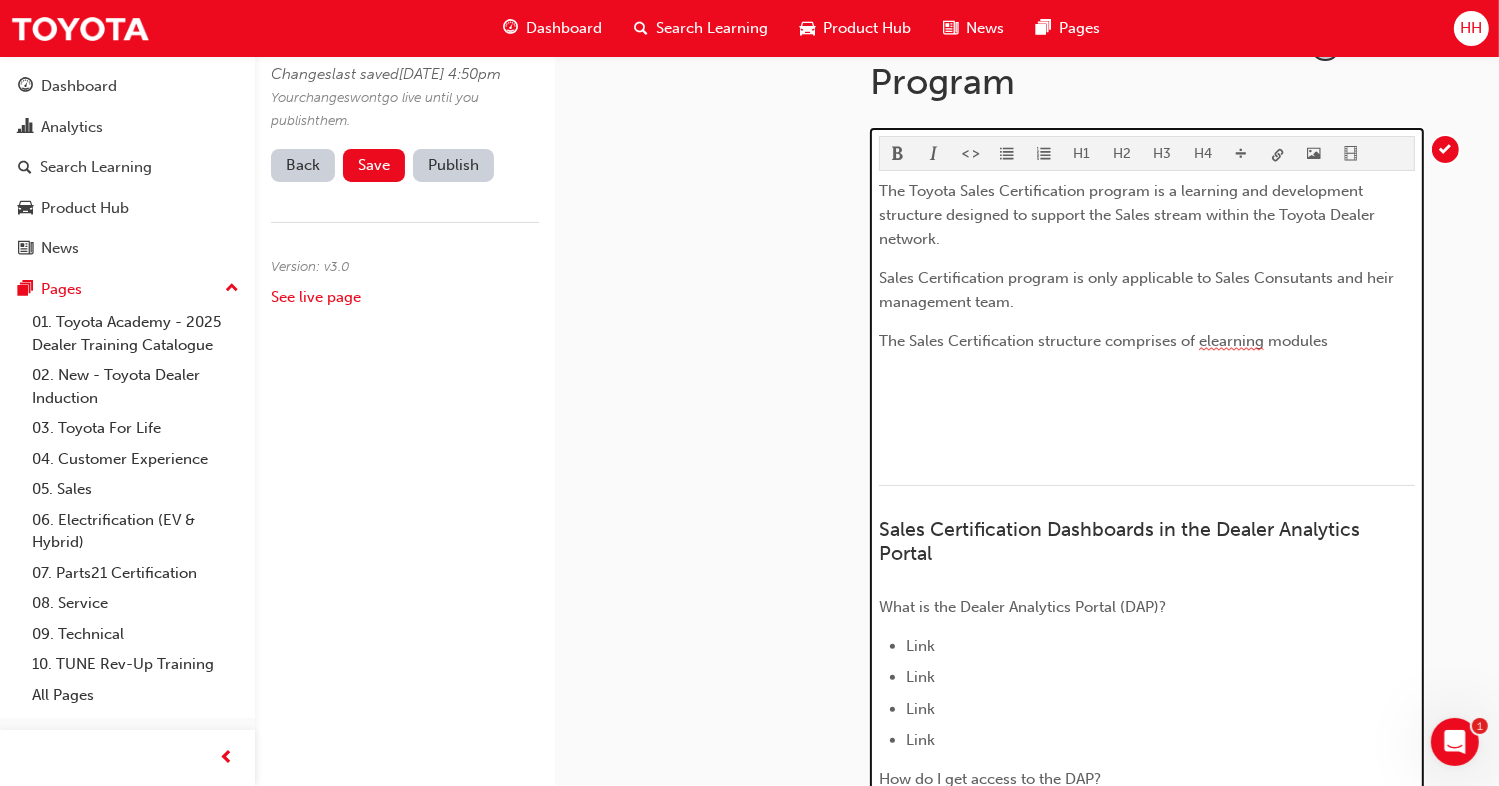 click on "The Sales Certification structure comprises of elearning modules" at bounding box center (1147, 341) 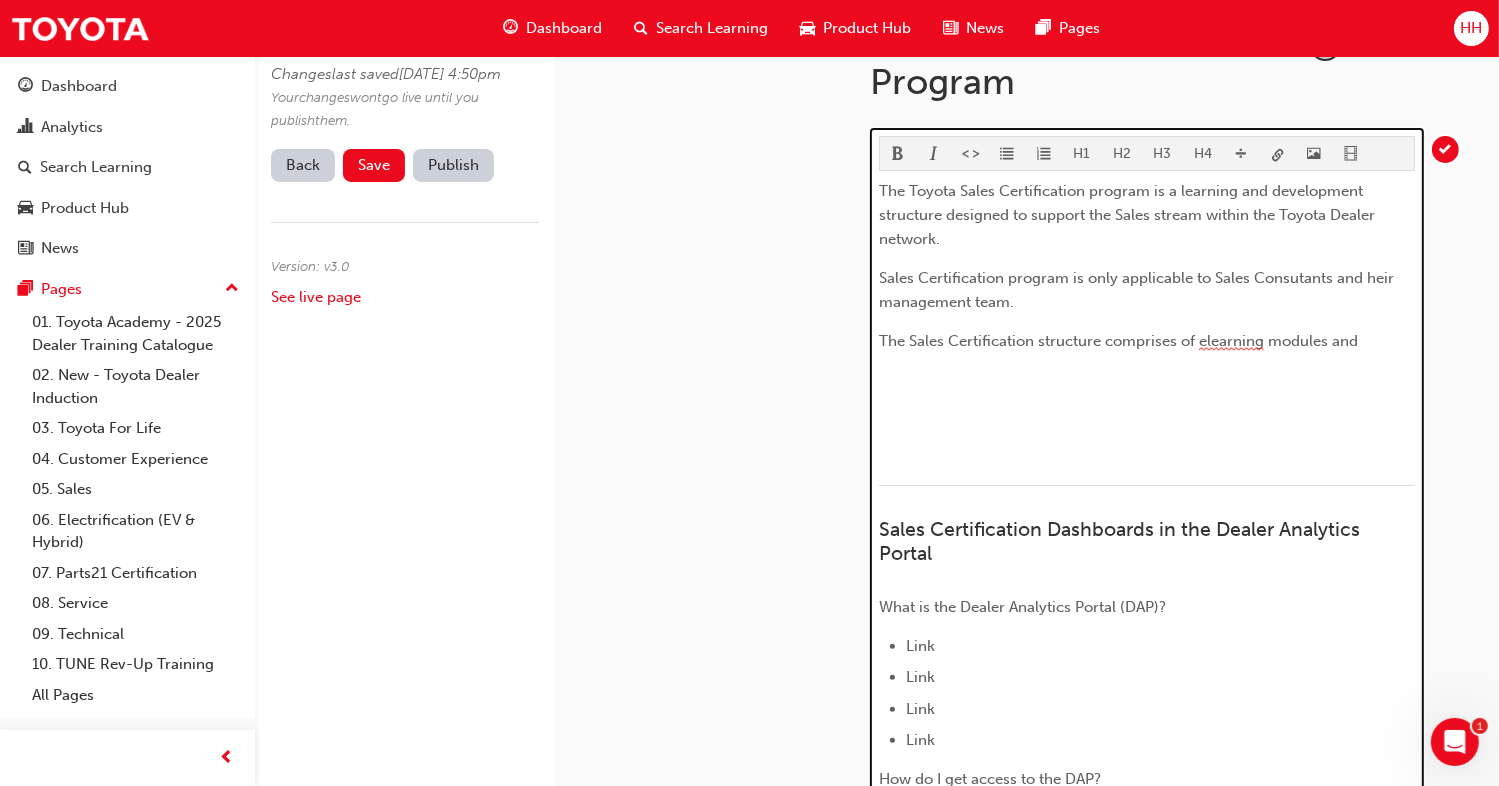 click on "The Sales Certification structure comprises of elearning modules and" at bounding box center (1118, 341) 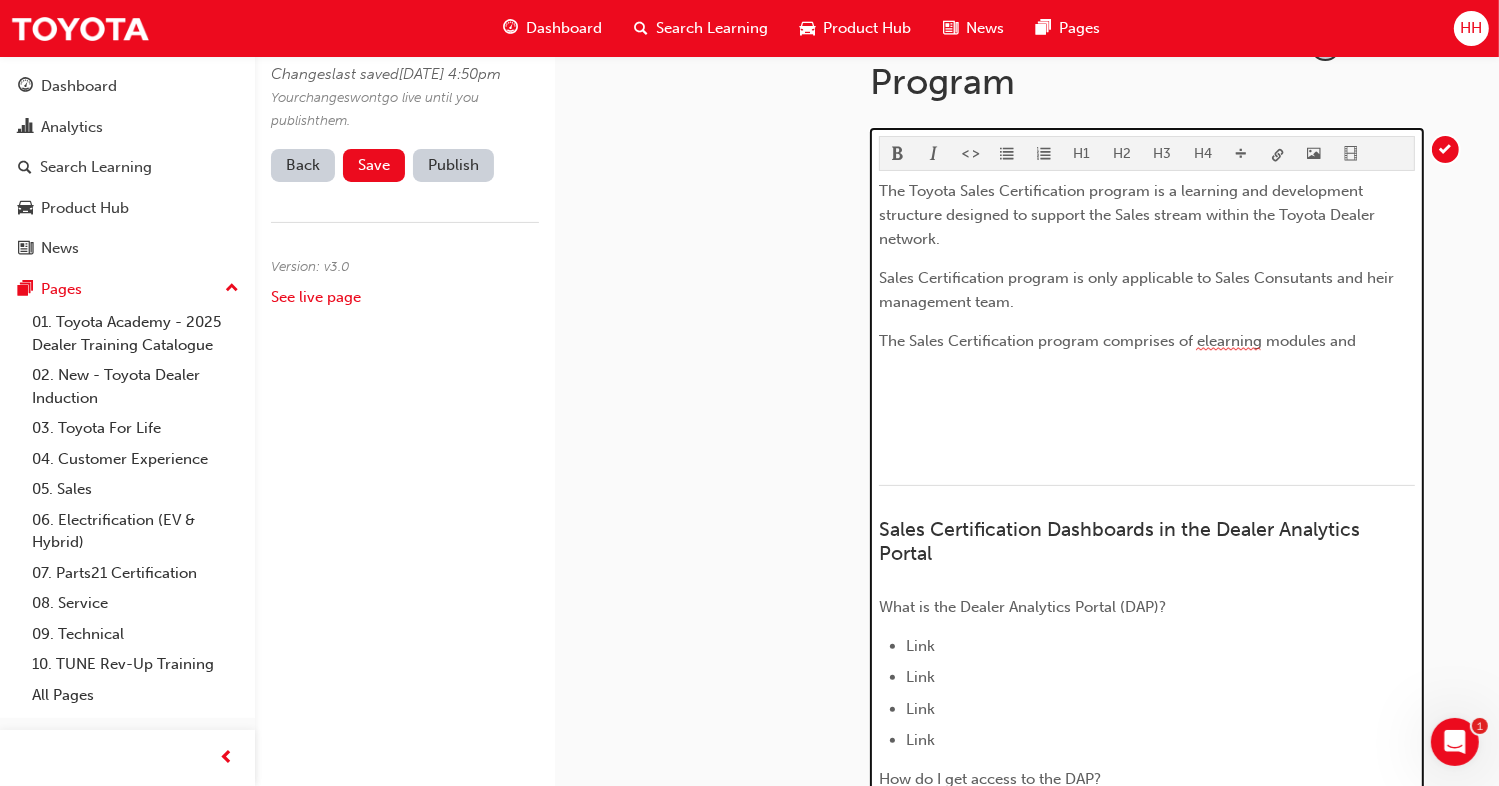 click on "The Sales Certification program comprises of elearning modules and" at bounding box center [1147, 341] 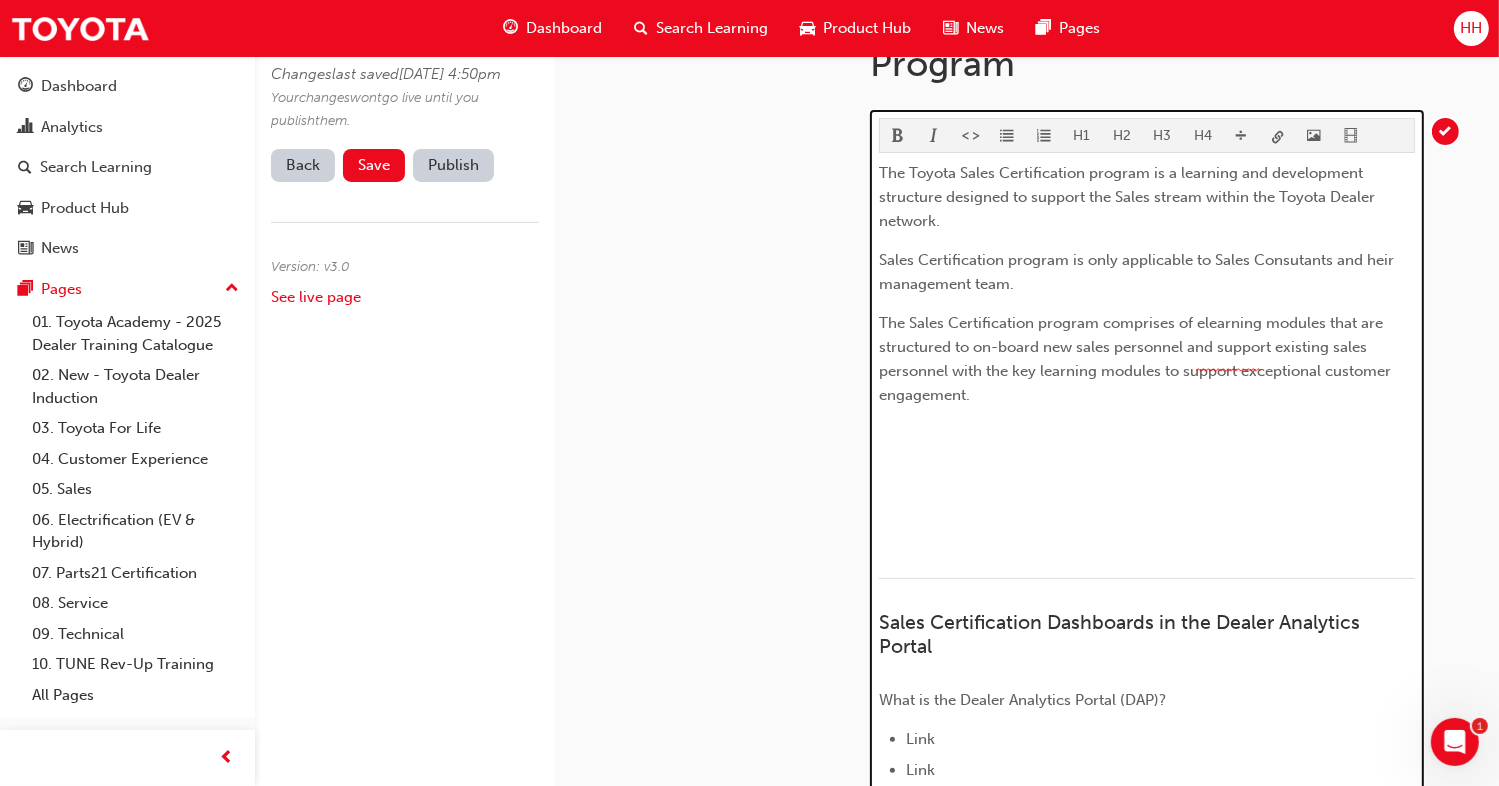 scroll, scrollTop: 451, scrollLeft: 0, axis: vertical 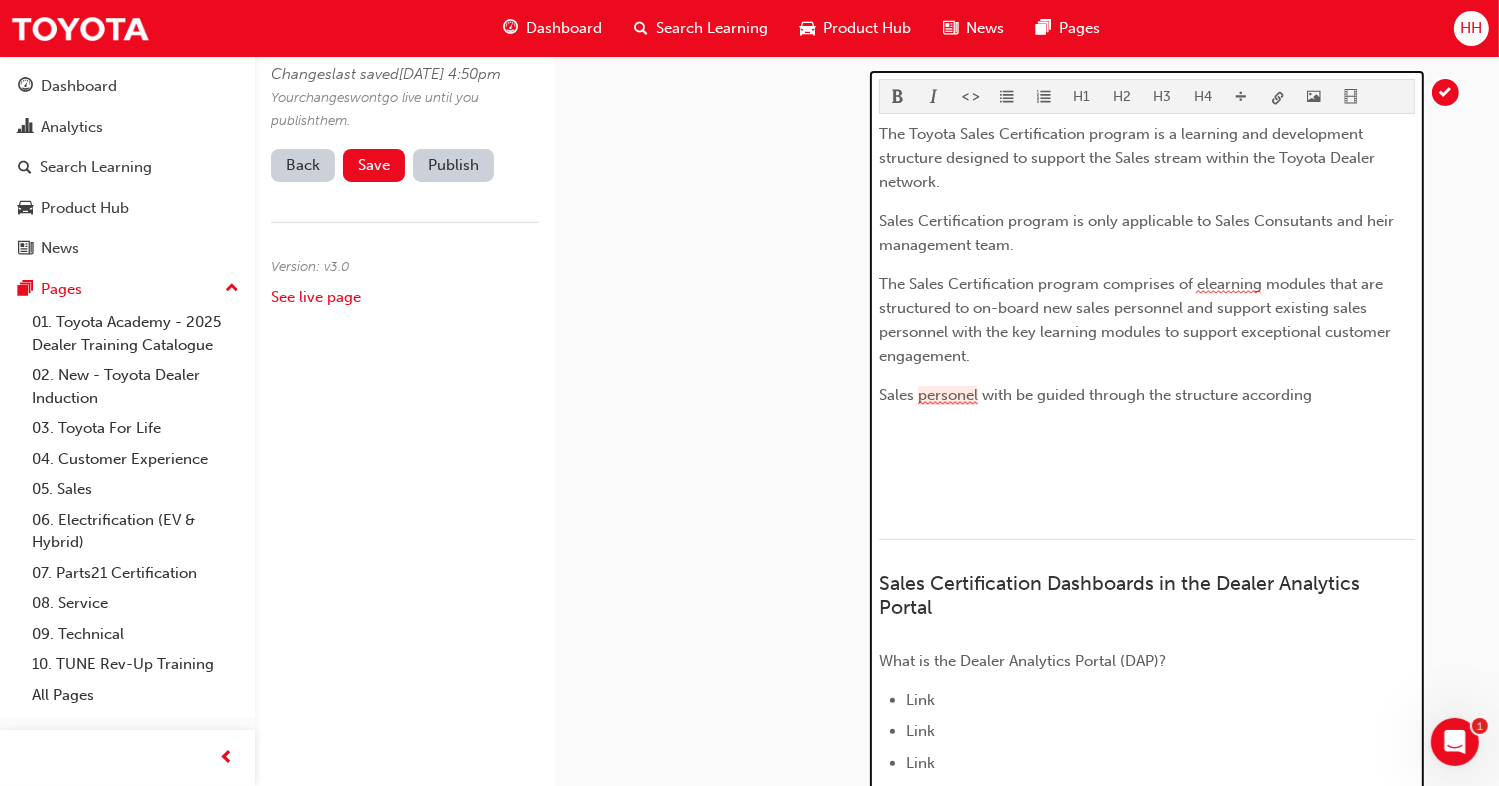 click on "Sales personel with be guided through the structure according" at bounding box center [1095, 395] 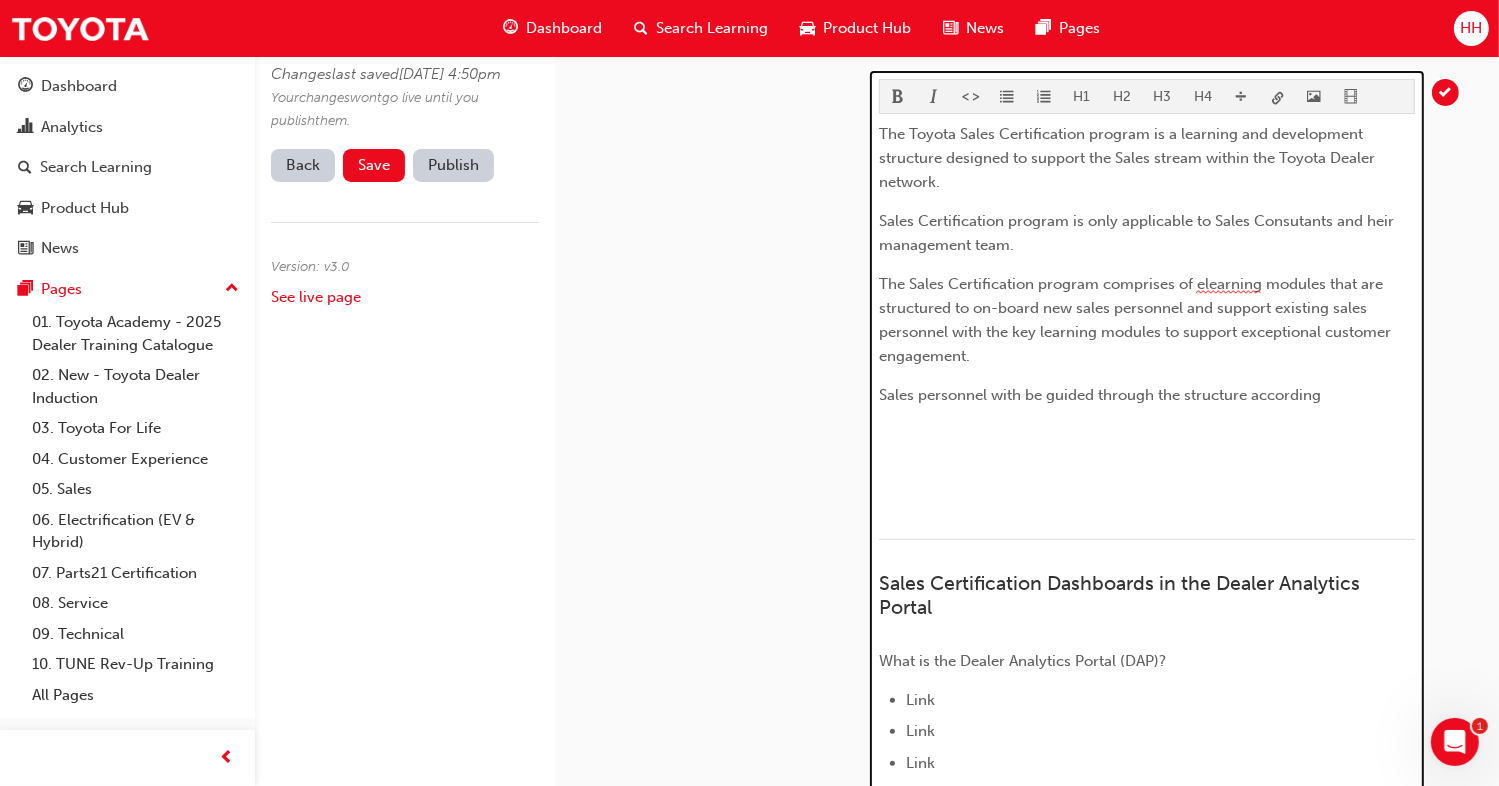 click on "Sales personnel with be guided through the structure according" at bounding box center (1147, 395) 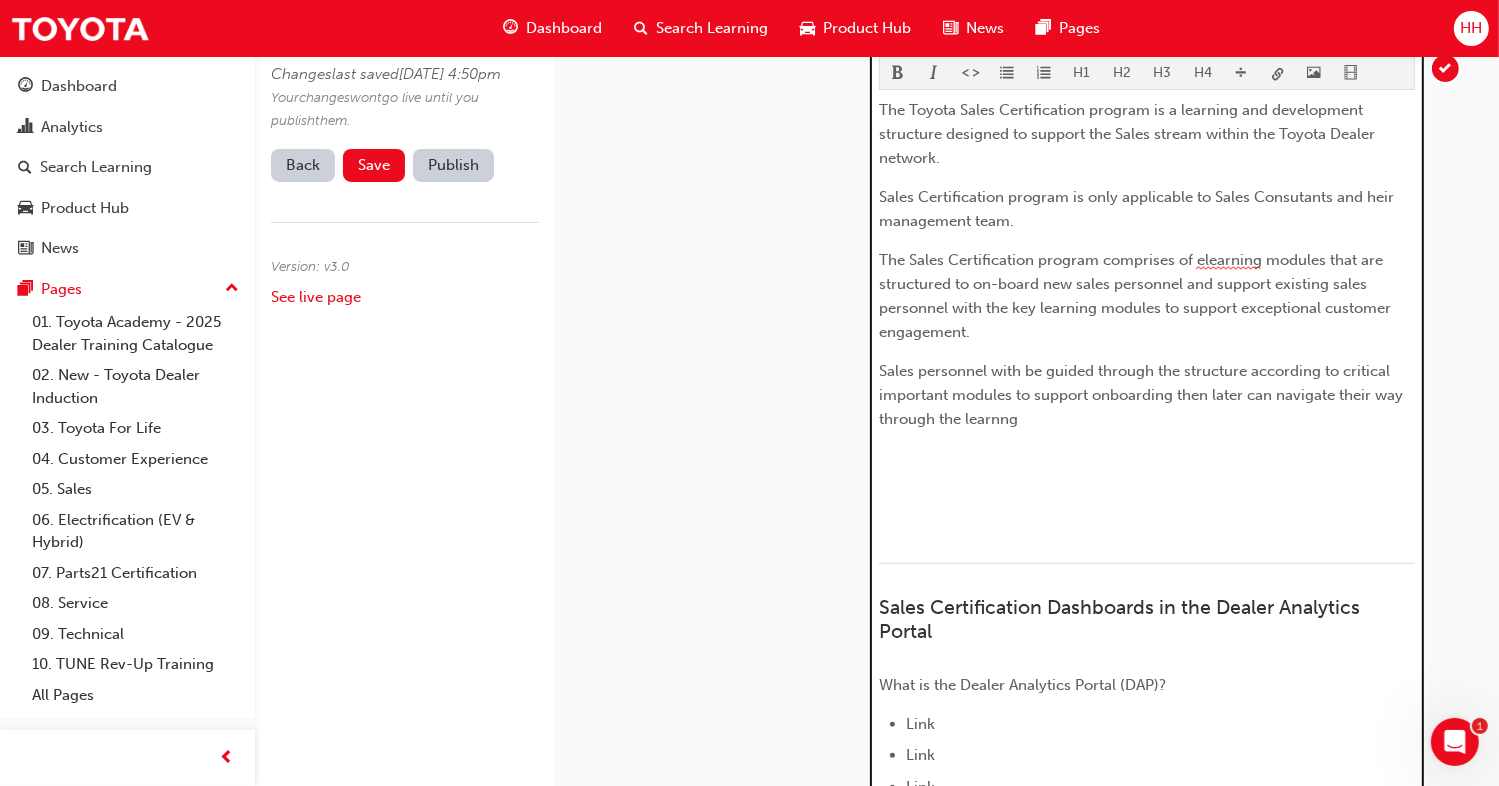 scroll, scrollTop: 499, scrollLeft: 0, axis: vertical 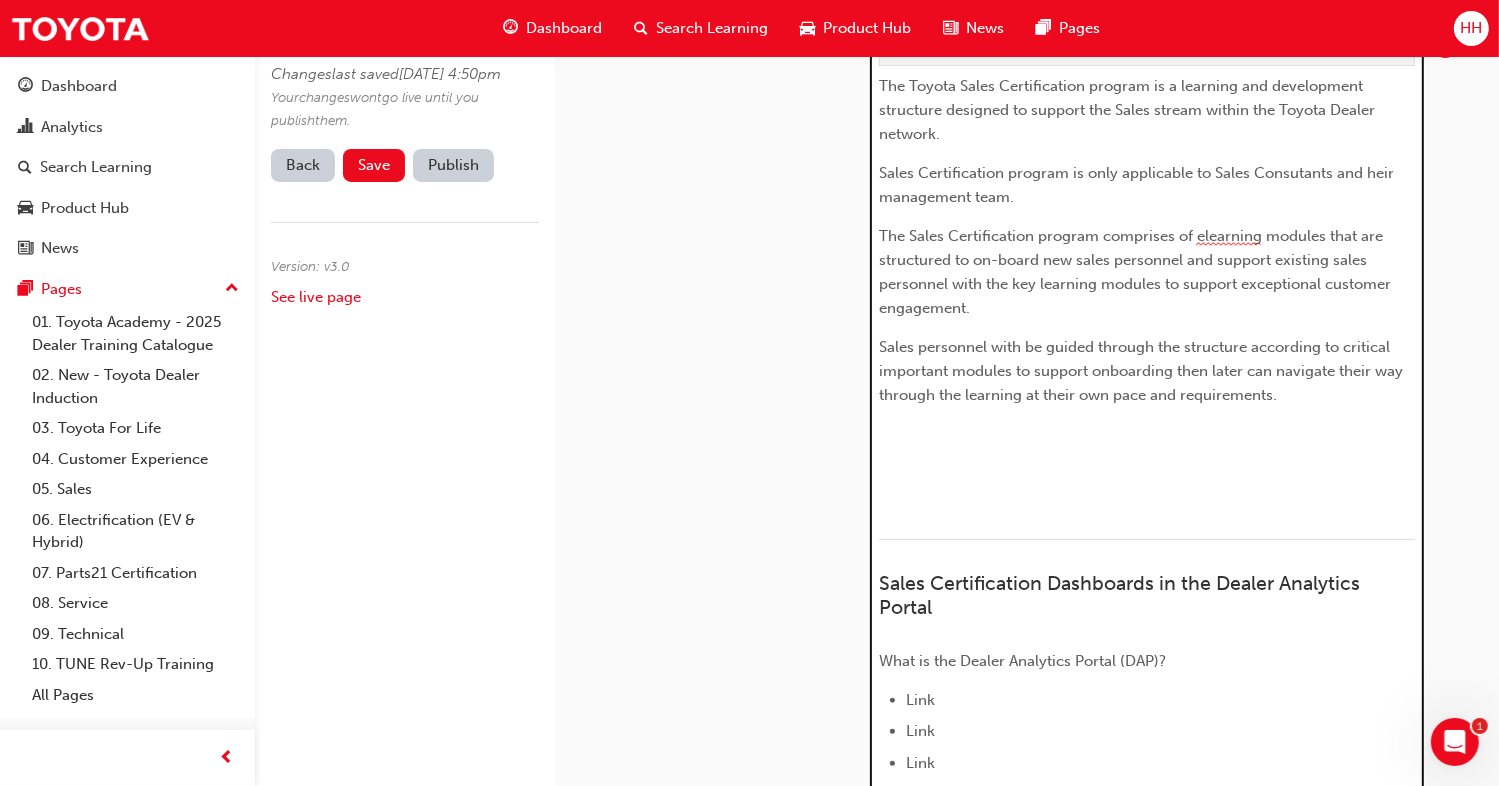 click on "﻿" at bounding box center [1147, 434] 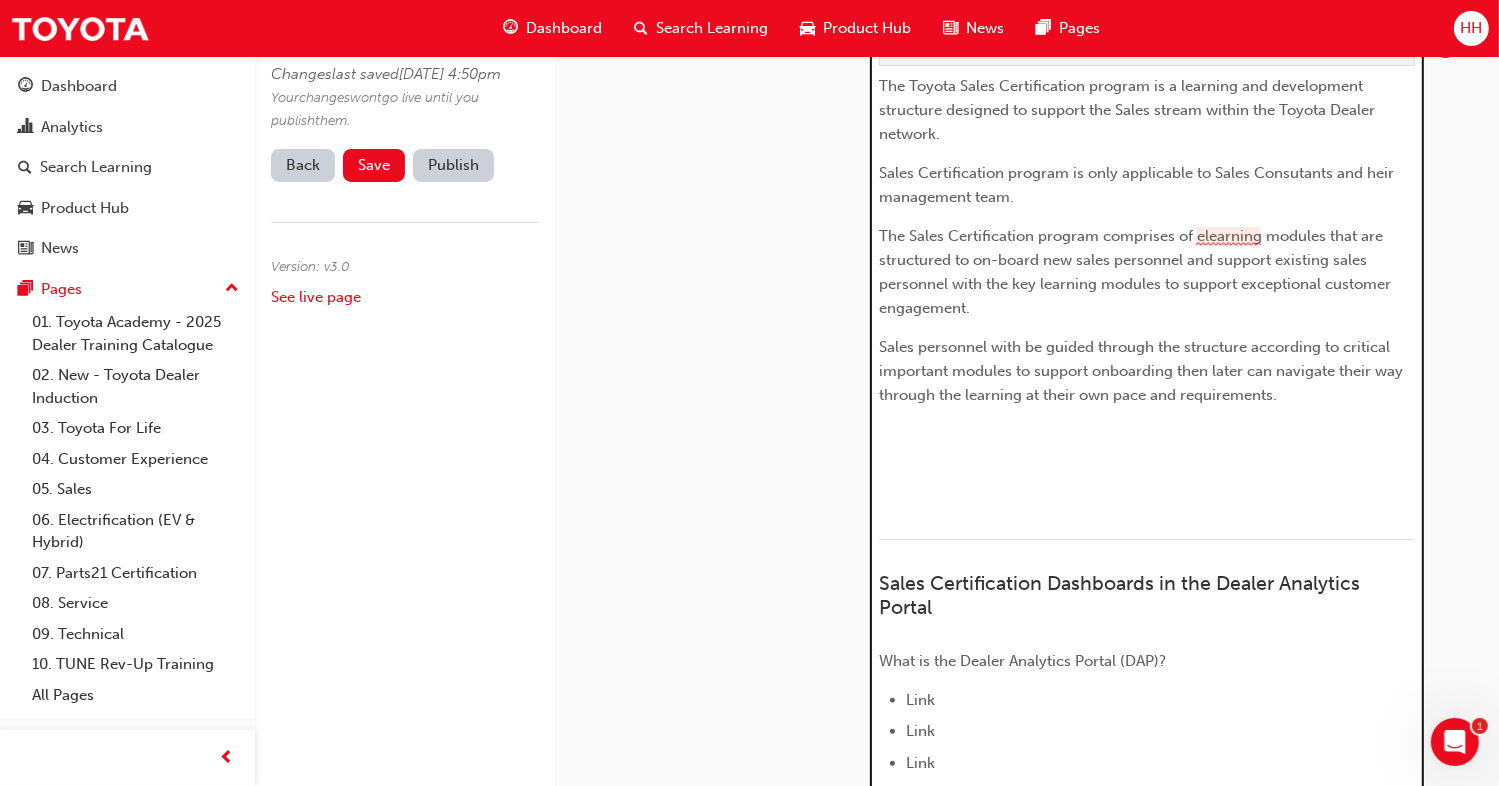 click on "The Sales Certification program comprises of elearning modules that are structured to on-board new sales personnel and support existing sales personnel with the key learning modules to support exceptional customer engagement." at bounding box center [1137, 272] 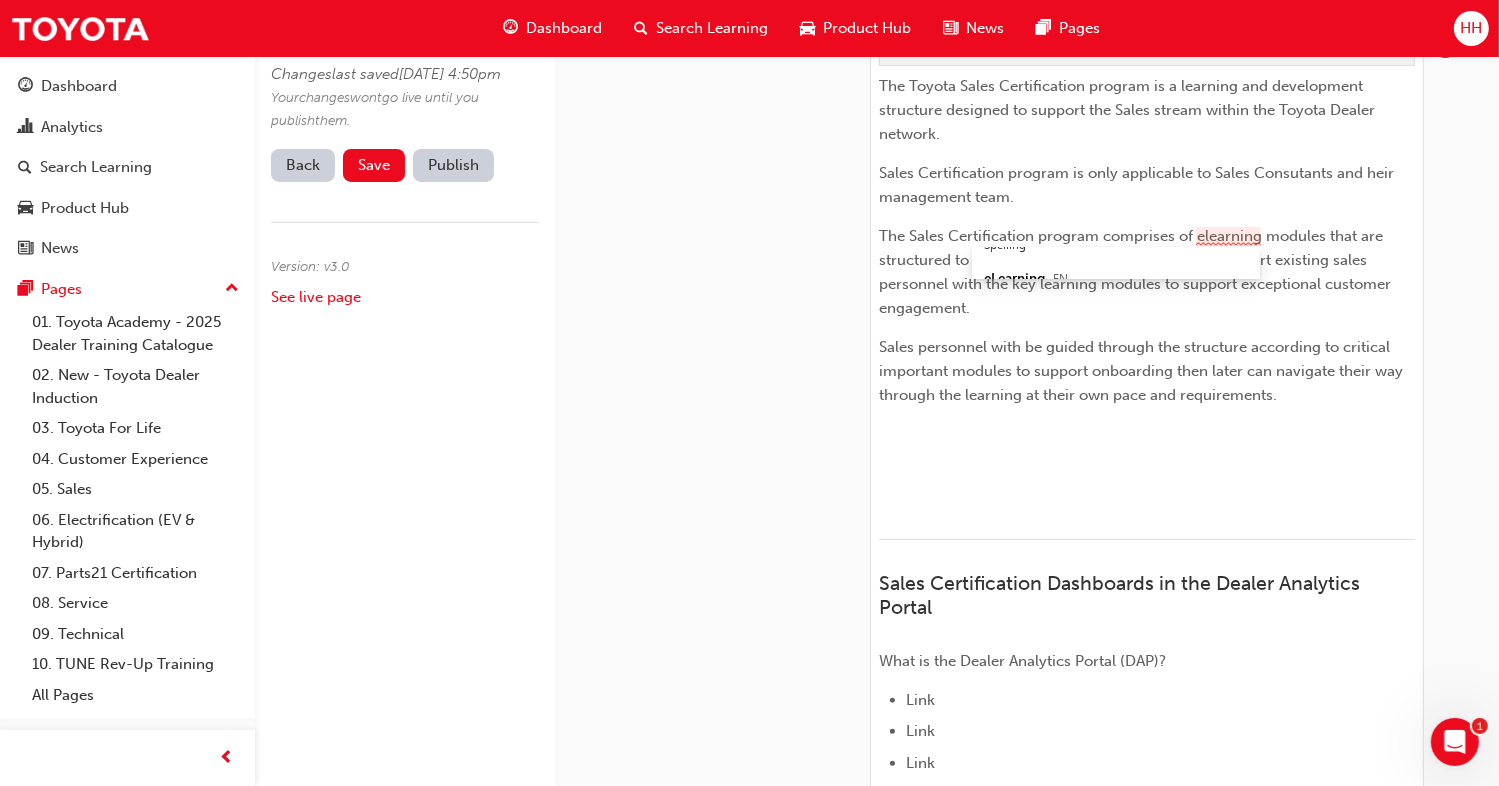 scroll, scrollTop: 40, scrollLeft: 0, axis: vertical 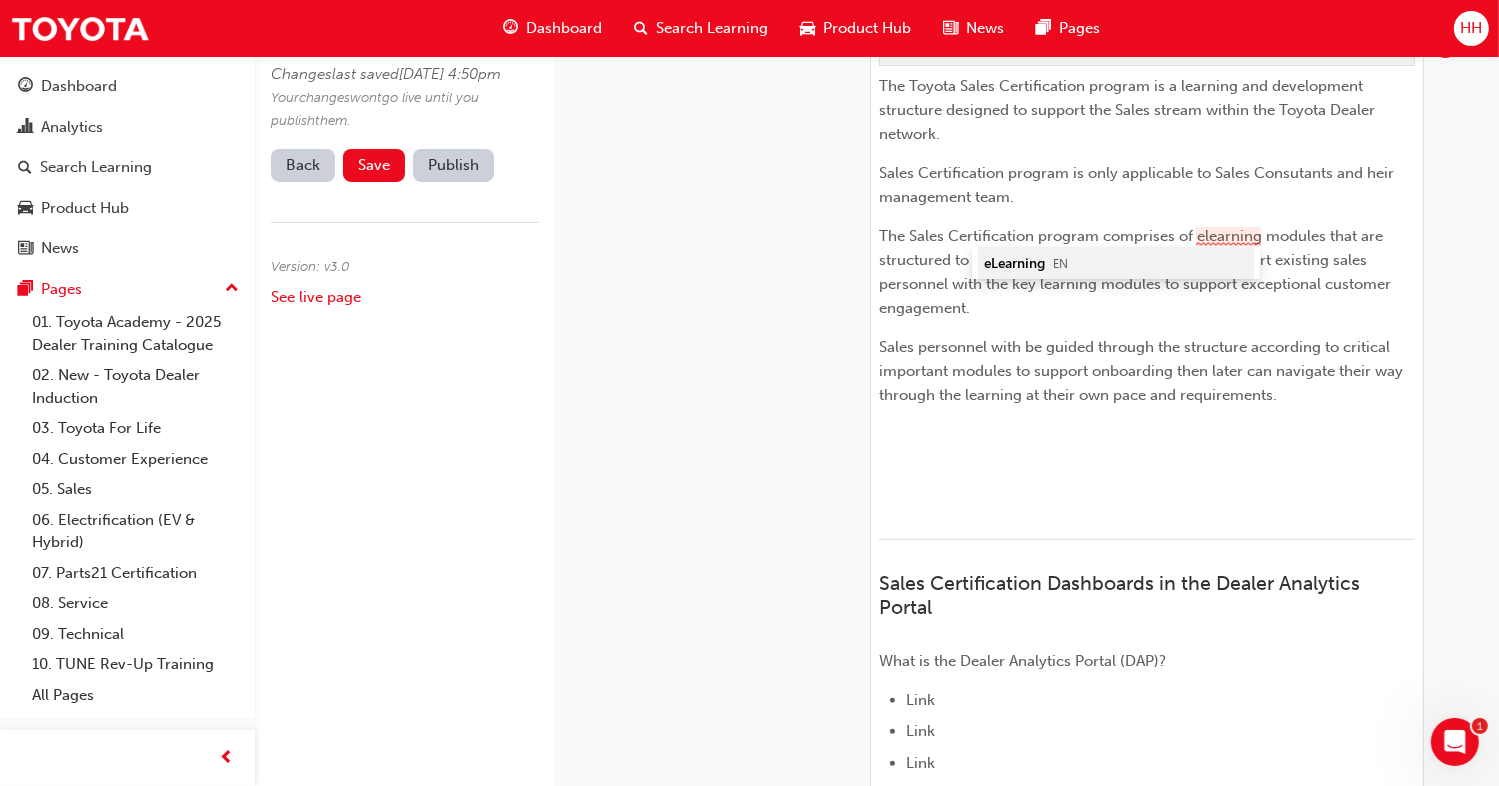 click on "eLearning EN" at bounding box center [1116, 262] 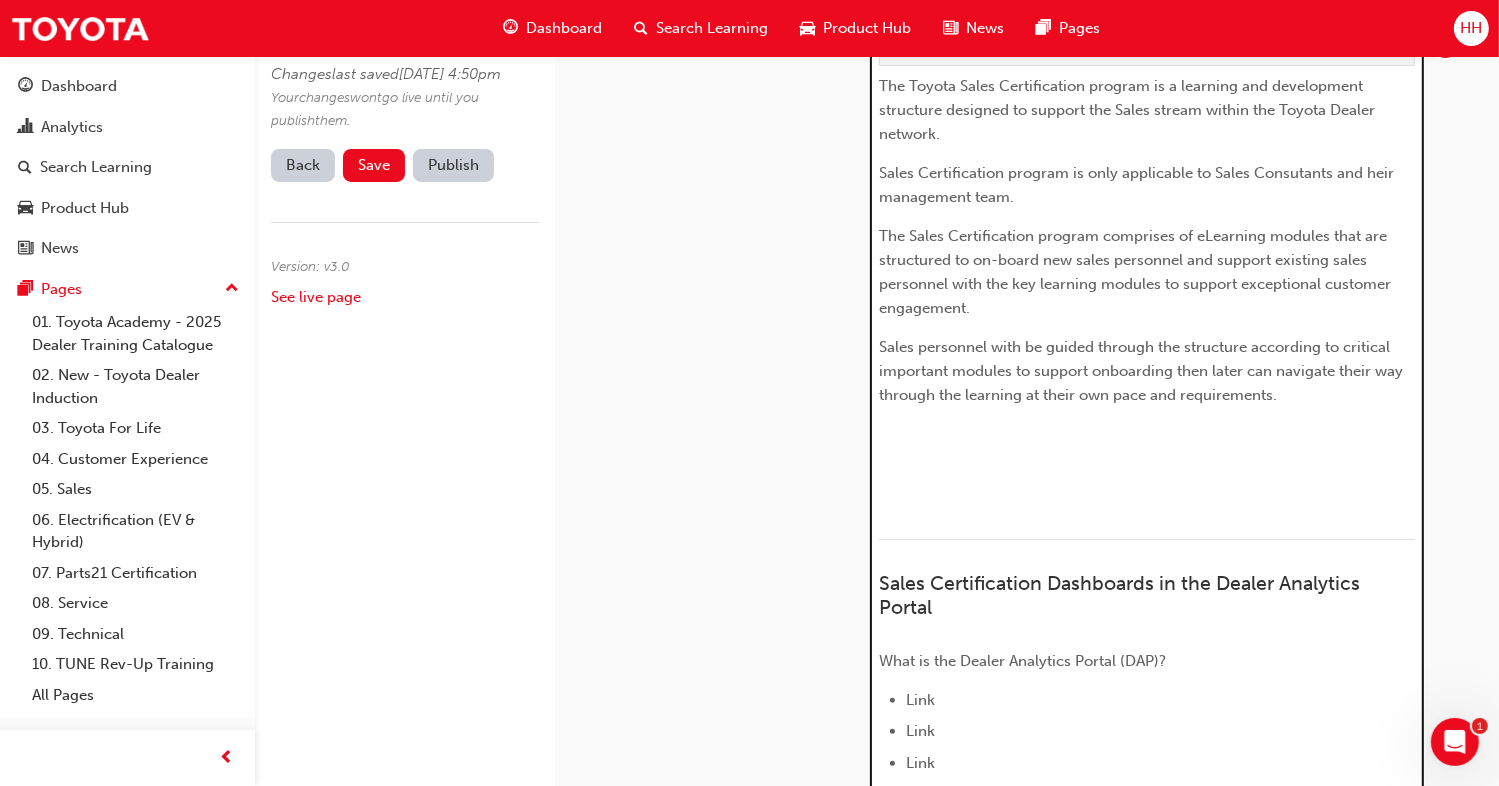 click on "﻿" at bounding box center [1147, 434] 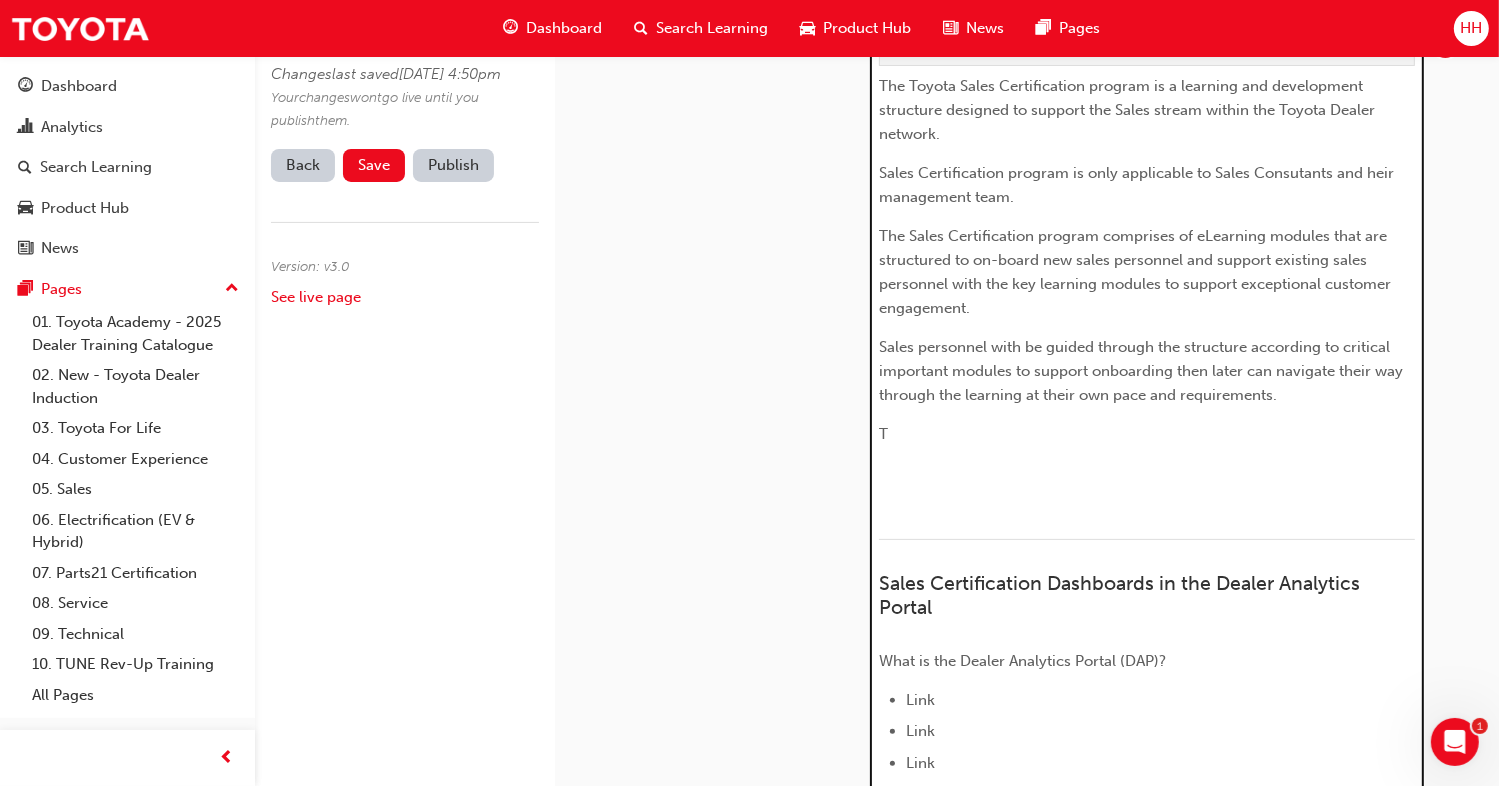 scroll, scrollTop: 538, scrollLeft: 0, axis: vertical 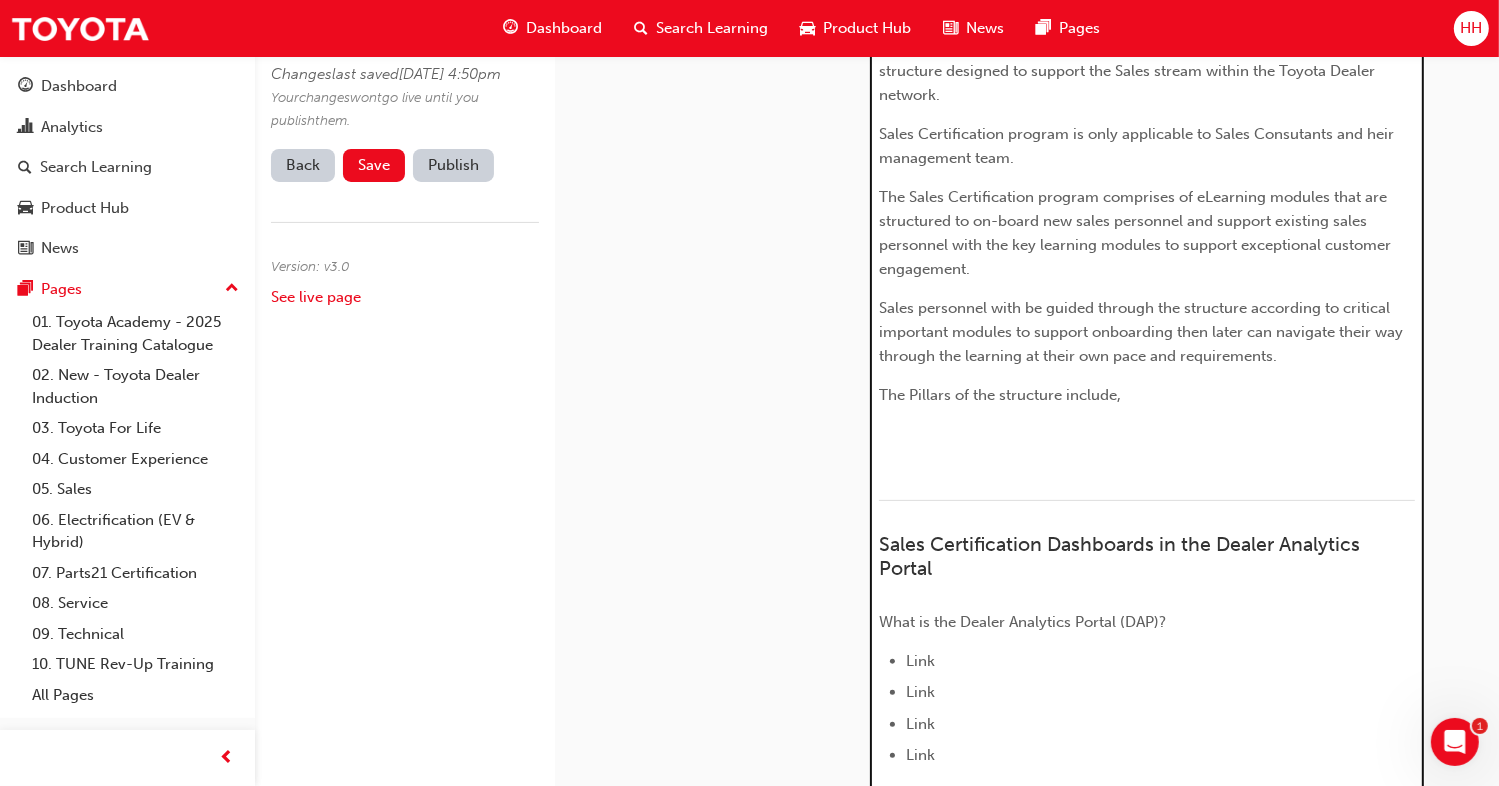 drag, startPoint x: 1133, startPoint y: 399, endPoint x: 1164, endPoint y: 408, distance: 32.280025 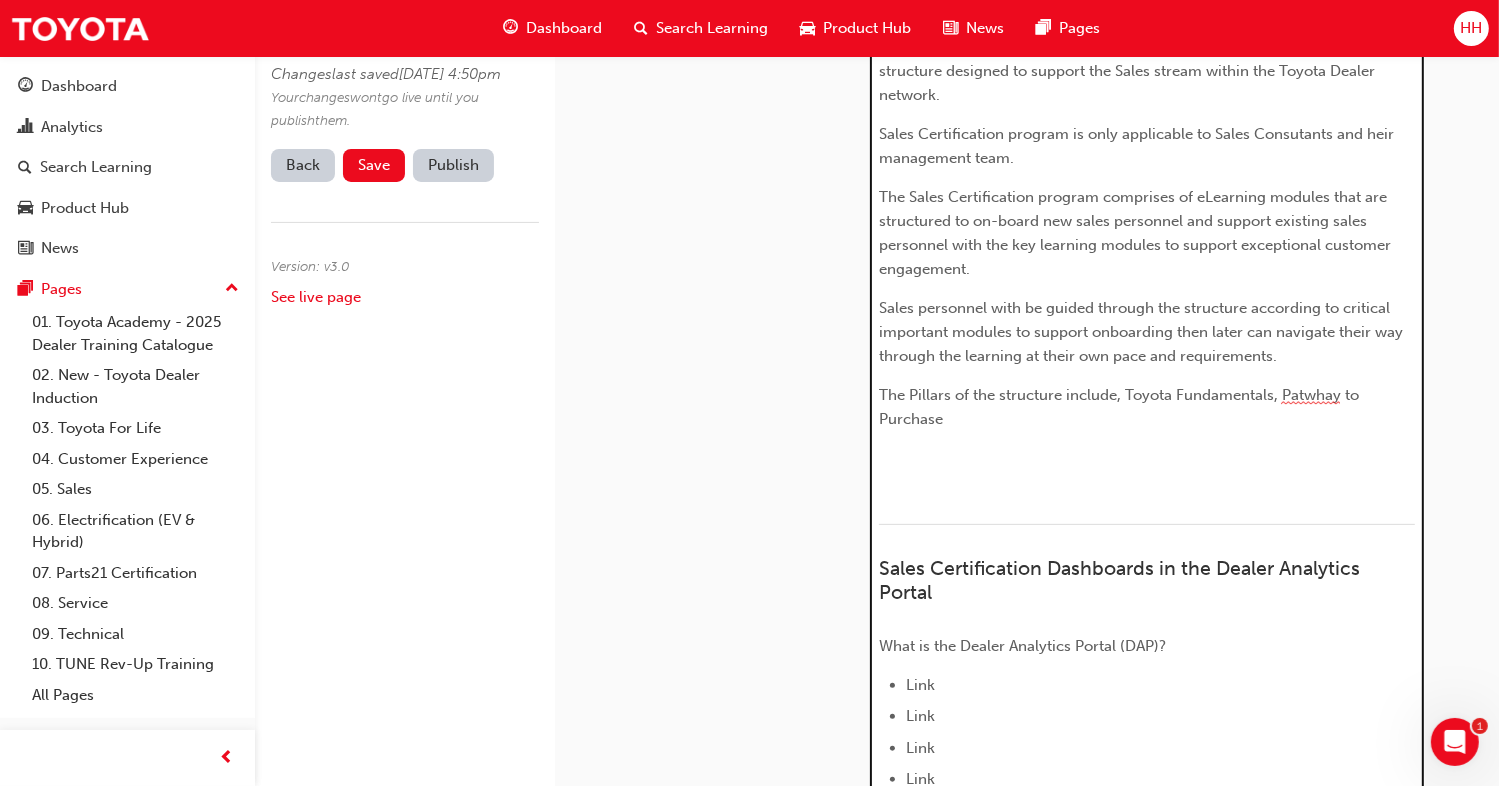 click on "The Pillars of the structure include, Toyota Fundamentals, Patwhay to Purchase" at bounding box center (1121, 407) 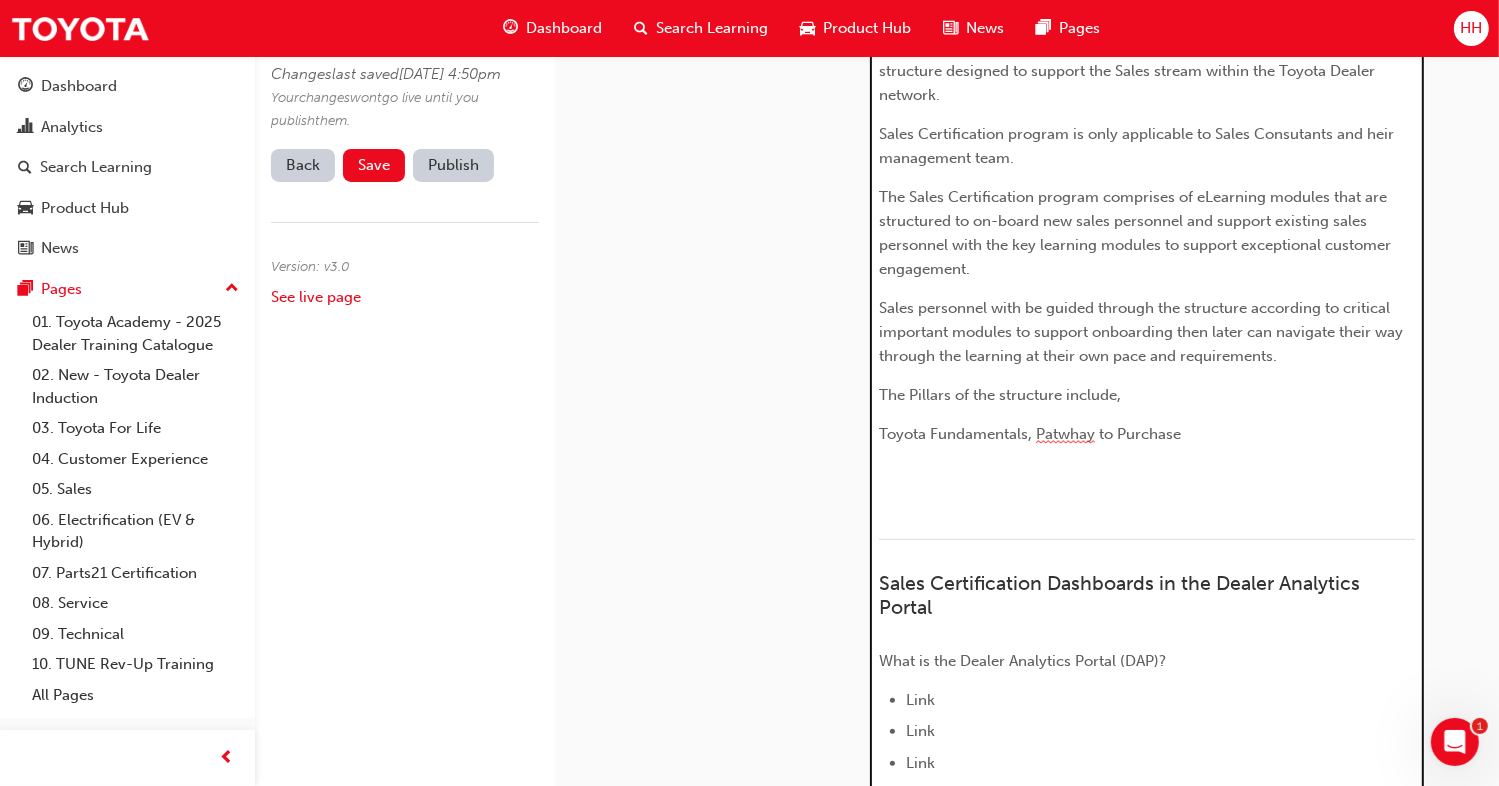 scroll, scrollTop: 576, scrollLeft: 0, axis: vertical 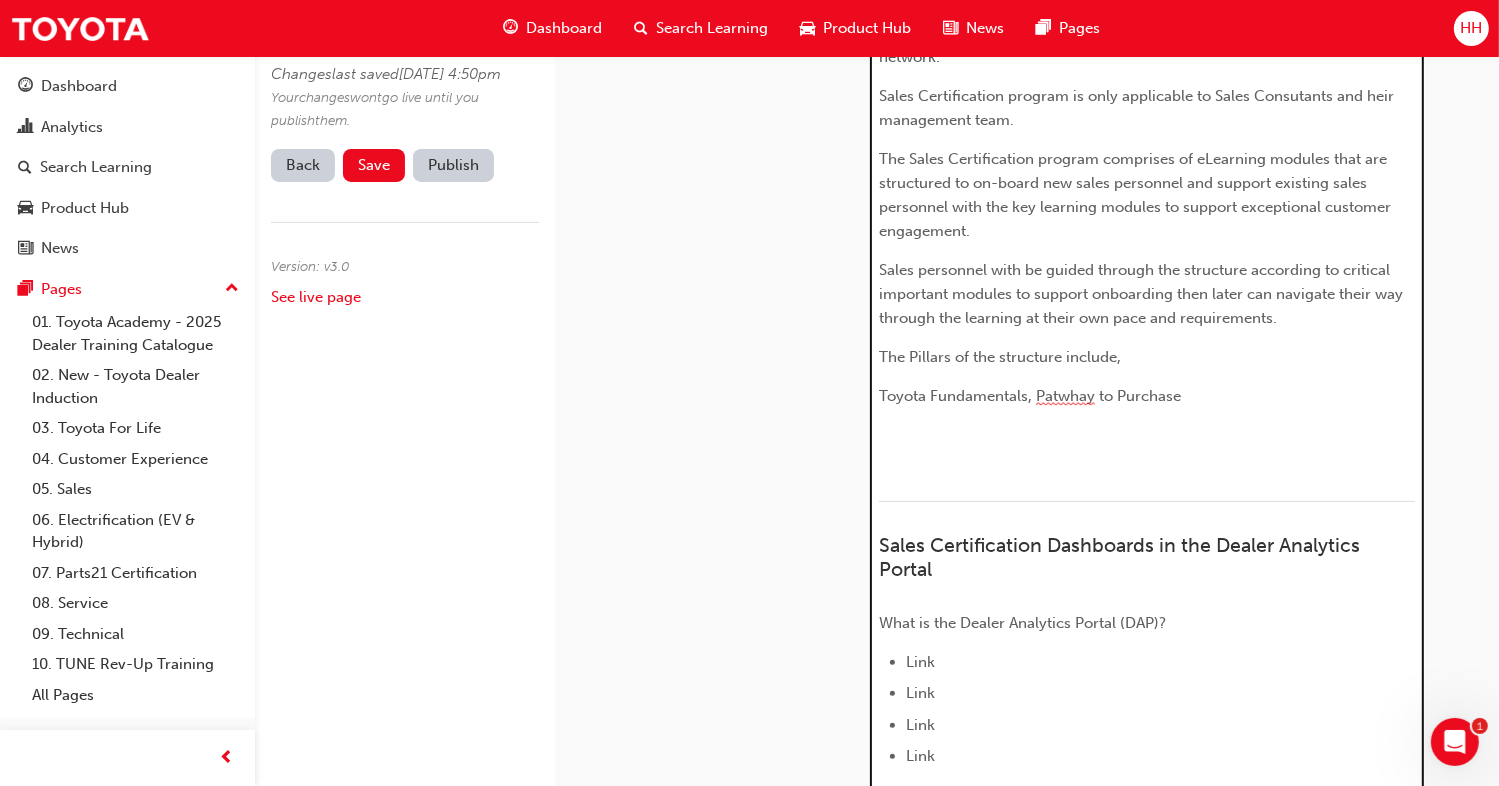 drag, startPoint x: 882, startPoint y: 392, endPoint x: 1108, endPoint y: 440, distance: 231.04112 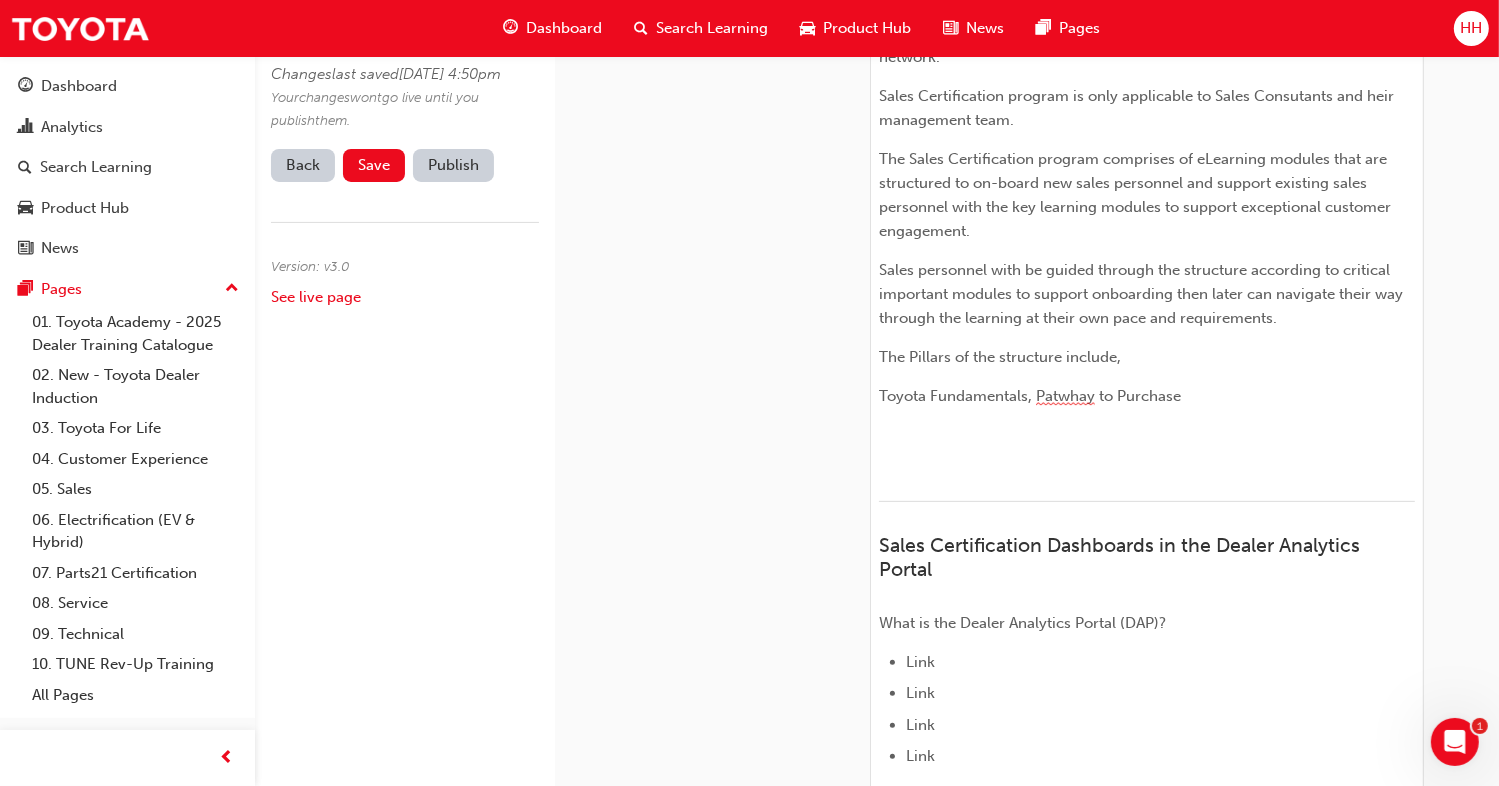 click on "H1 H2 H3 H4 The Toyota Sales Certification program is a learning and development structure designed to support the Sales stream within the Toyota Dealer network. Sales Certification program is only applicable to Sales Consutants and heir management team. The Sales Certification program comprises of eLearning modules that are structured to on-board new sales personnel and support existing sales personnel with the key learning modules to support exceptional customer engagement. Sales personnel with be guided through the structure according to critical important modules to support onboarding then later can navigate their way through the learning at their own pace and requirements. The Pillars of the structure include,  Toyota Fundamentals, Patwhay to Purchase ﻿ ﻿ ﻿ Sales Certification Dashboards in the Dealer Analytics Portal What is the Dealer Analytics Portal (DAP)? Link Link Link Link How do I get access to the DAP? ﻿ Sales Certification Dashboard Training Videos         ﻿" at bounding box center (1147, 551) 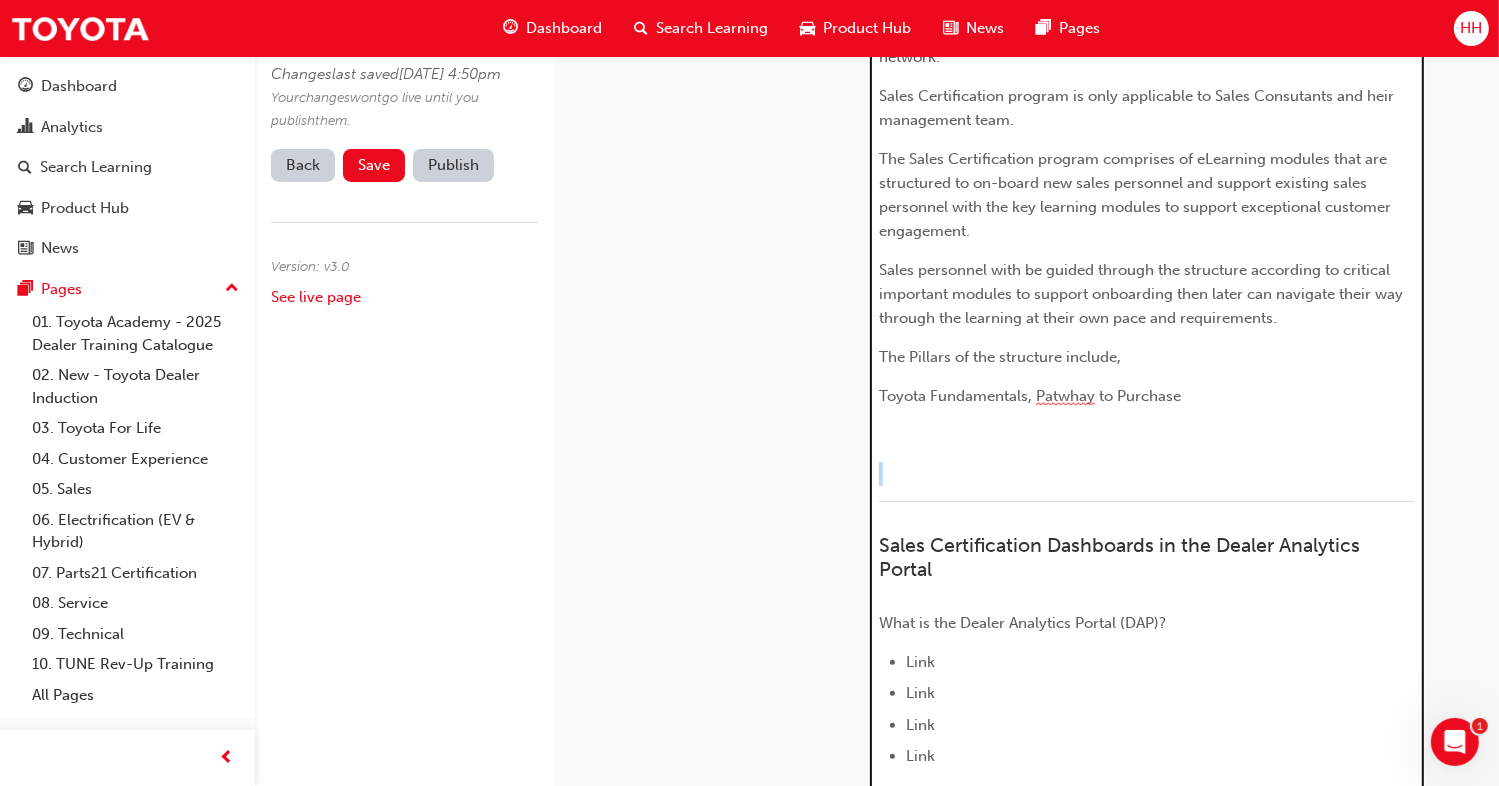 drag, startPoint x: 880, startPoint y: 393, endPoint x: 1240, endPoint y: 478, distance: 369.89862 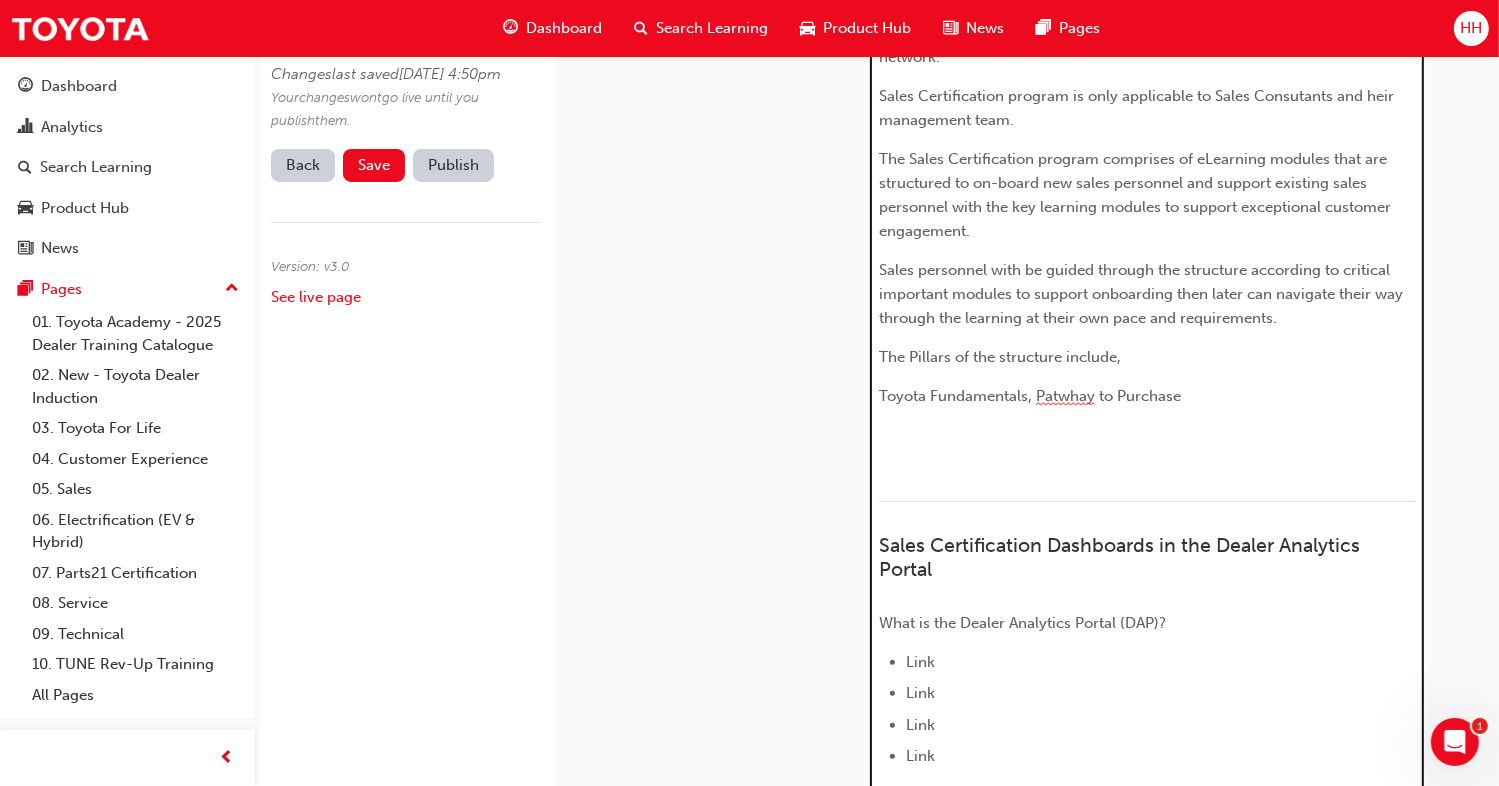click on "Link Link Link Link" at bounding box center (1147, 709) 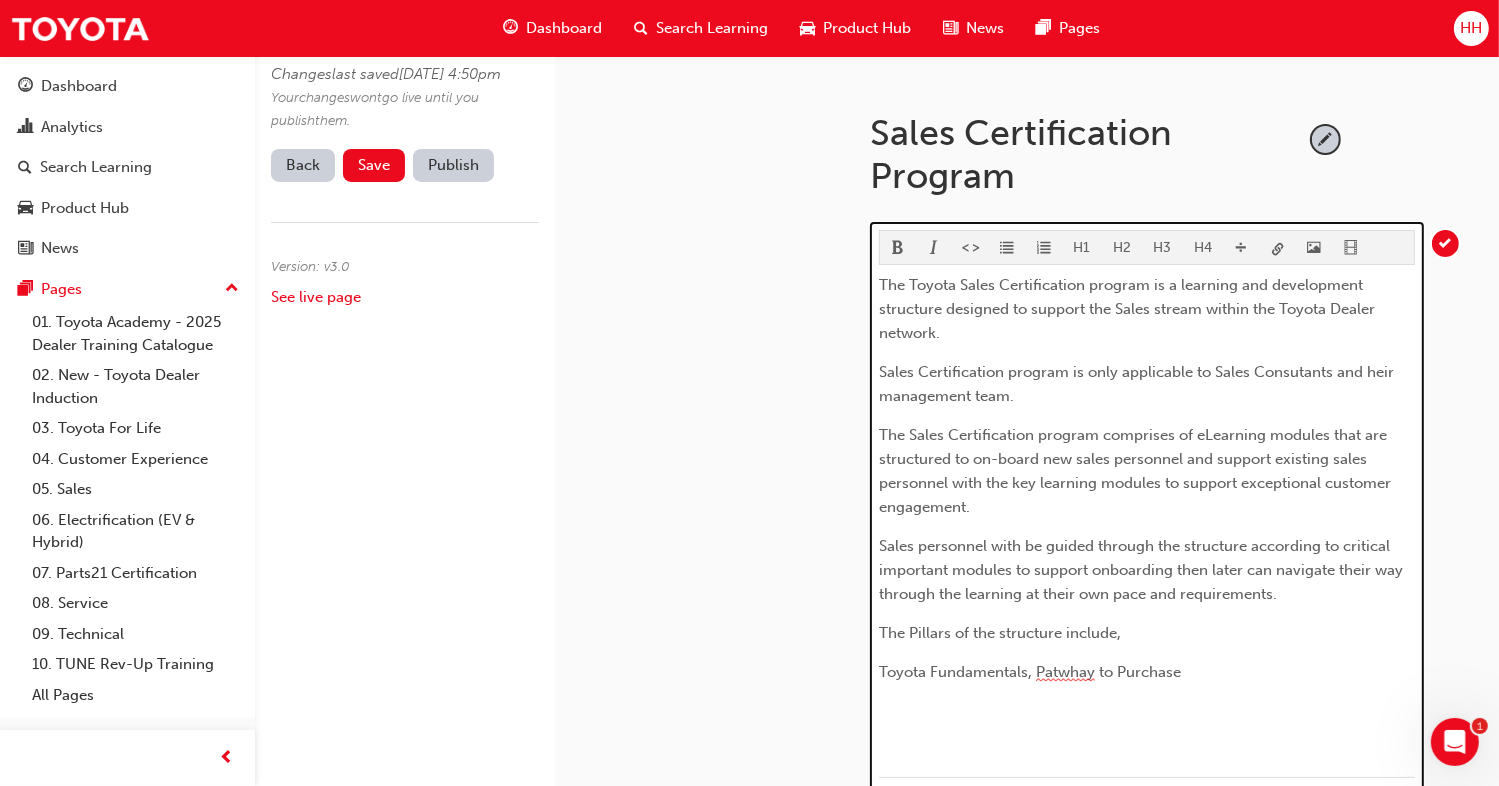 scroll, scrollTop: 700, scrollLeft: 0, axis: vertical 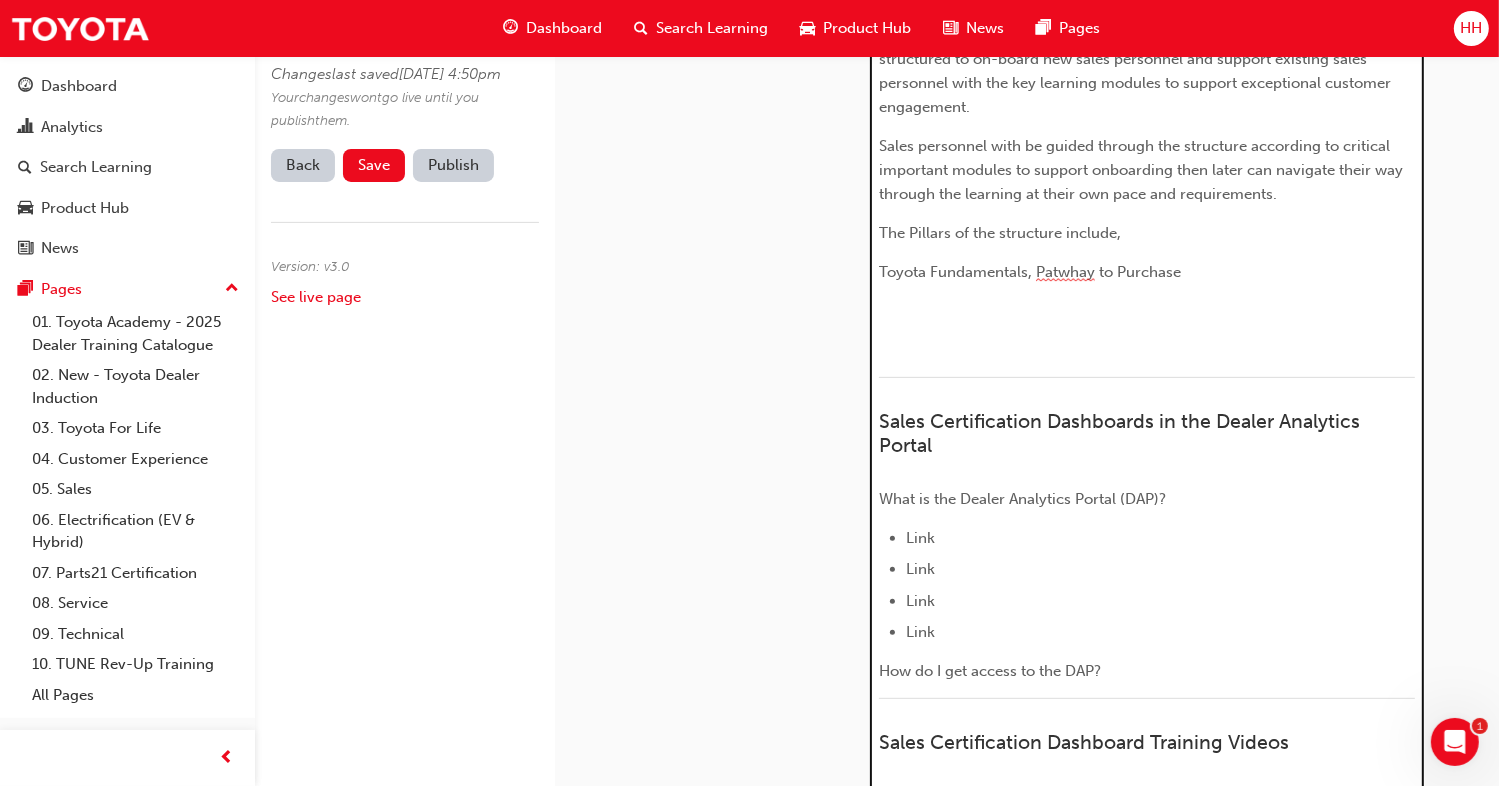 click on "Toyota Fundamentals, Patwhay to Purchase" at bounding box center [1030, 272] 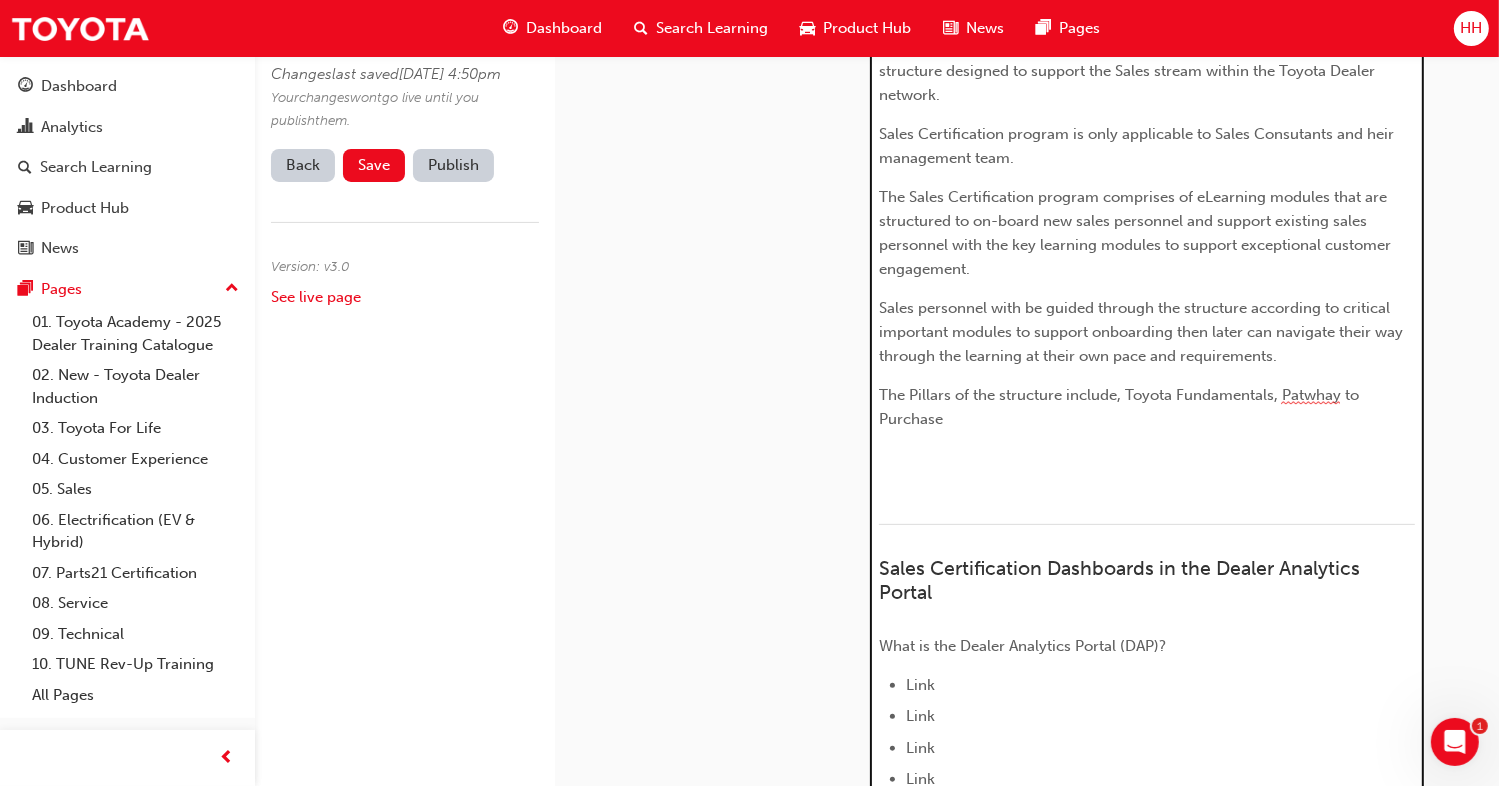 drag, startPoint x: 1296, startPoint y: 393, endPoint x: 1161, endPoint y: 436, distance: 141.68274 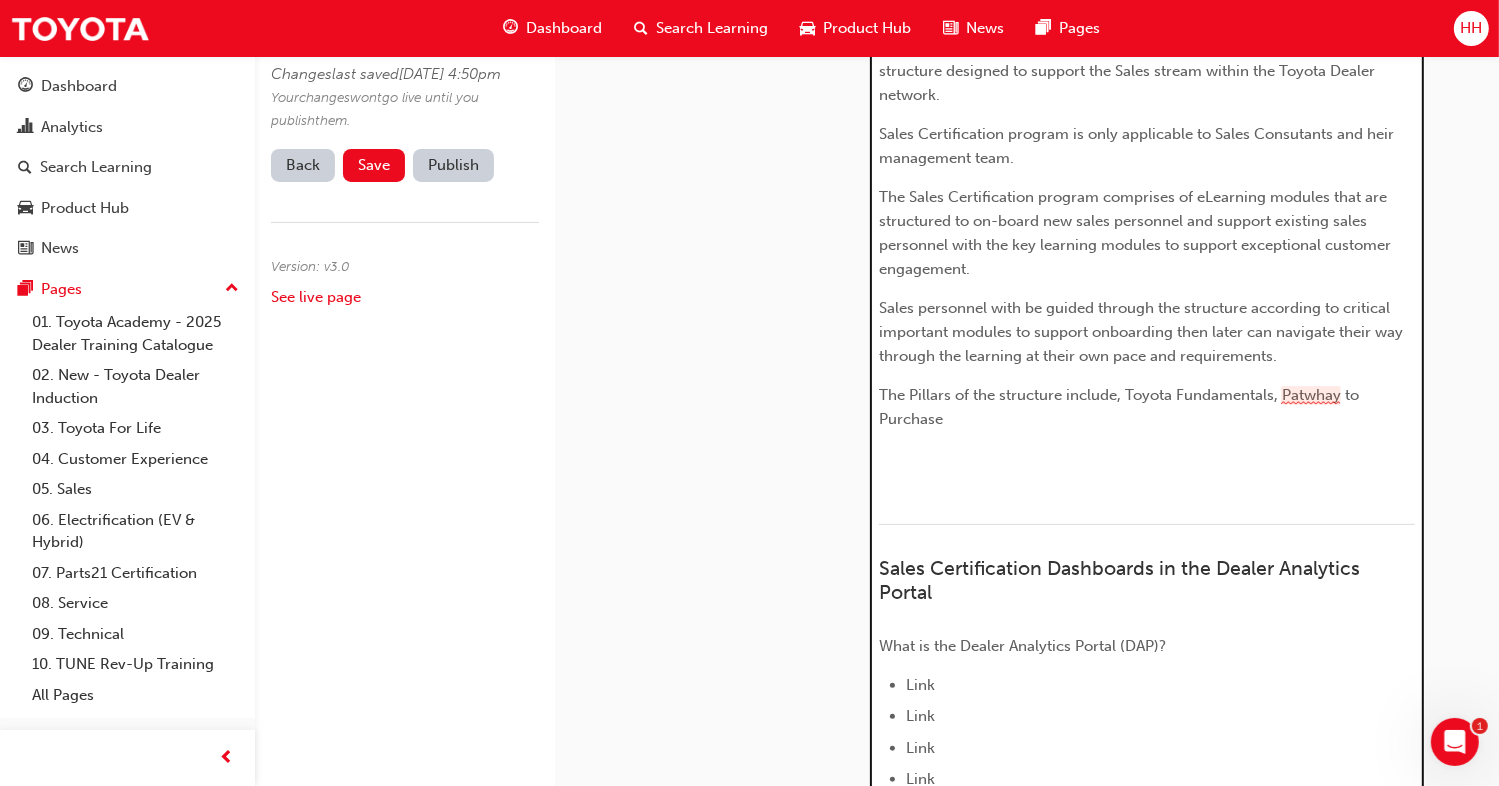 click on "The Pillars of the structure include, Toyota Fundamentals, Patwhay to Purchase" at bounding box center [1147, 407] 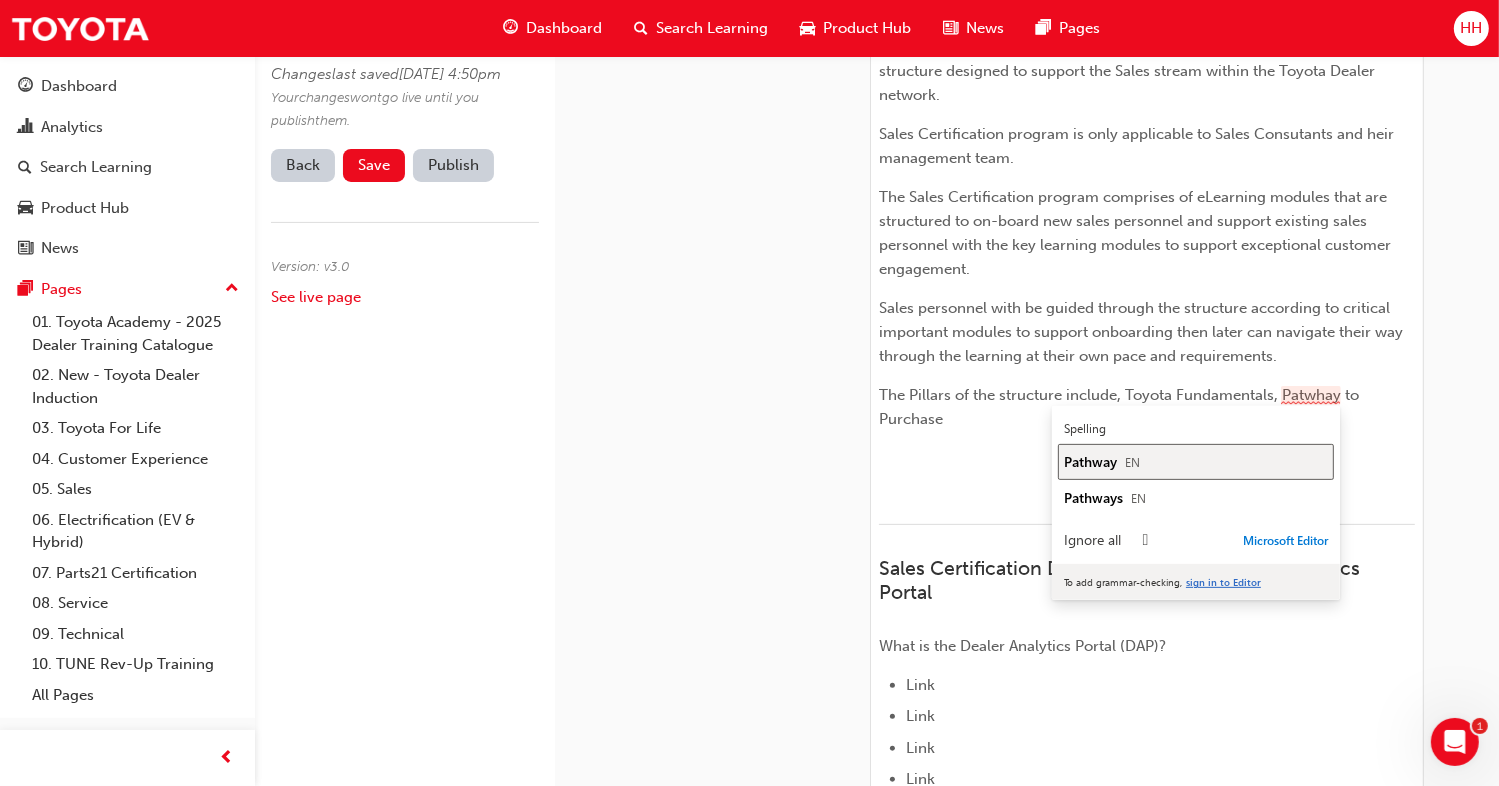 click on "Pathway EN" at bounding box center (1196, 461) 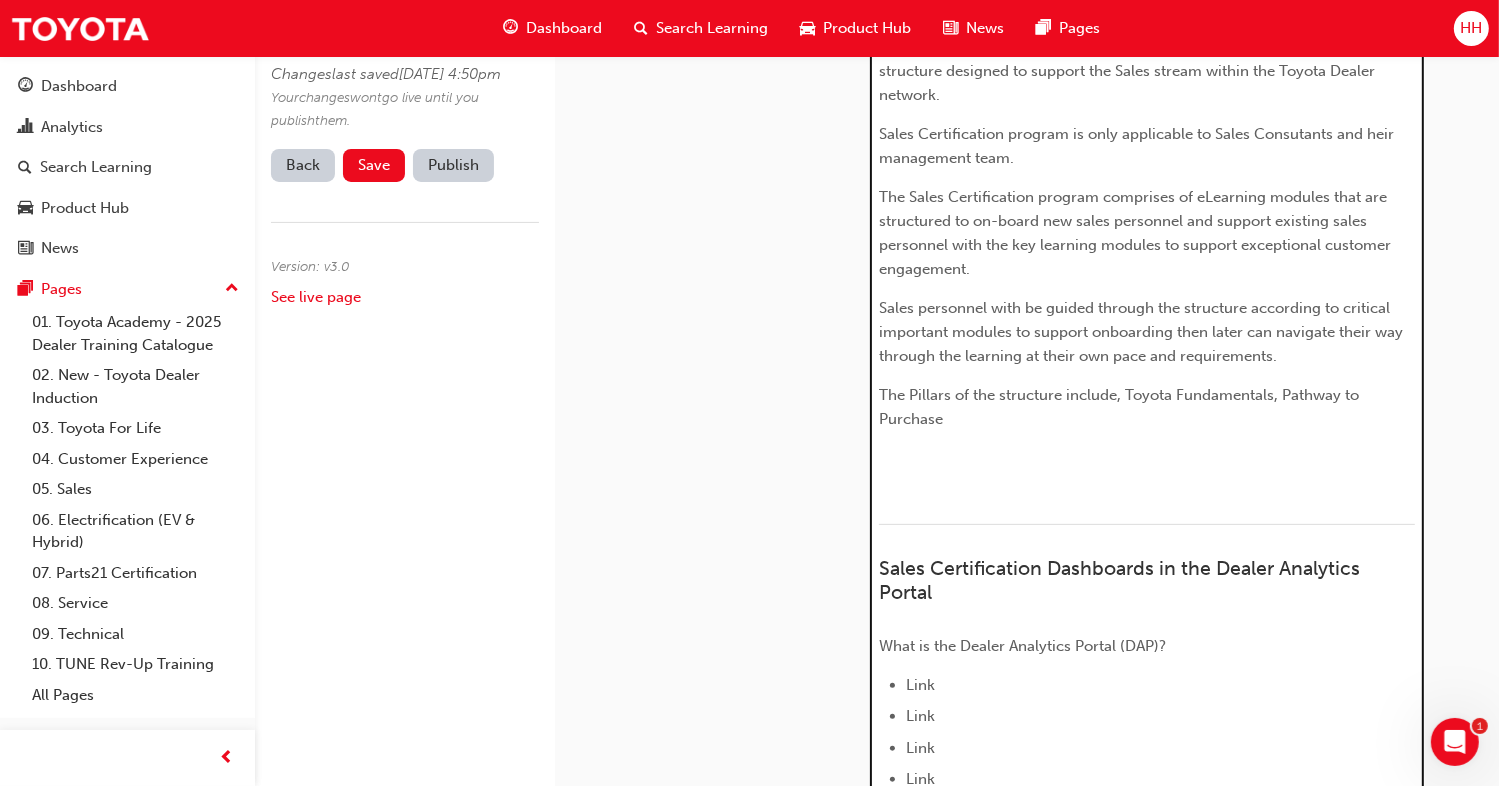 click on "The Pillars of the structure include, Toyota Fundamentals, Pathway to Purchase" at bounding box center (1147, 407) 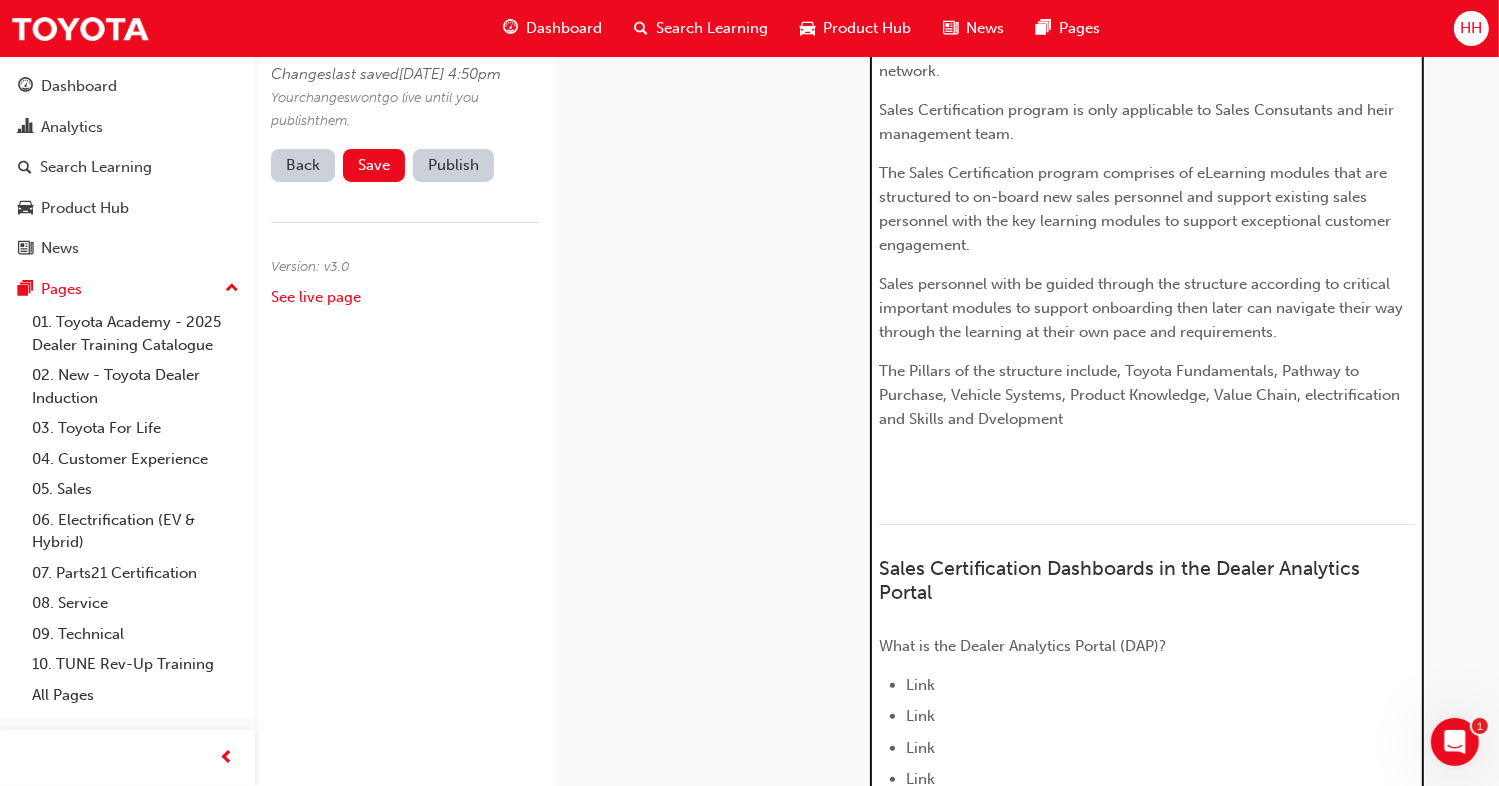 scroll, scrollTop: 586, scrollLeft: 0, axis: vertical 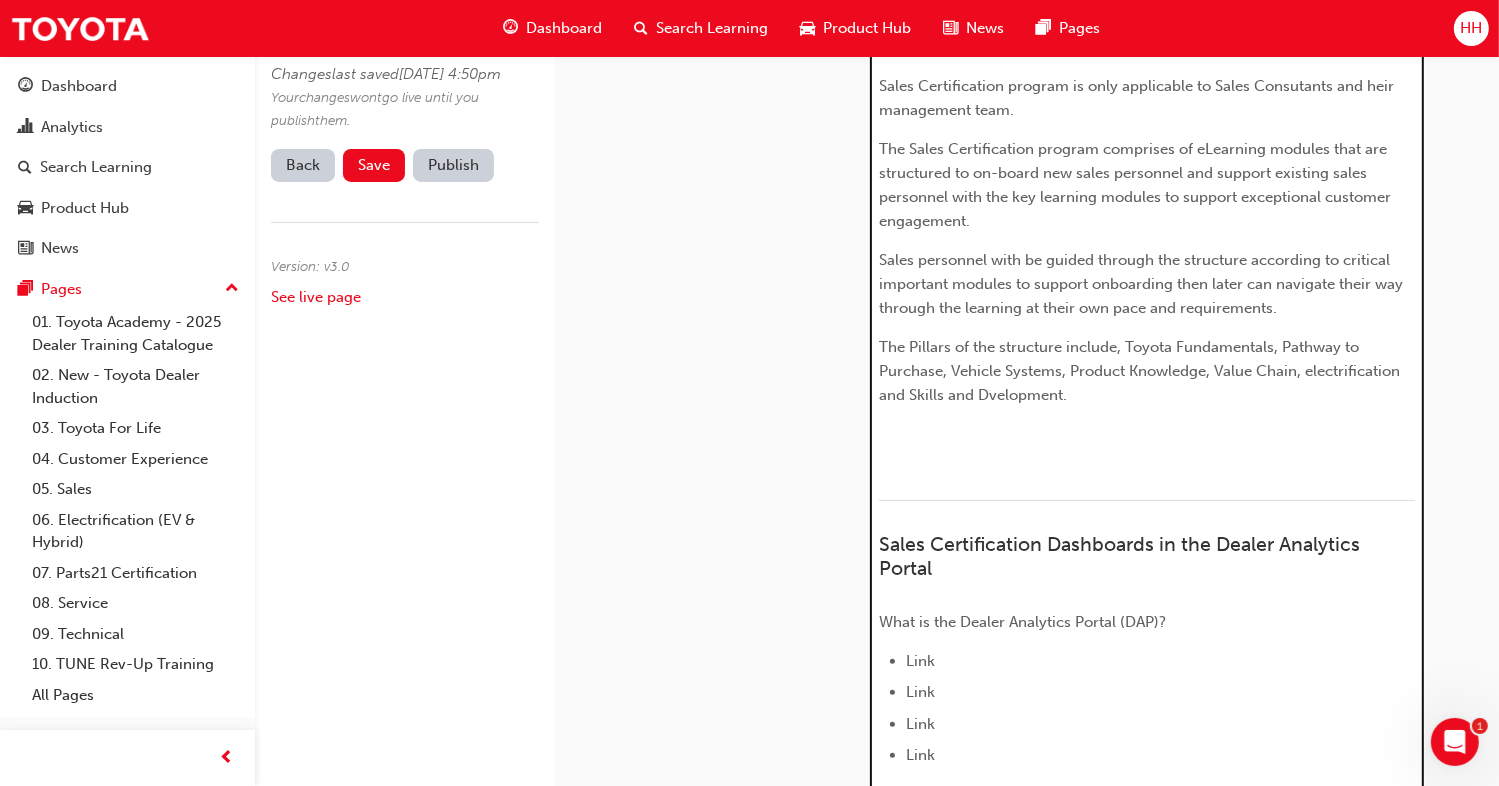 click on "﻿" at bounding box center [1147, 434] 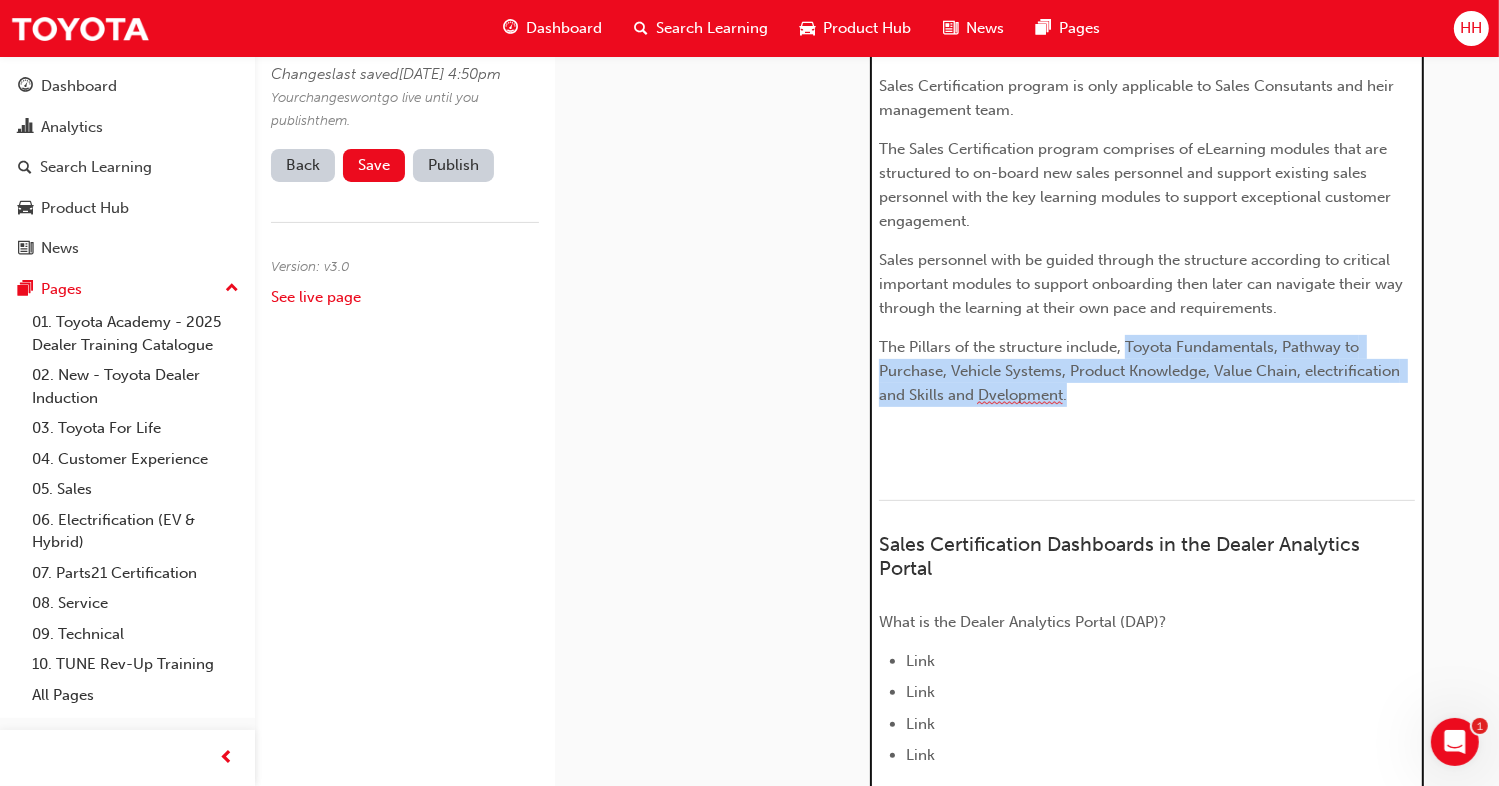 drag, startPoint x: 1125, startPoint y: 349, endPoint x: 1136, endPoint y: 382, distance: 34.785053 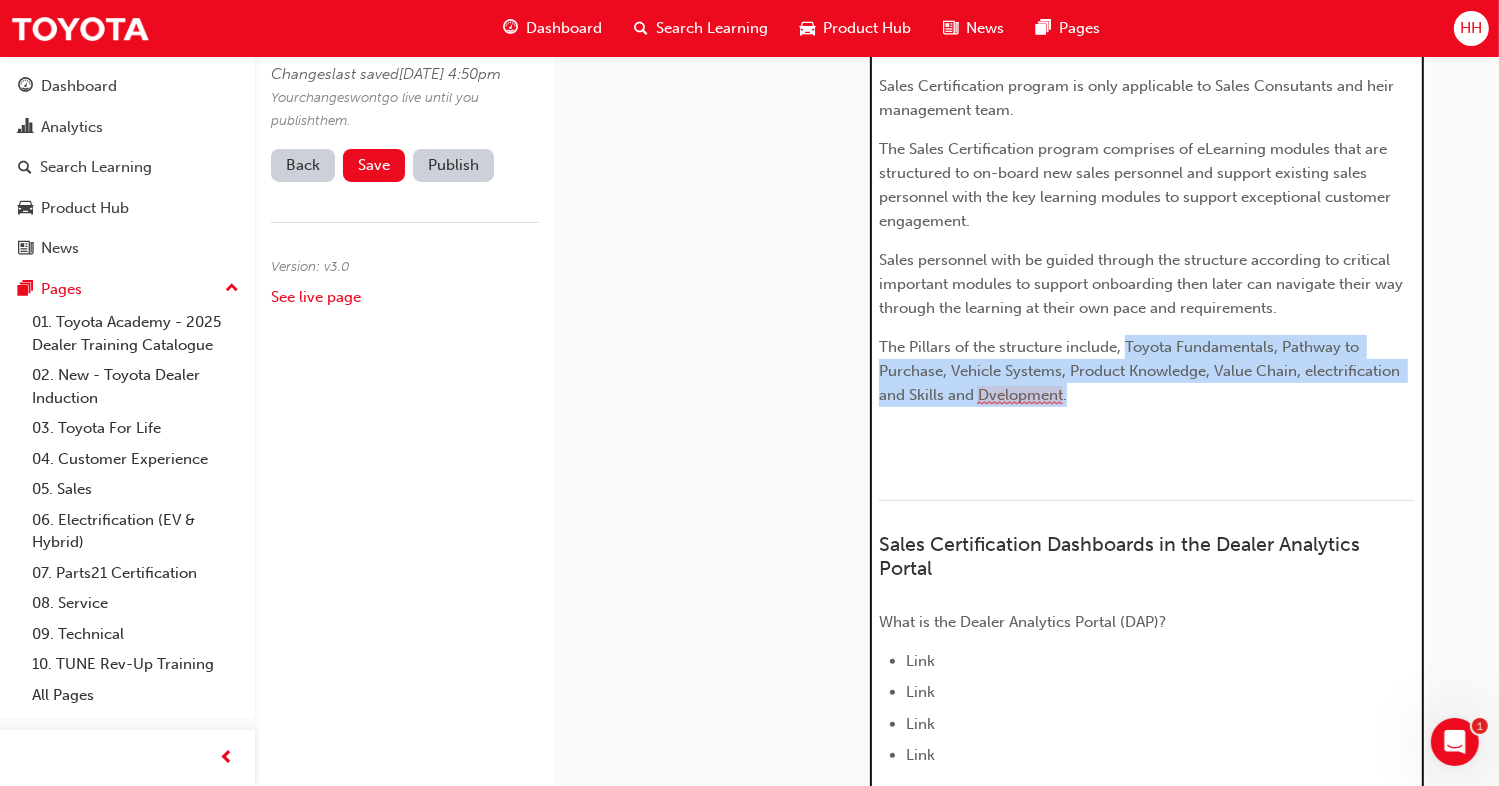 click on "The Pillars of the structure include, Toyota Fundamentals, Pathway to Purchase, Vehicle Systems, Product Knowledge, Value Chain, electrification and Skills and Dvelopment." at bounding box center (1141, 371) 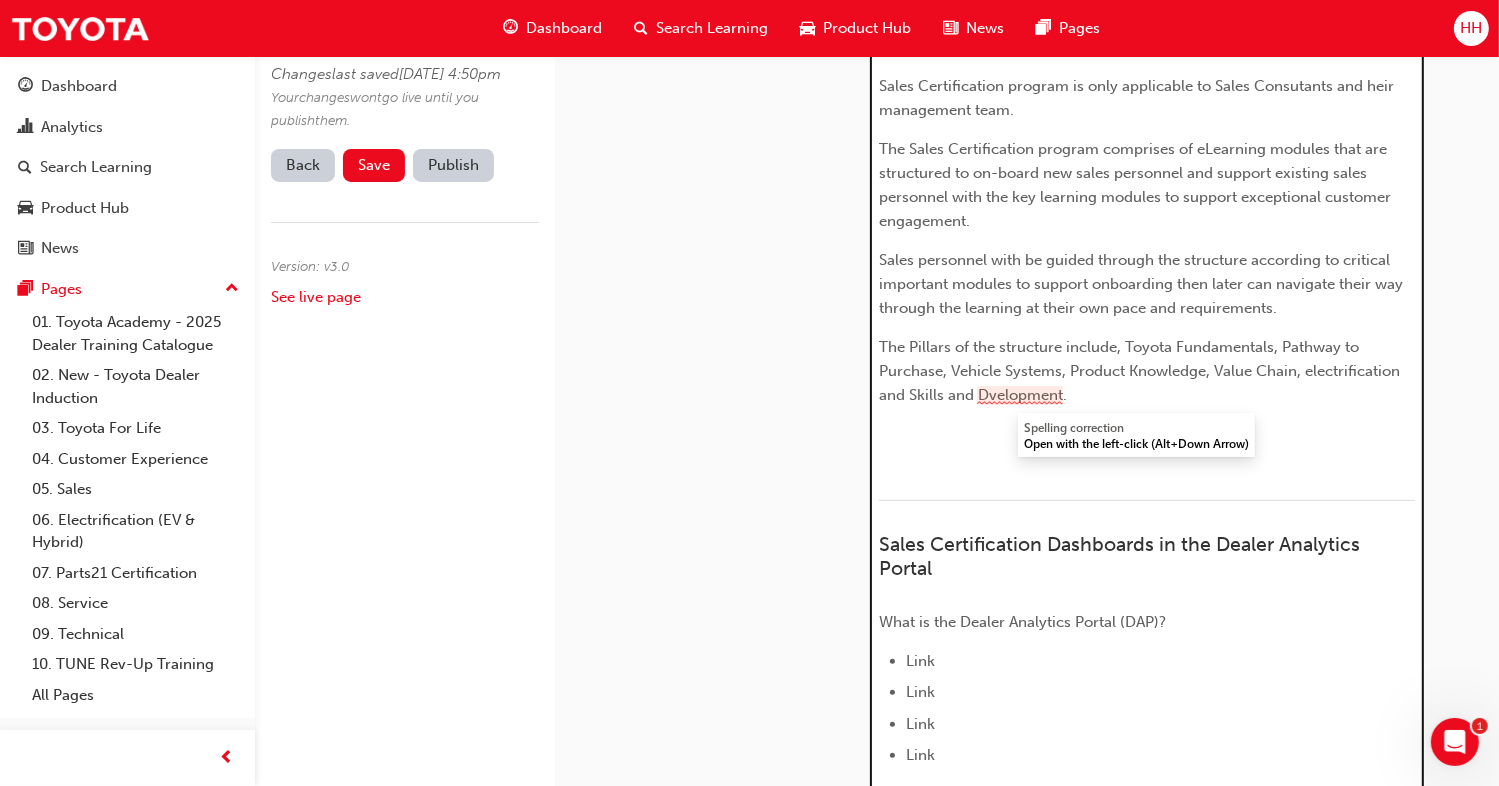 click on "The Pillars of the structure include, Toyota Fundamentals, Pathway to Purchase, Vehicle Systems, Product Knowledge, Value Chain, electrification and Skills and Dvelopment." at bounding box center (1141, 371) 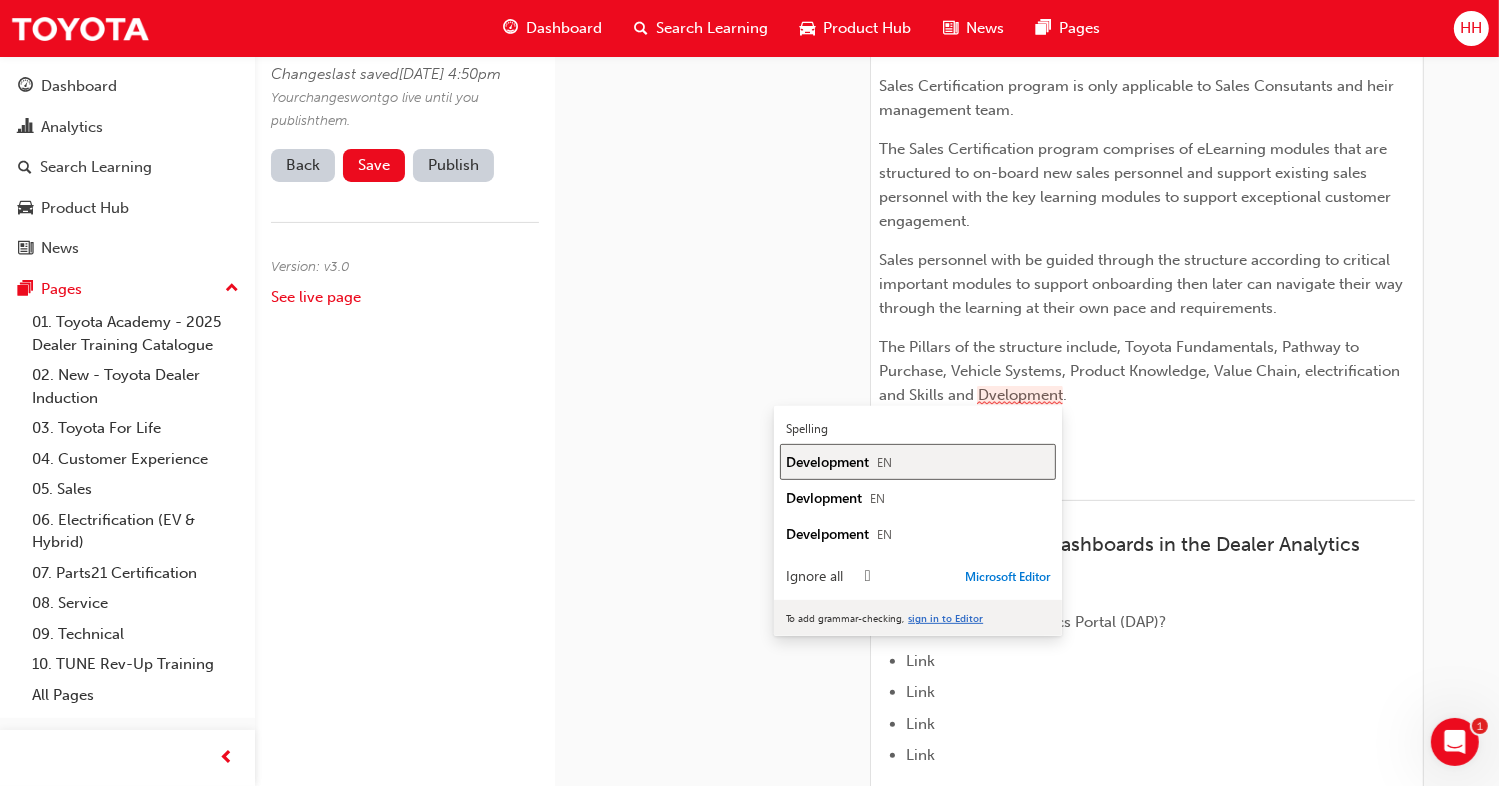 click on "Development EN" at bounding box center [918, 461] 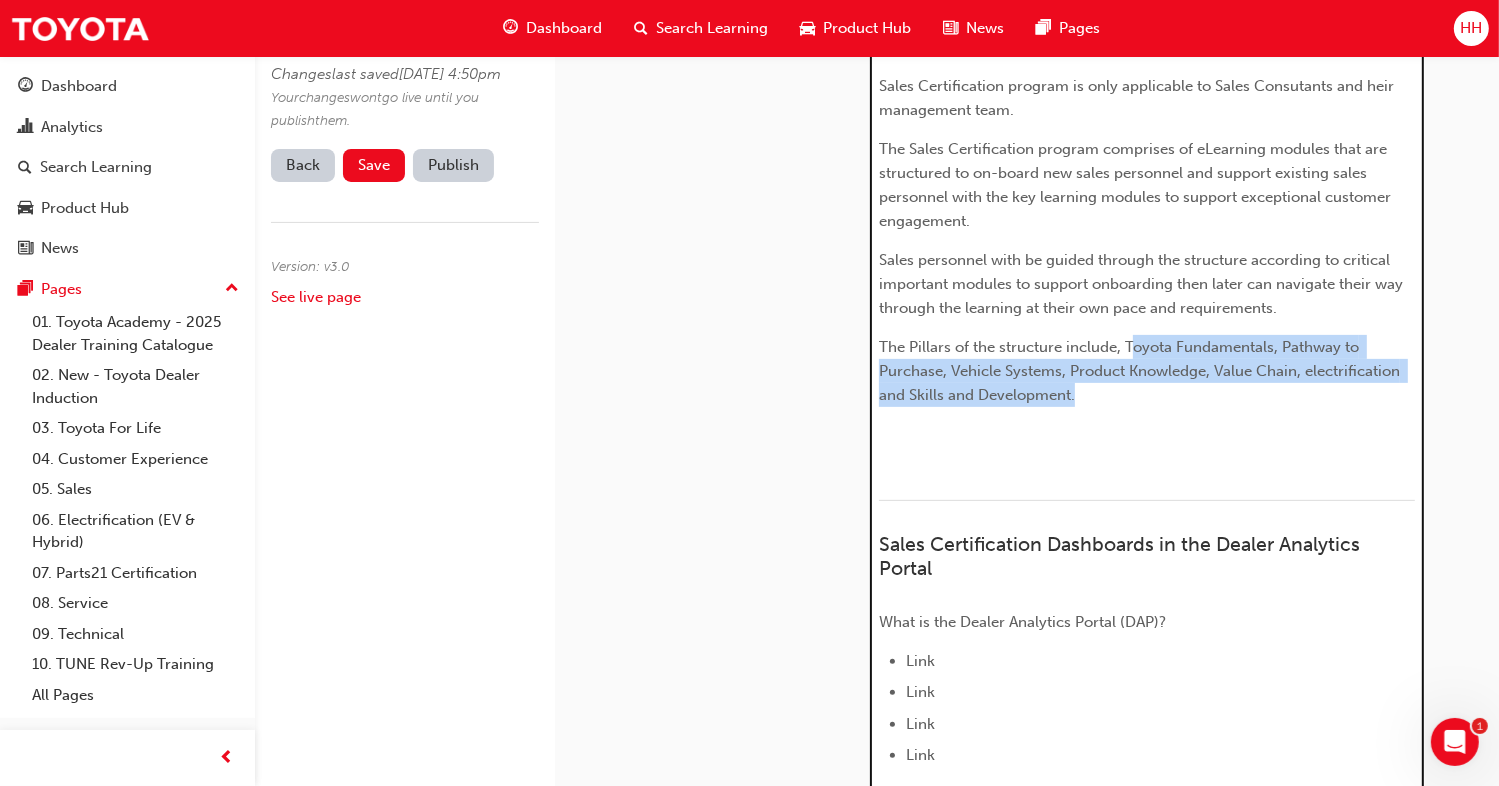 drag, startPoint x: 1129, startPoint y: 349, endPoint x: 1130, endPoint y: 397, distance: 48.010414 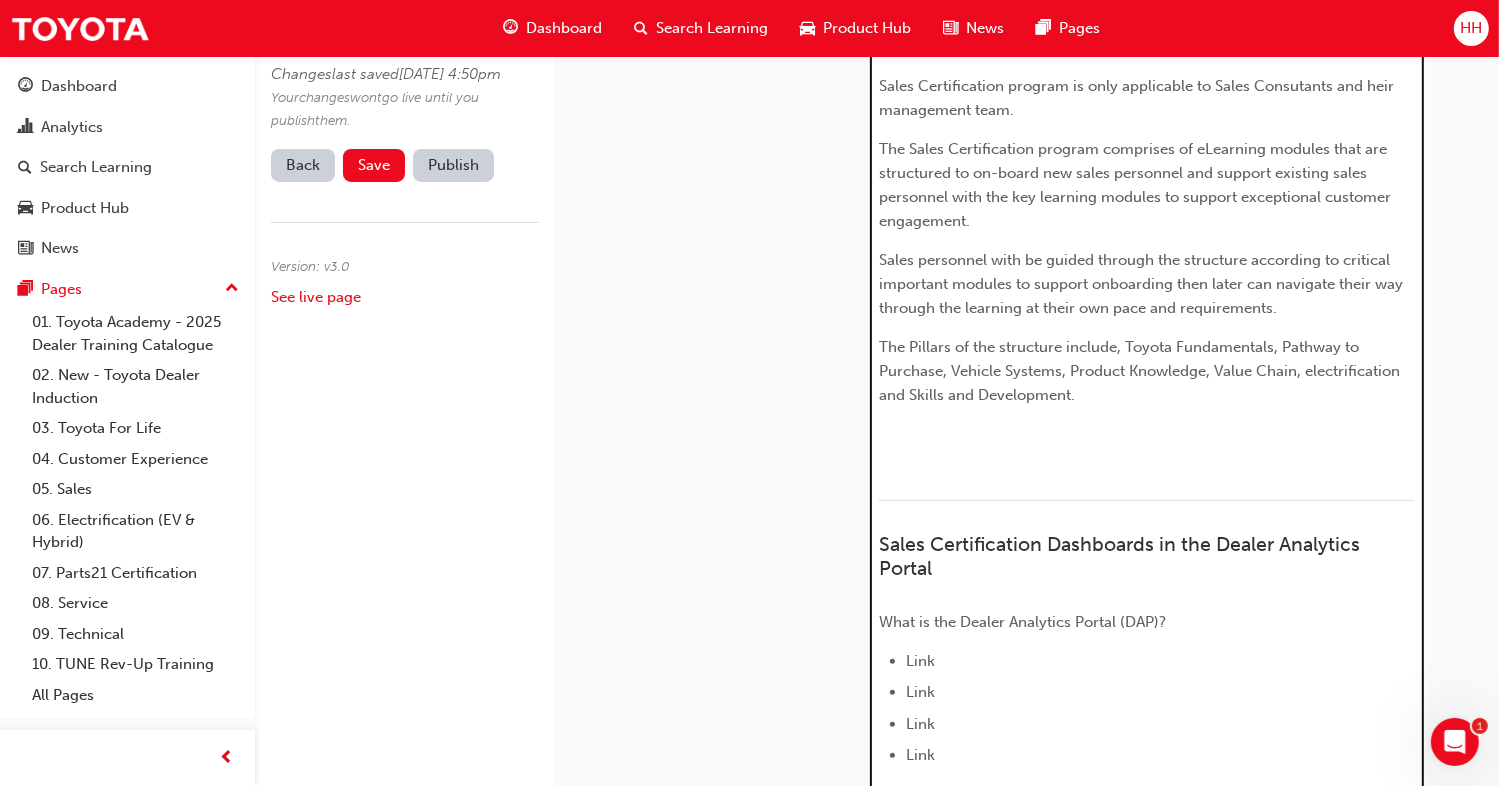 drag, startPoint x: 1032, startPoint y: 392, endPoint x: 949, endPoint y: 431, distance: 91.706055 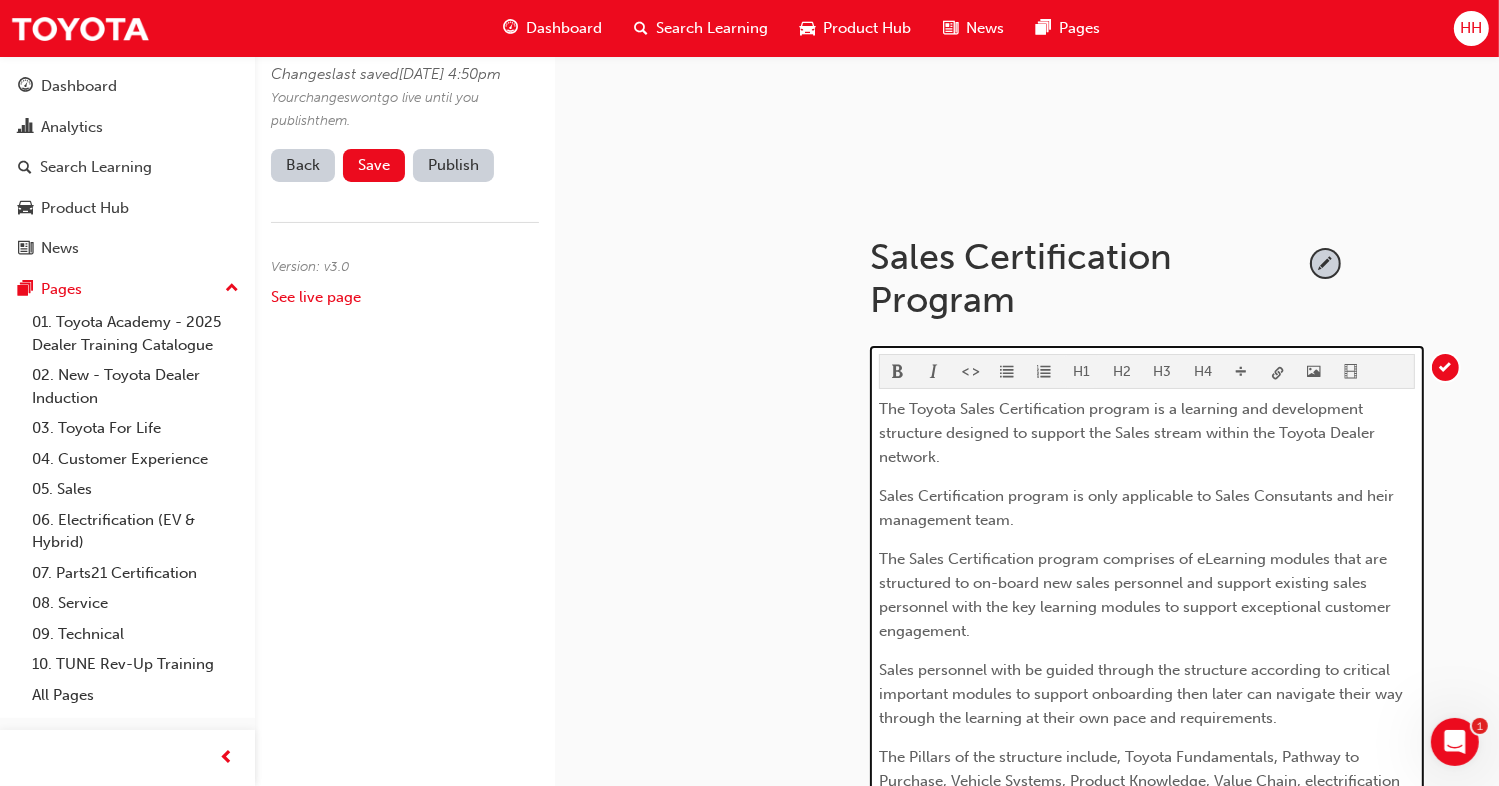 scroll, scrollTop: 386, scrollLeft: 0, axis: vertical 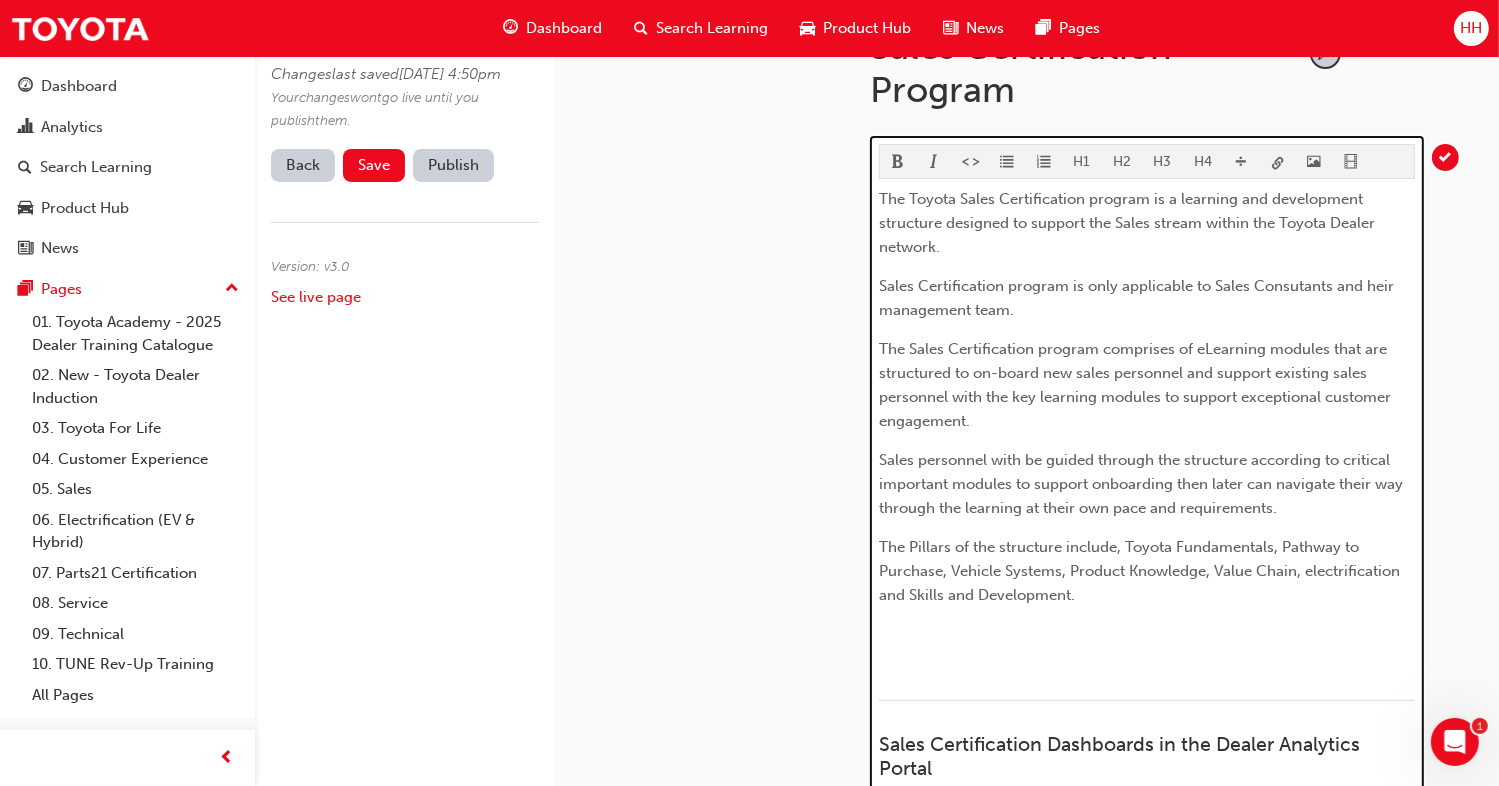 click on "Sales Certification program is only applicable to Sales Consutants and heir management team." at bounding box center [1138, 298] 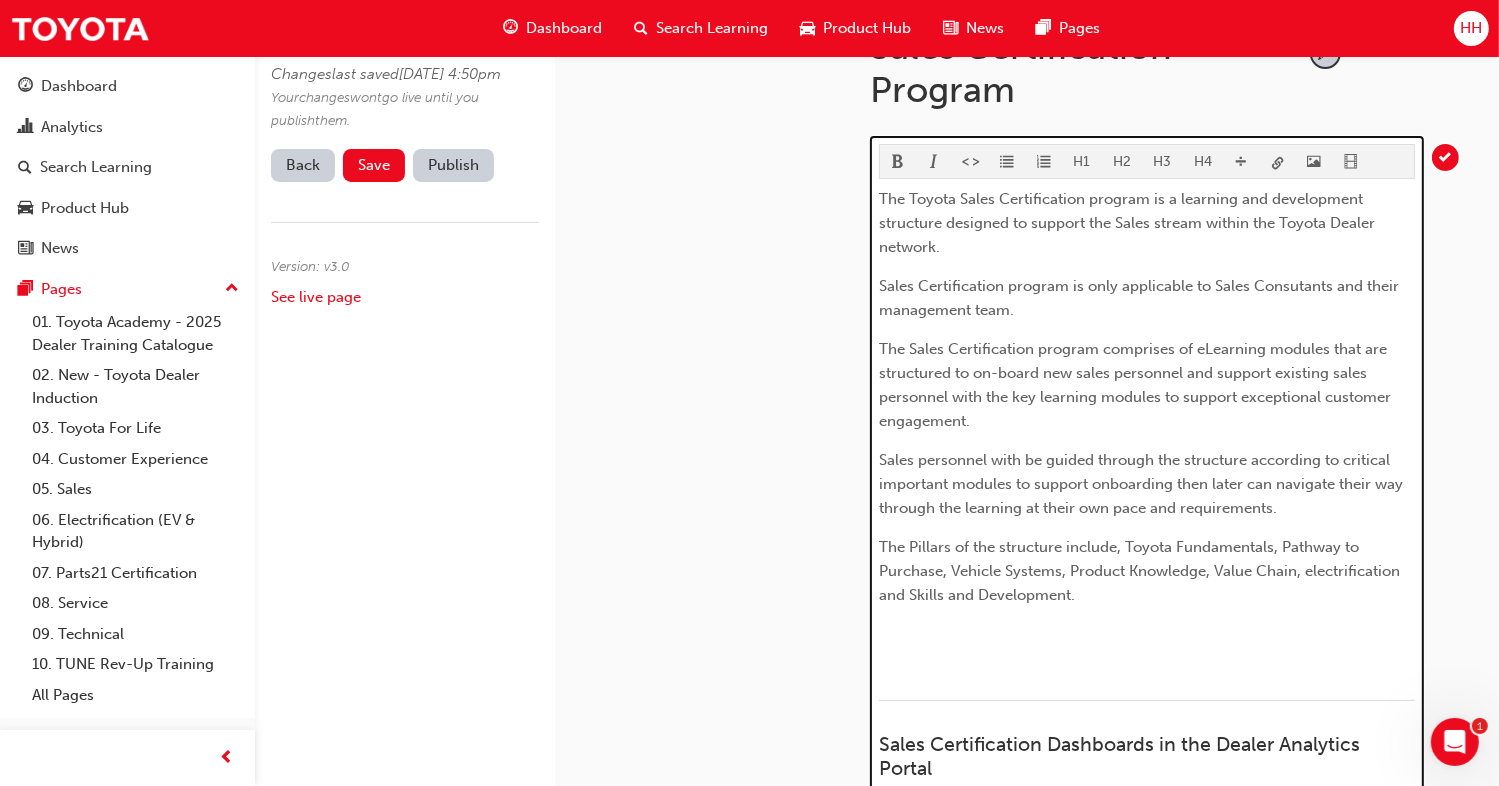 click on "Sales Certification program is only applicable to Sales Consutants and their management team." at bounding box center [1147, 298] 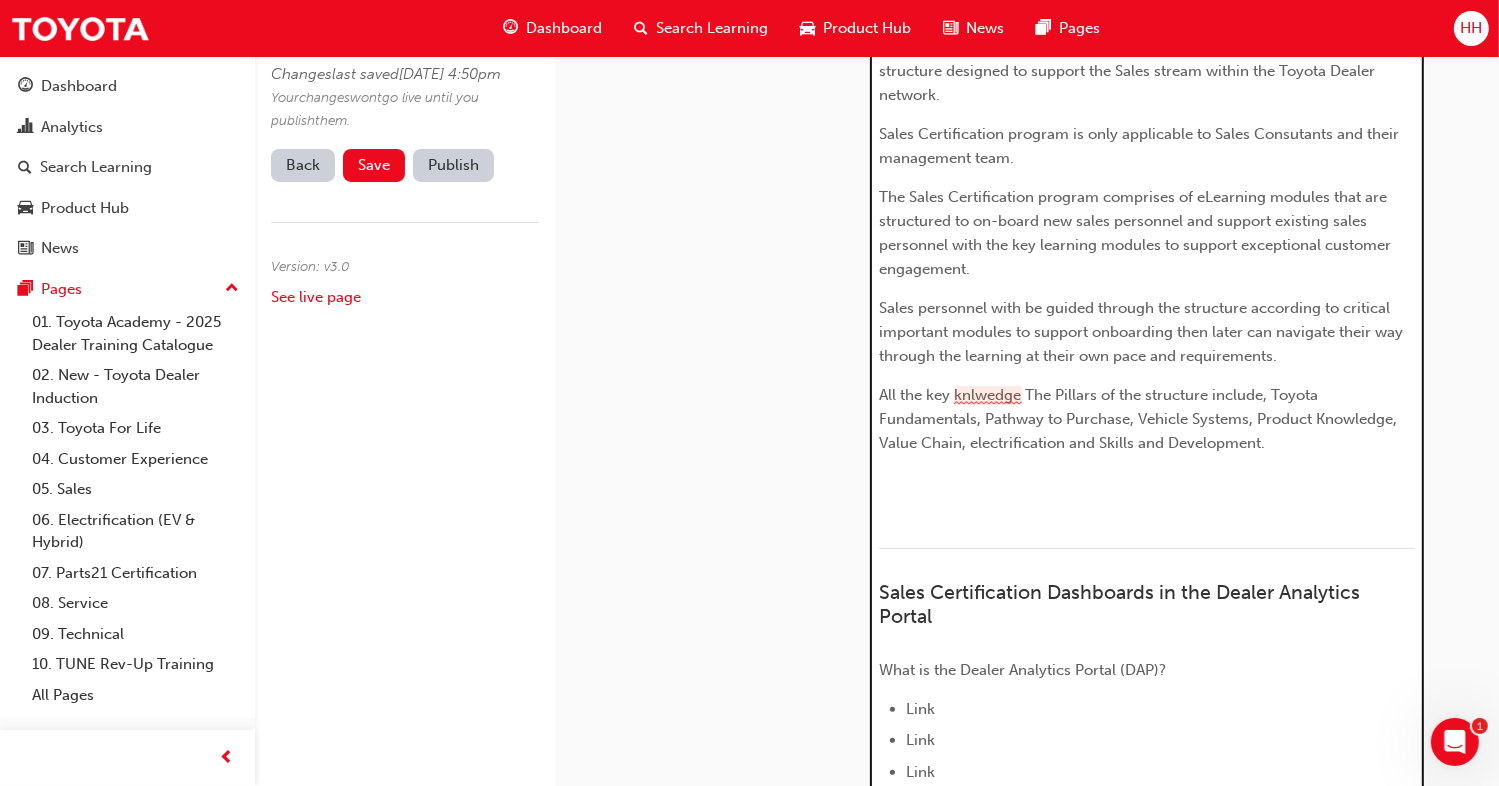 click on "All the key knlwedge The Pillars of the structure include, Toyota Fundamentals, Pathway to Purchase, Vehicle Systems, Product Knowledge, Value Chain, electrification and Skills and Development." at bounding box center [1140, 419] 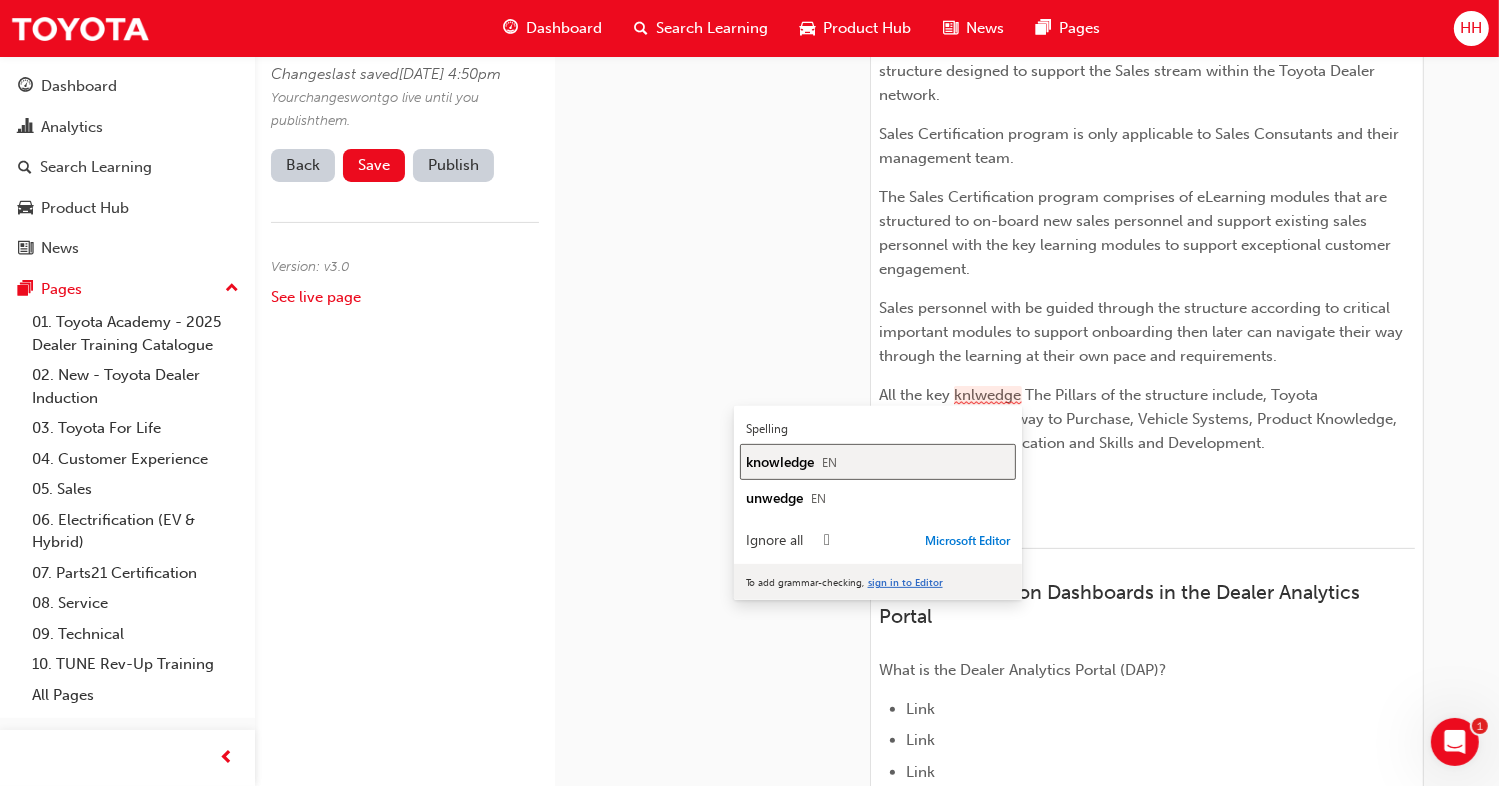 click on "knowledge EN" at bounding box center (878, 461) 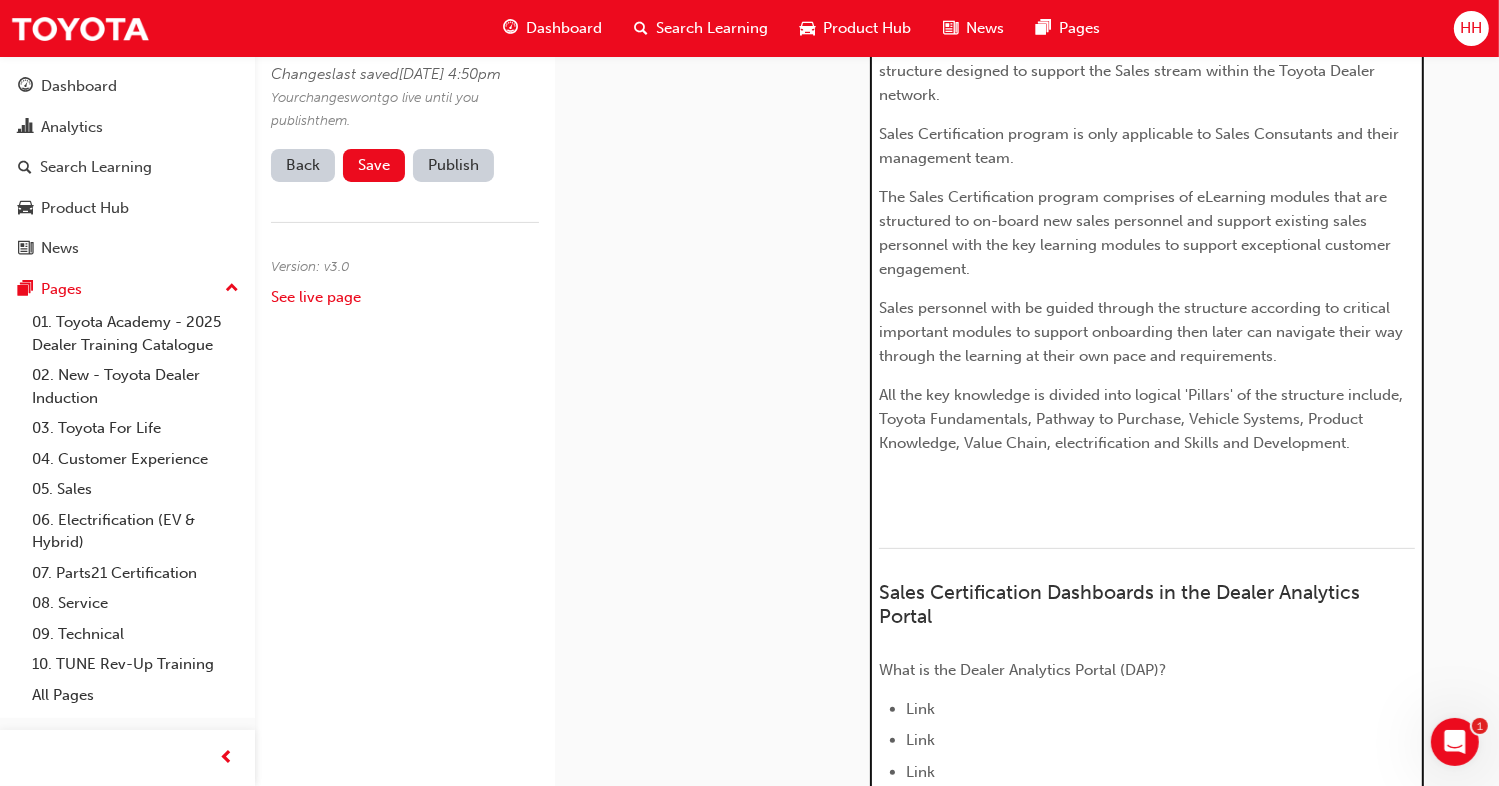 click on "All the key knowledge is divided into logical 'Pillars' of the structure include, Toyota Fundamentals, Pathway to Purchase, Vehicle Systems, Product Knowledge, Value Chain, electrification and Skills and Development." at bounding box center [1143, 419] 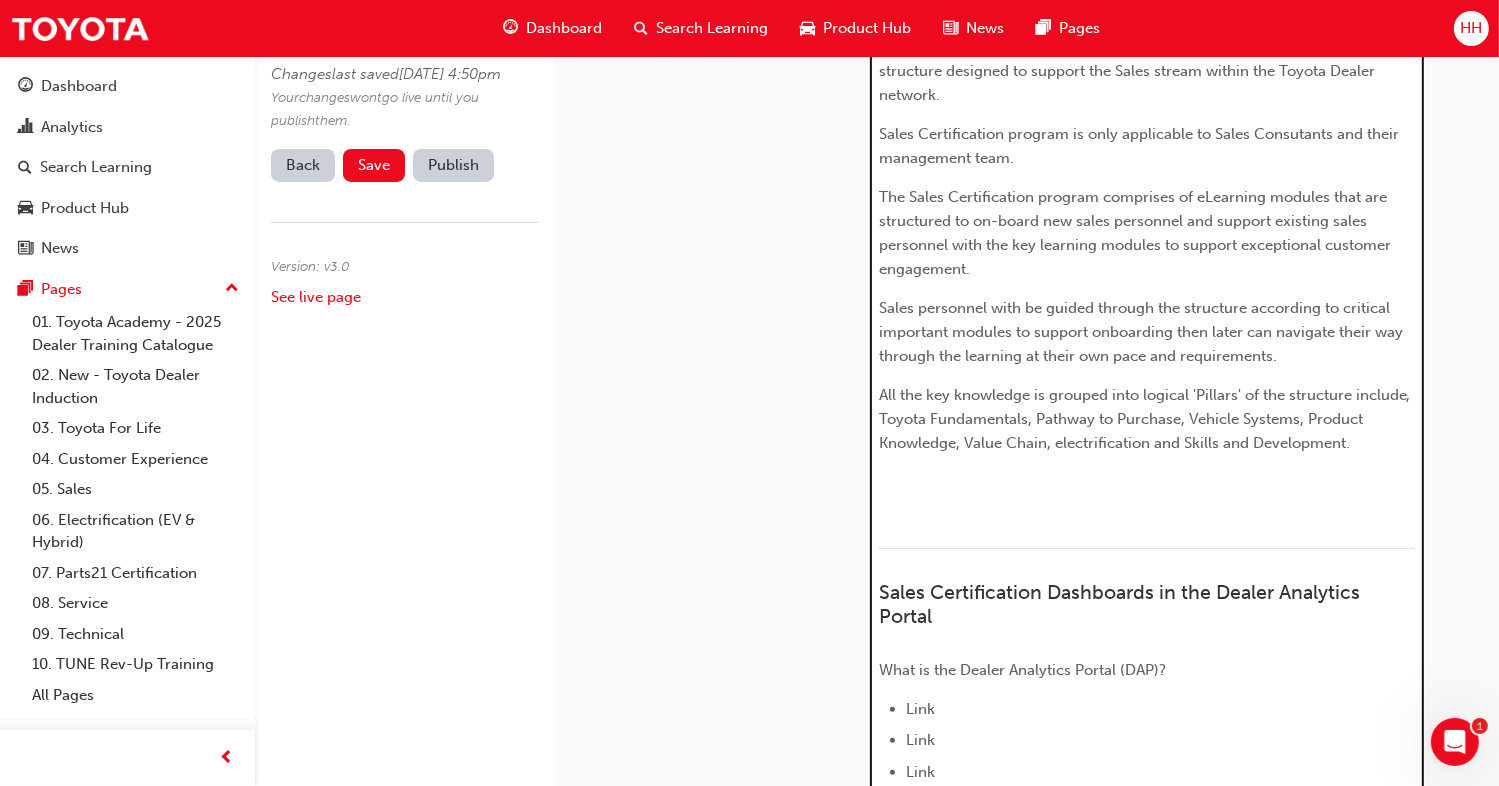 drag, startPoint x: 1244, startPoint y: 395, endPoint x: 1285, endPoint y: 413, distance: 44.777225 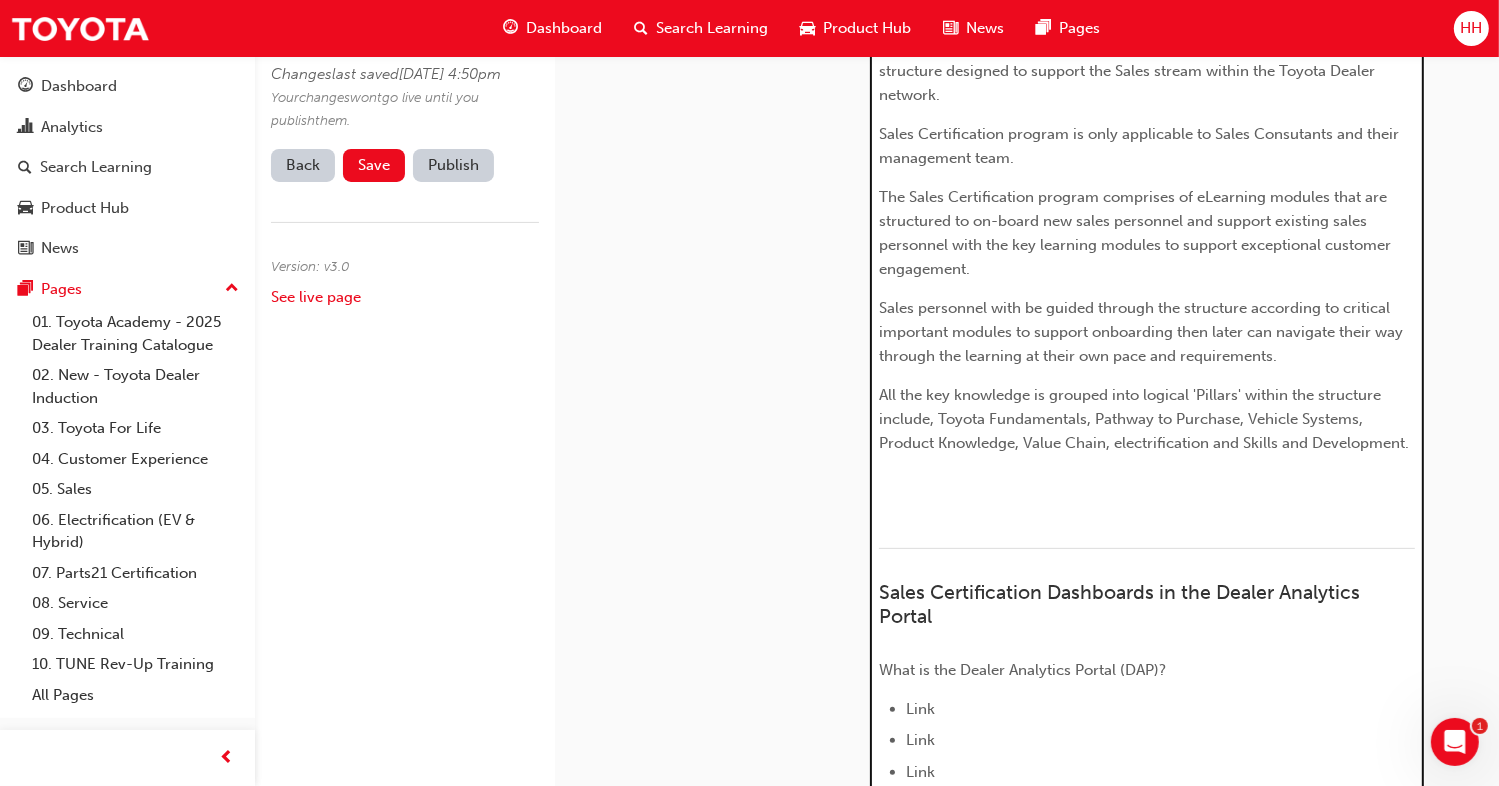 click on "All the key knowledge is grouped into logical 'Pillars' within the structure include, Toyota Fundamentals, Pathway to Purchase, Vehicle Systems, Product Knowledge, Value Chain, electrification and Skills and Development." at bounding box center (1144, 419) 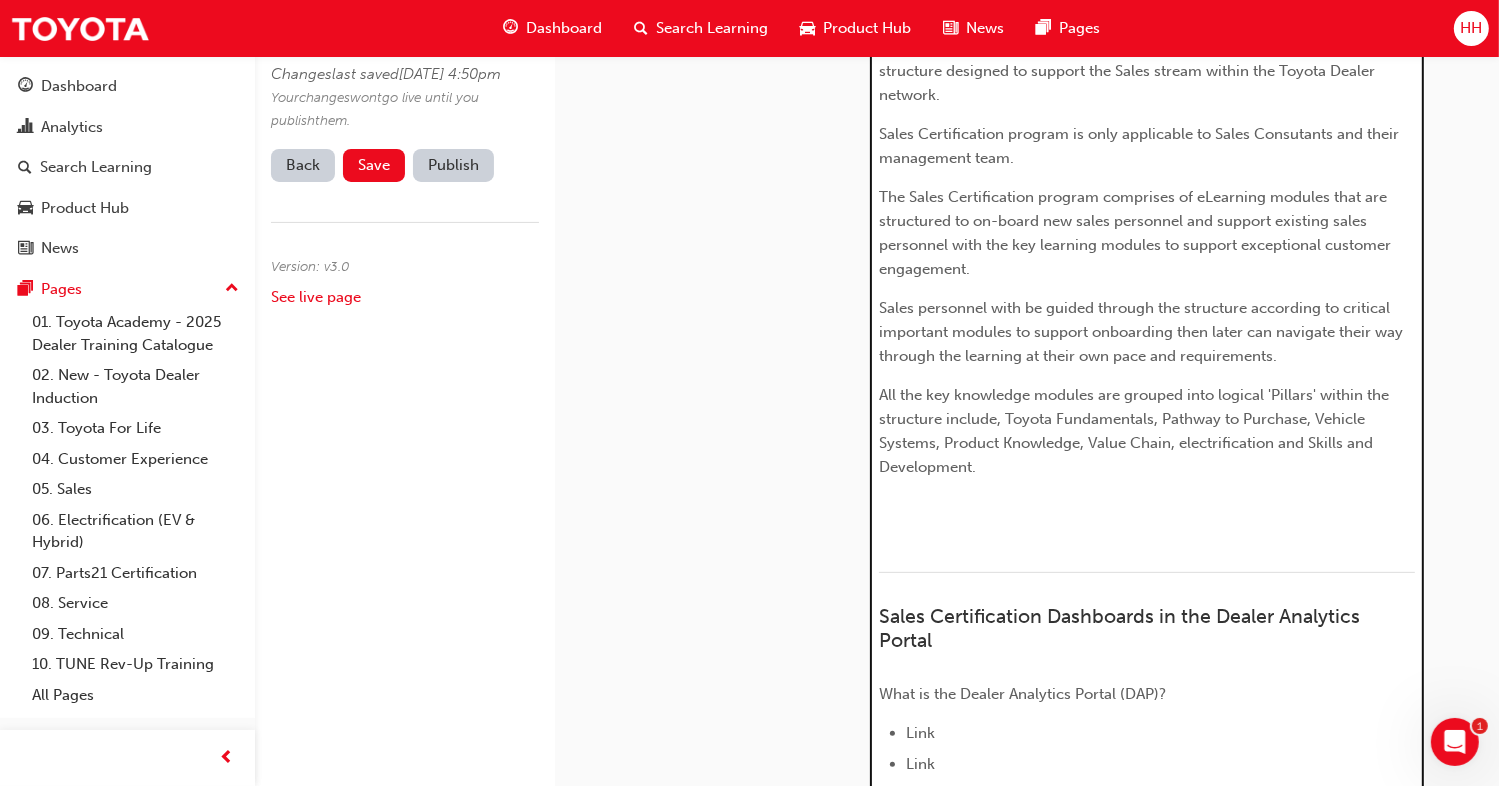 click on "All the key knowledge modules are grouped into logical 'Pillars' within the structure include, Toyota Fundamentals, Pathway to Purchase, Vehicle Systems, Product Knowledge, Value Chain, electrification and Skills and Development." at bounding box center (1136, 431) 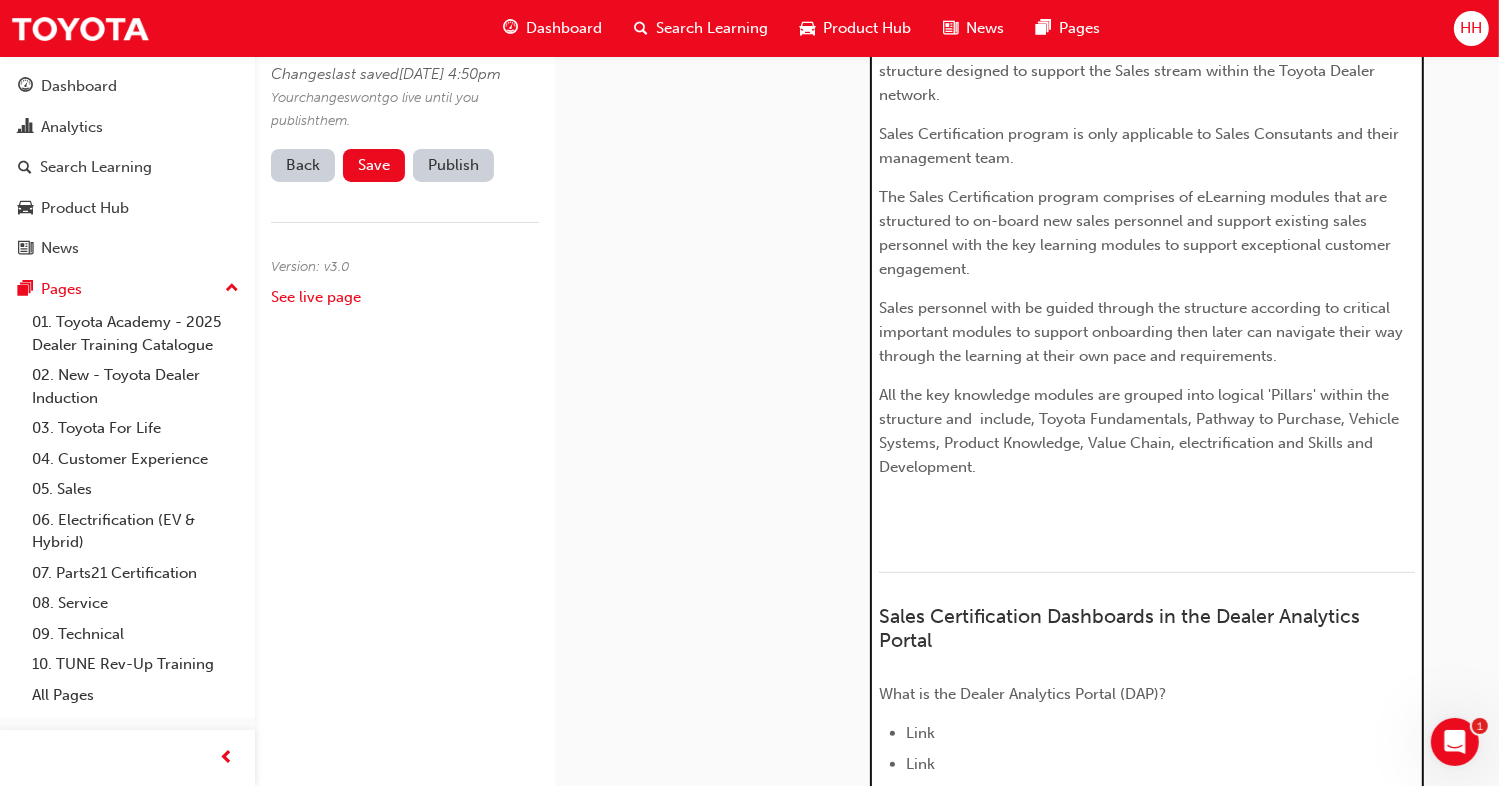 scroll, scrollTop: 562, scrollLeft: 0, axis: vertical 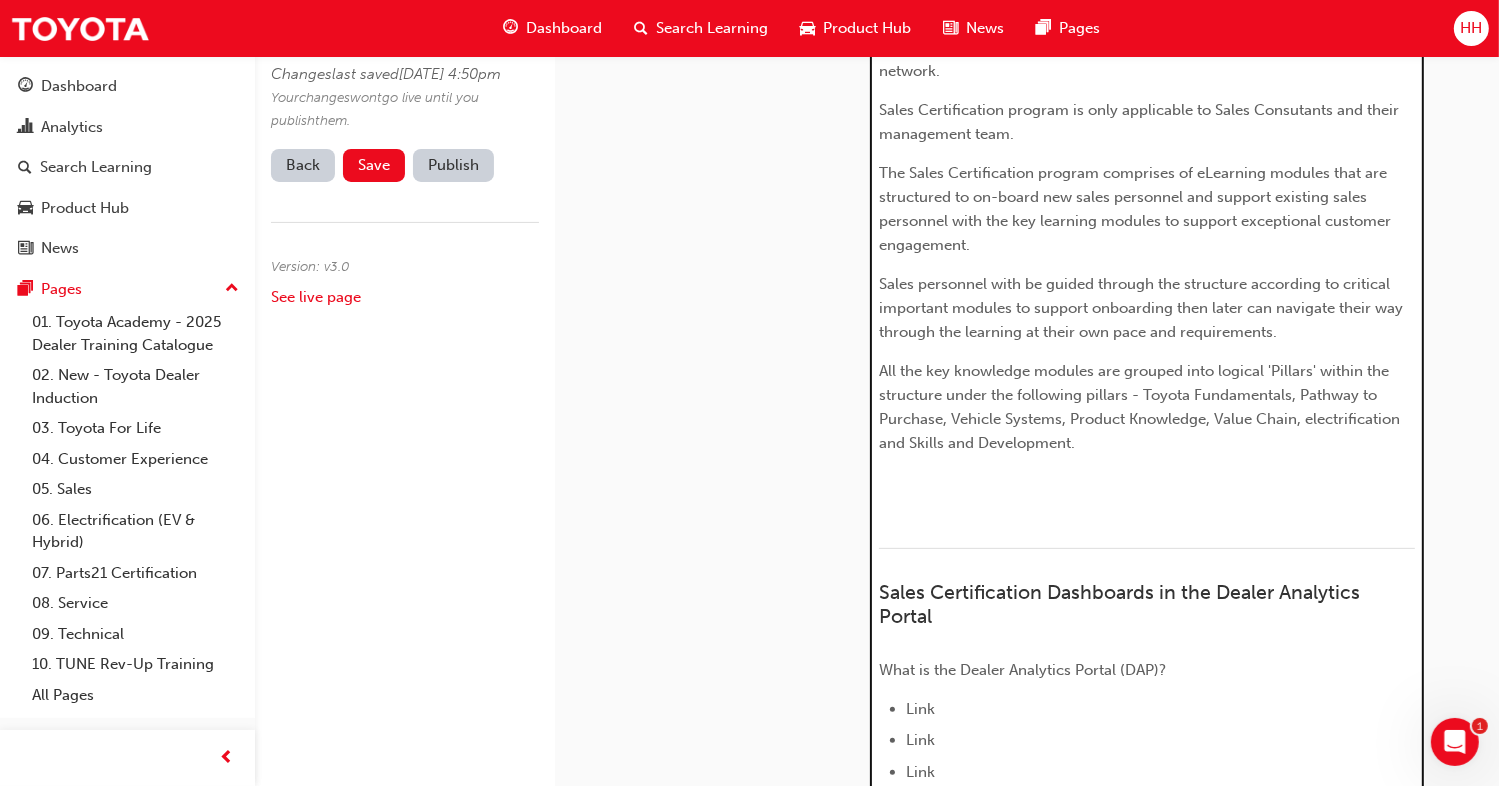 click on "All the key knowledge modules are grouped into logical 'Pillars' within the structure under the following pillars - Toyota Fundamentals, Pathway to Purchase, Vehicle Systems, Product Knowledge, Value Chain, electrification and Skills and Development." at bounding box center (1141, 407) 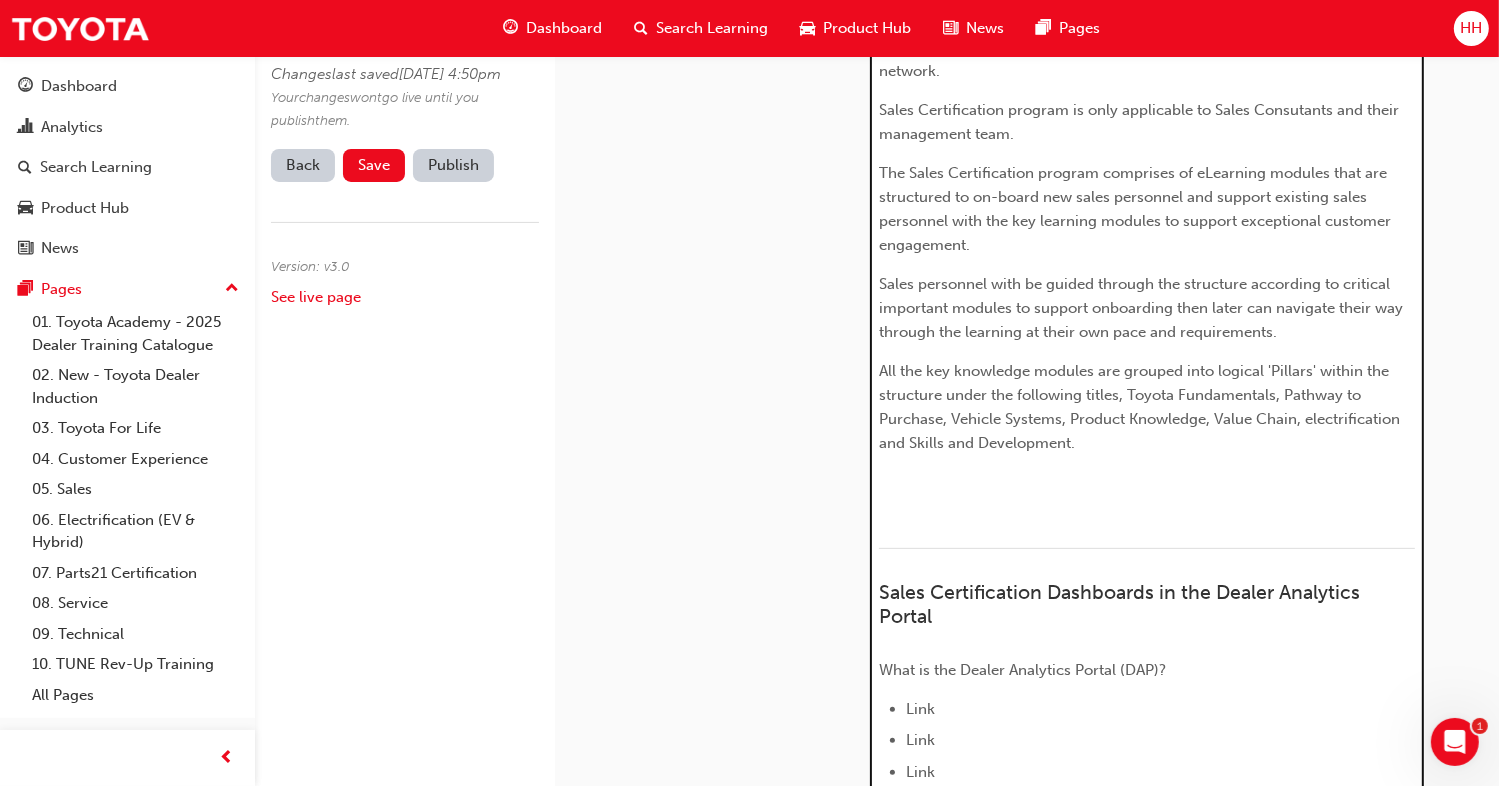 click on "﻿" at bounding box center (1147, 482) 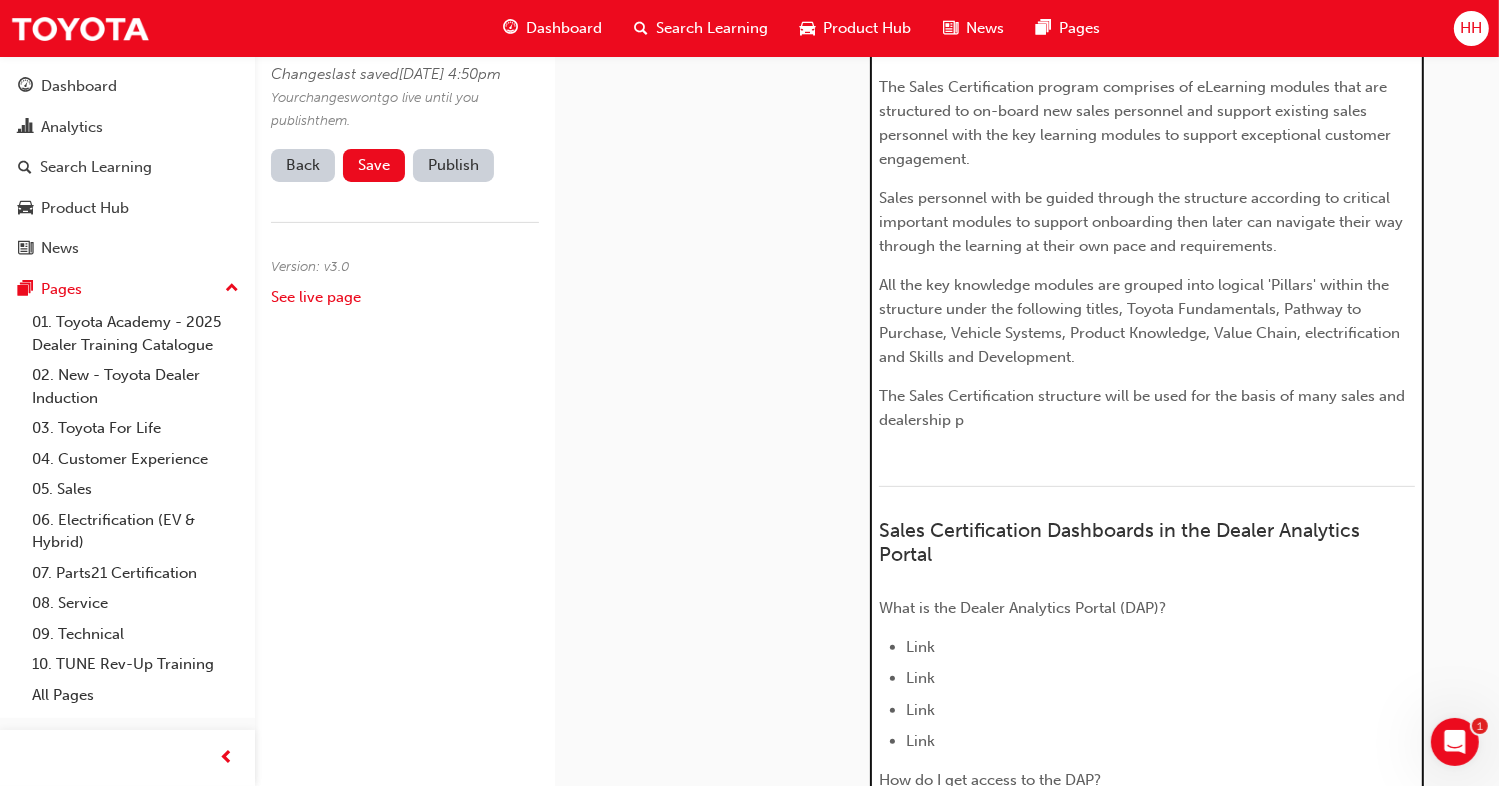 scroll, scrollTop: 672, scrollLeft: 0, axis: vertical 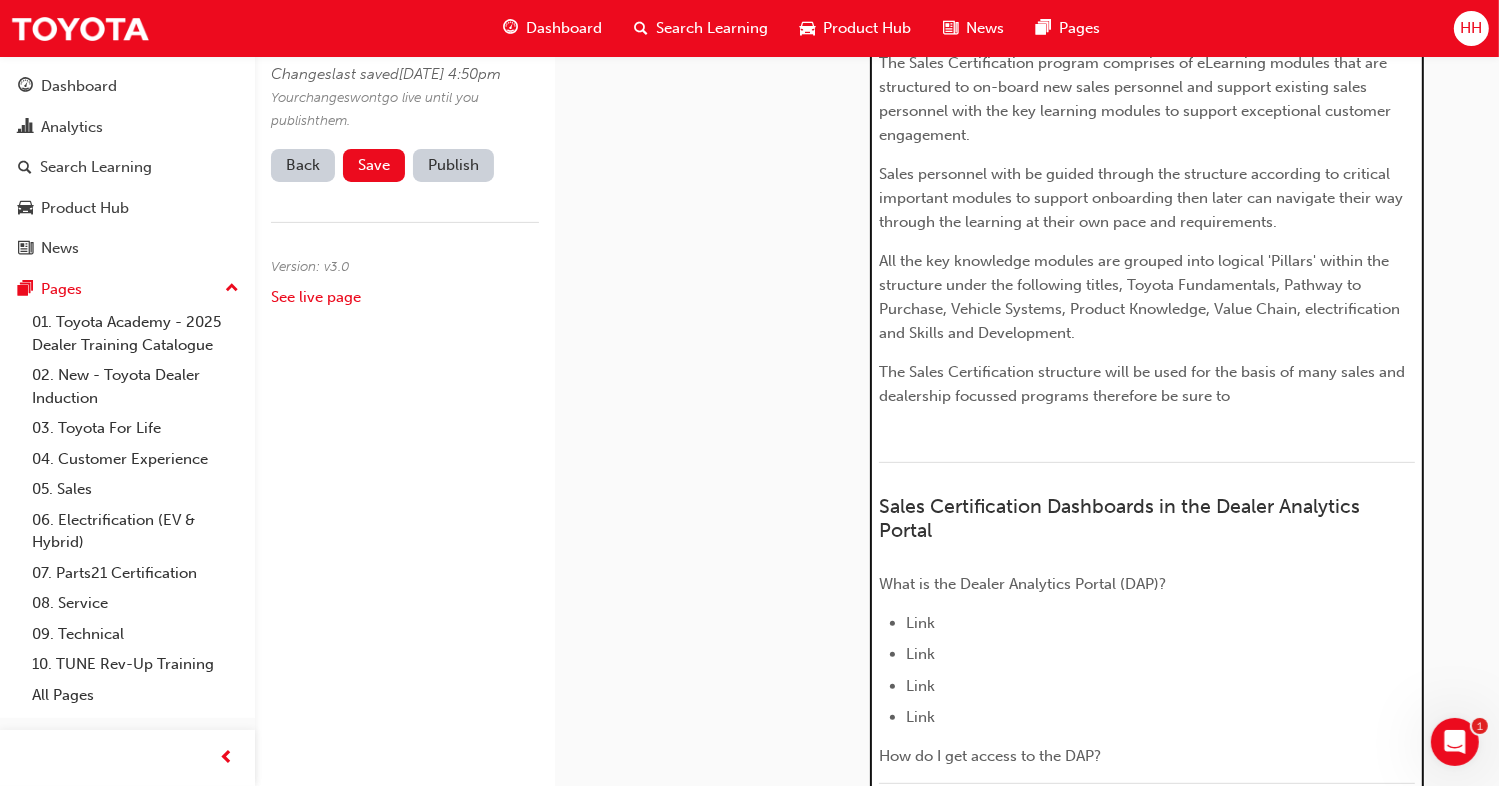 drag, startPoint x: 1256, startPoint y: 398, endPoint x: 1208, endPoint y: 405, distance: 48.507732 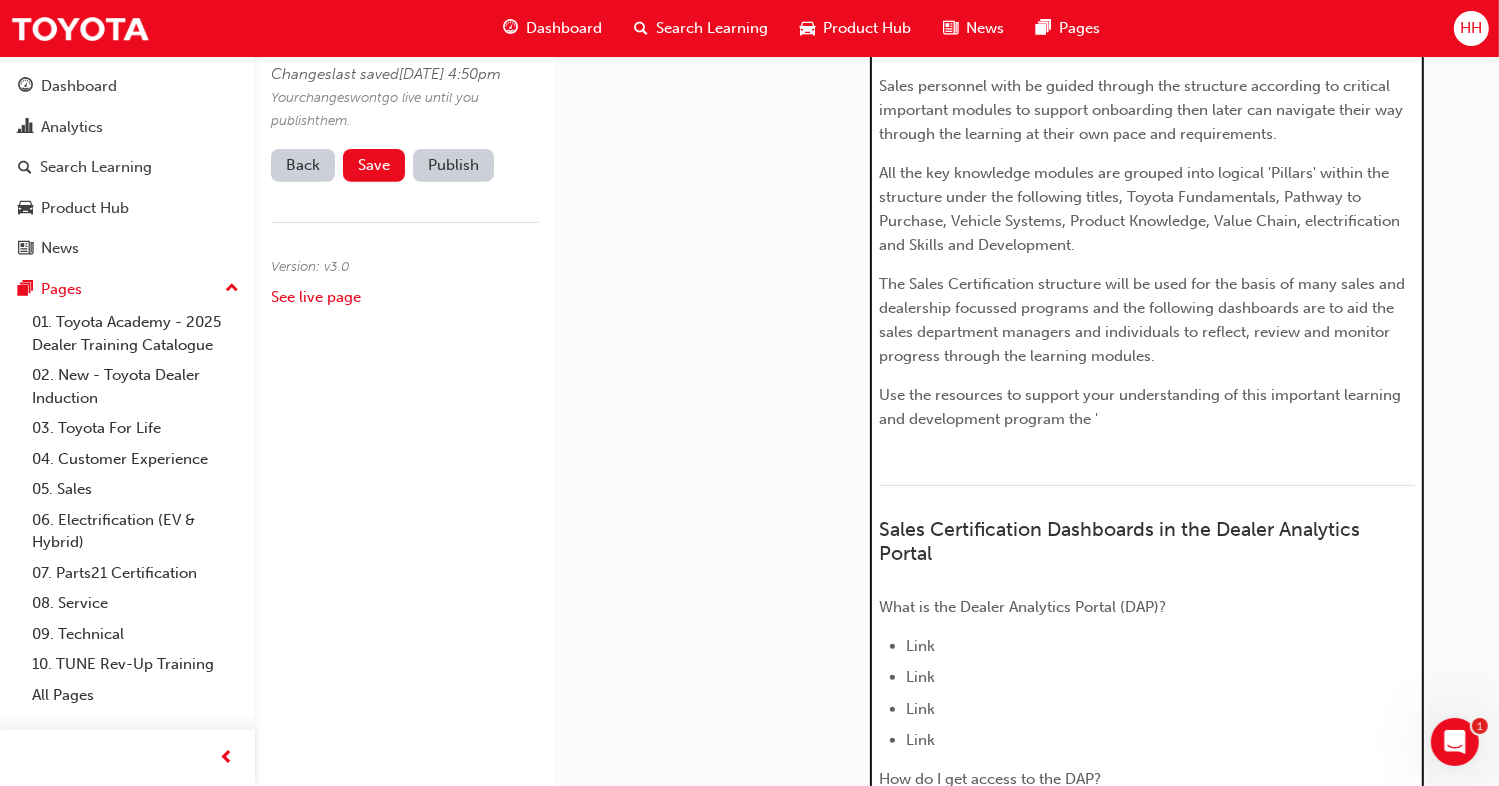 scroll, scrollTop: 784, scrollLeft: 0, axis: vertical 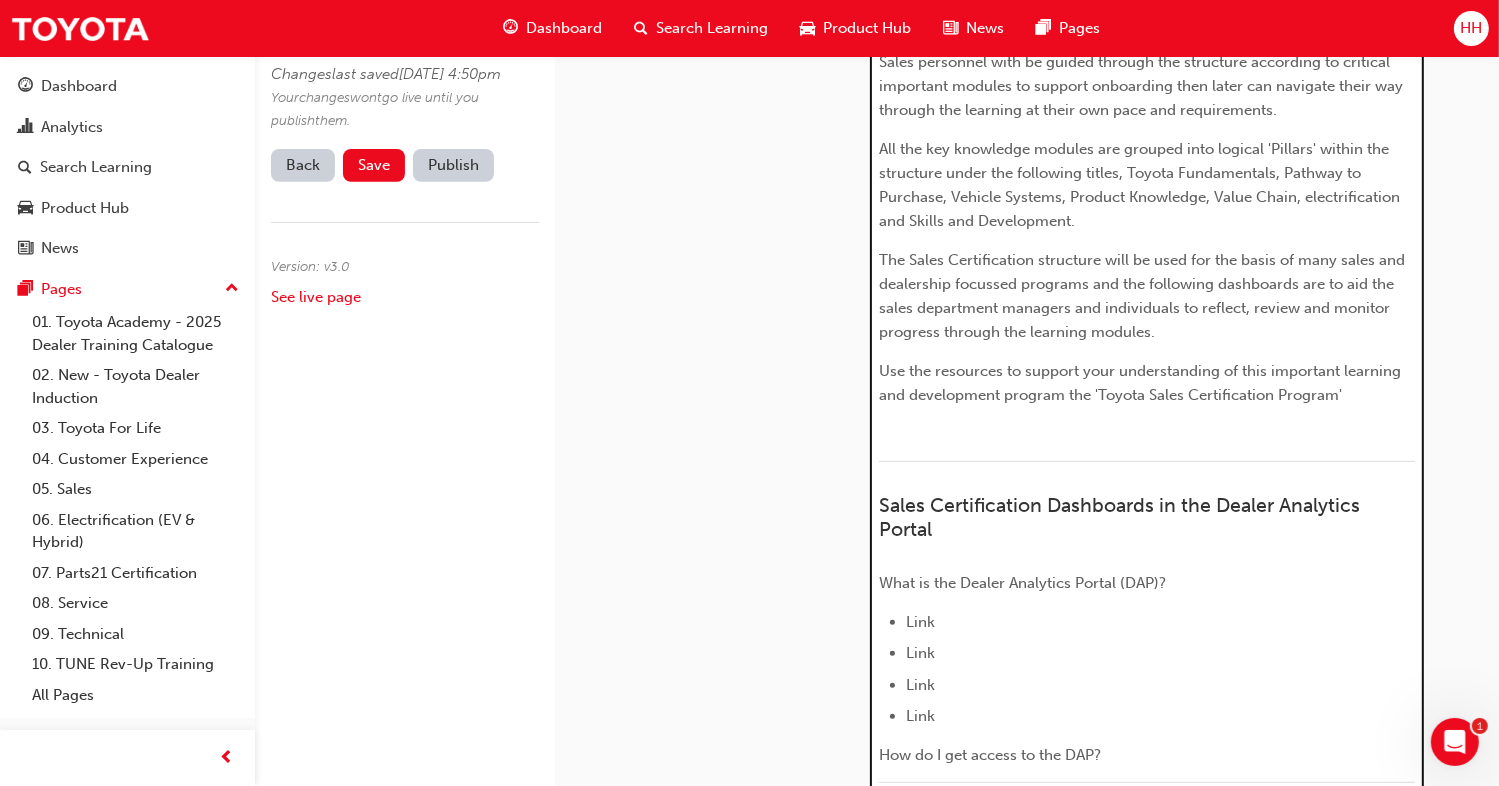 click on "Use the resources to support your understanding of this important learning and development program the 'Toyota Sales Certification Program'" at bounding box center [1142, 383] 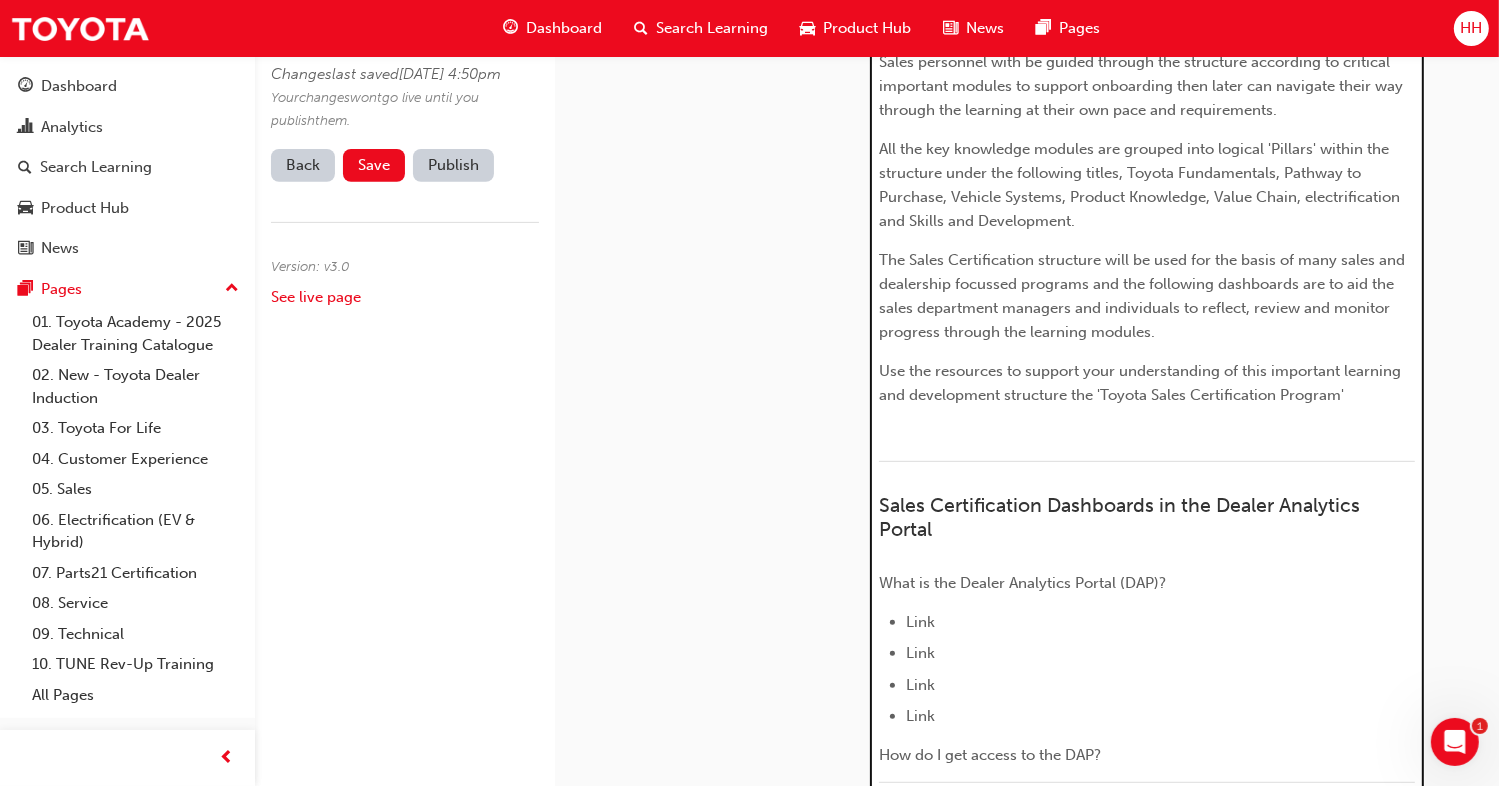 click on "Use the resources to support your understanding of this important learning and development structure the 'Toyota Sales Certification Program'" at bounding box center (1147, 383) 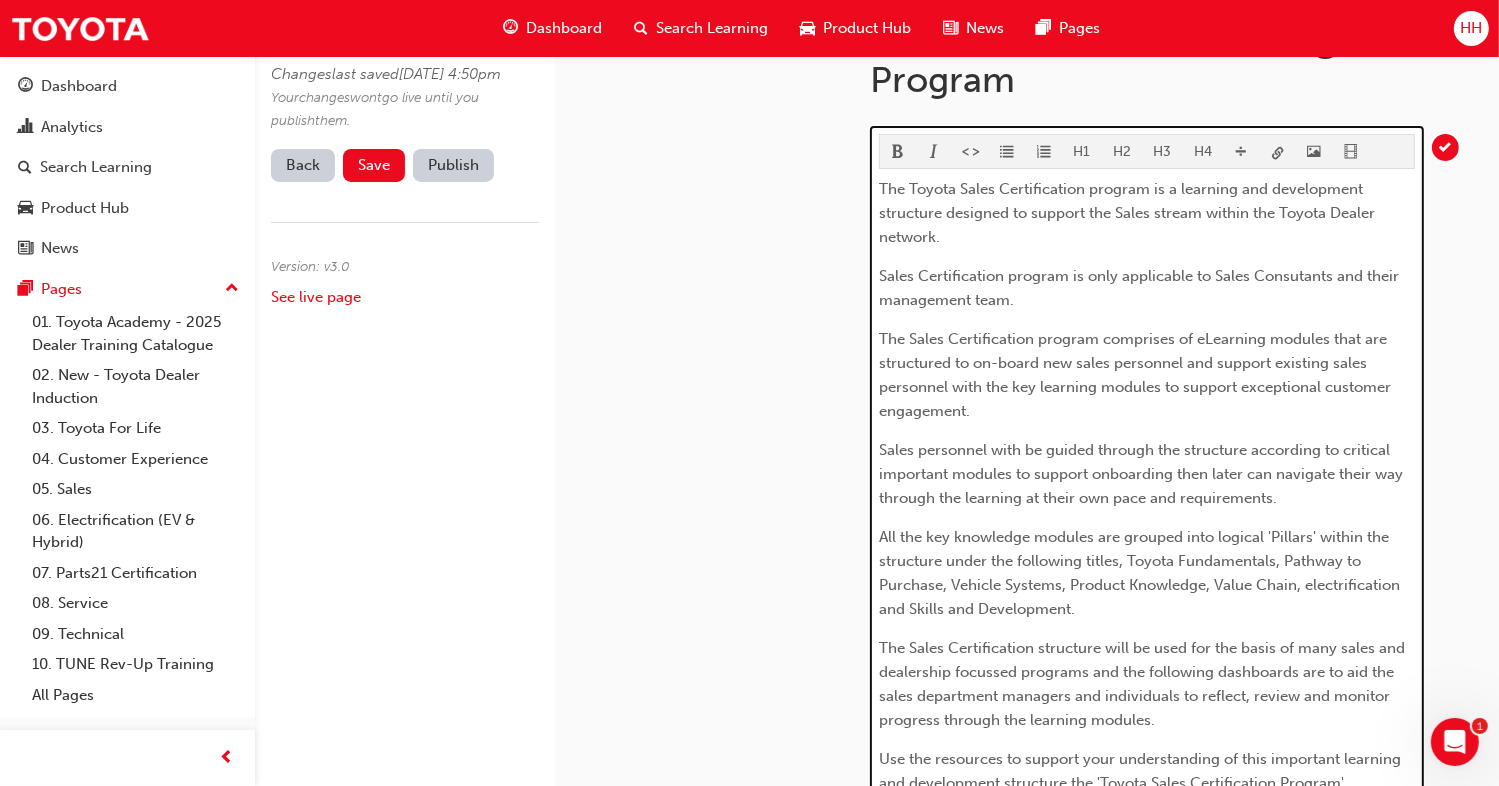 scroll, scrollTop: 284, scrollLeft: 0, axis: vertical 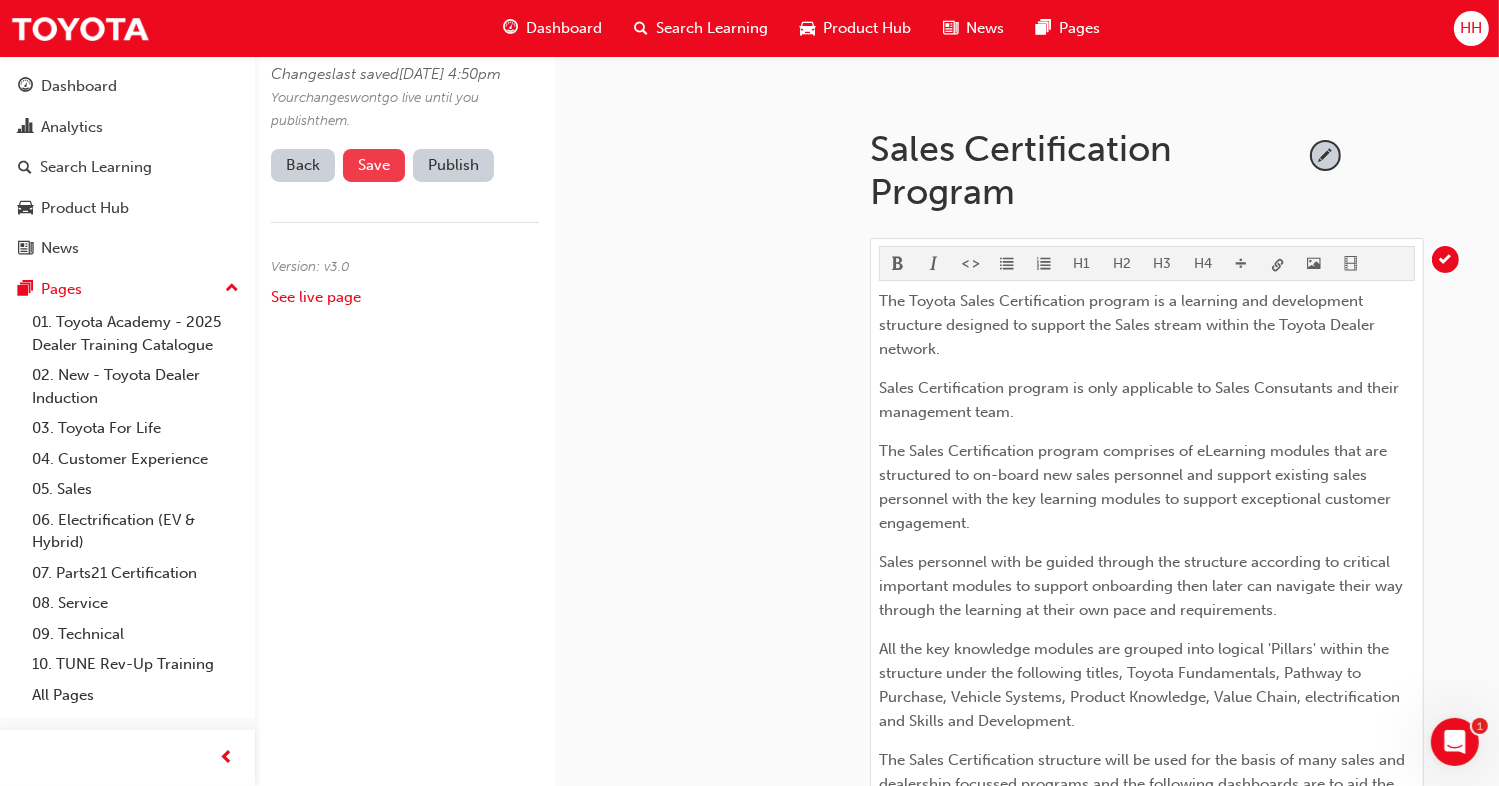 click on "Save" at bounding box center (374, 165) 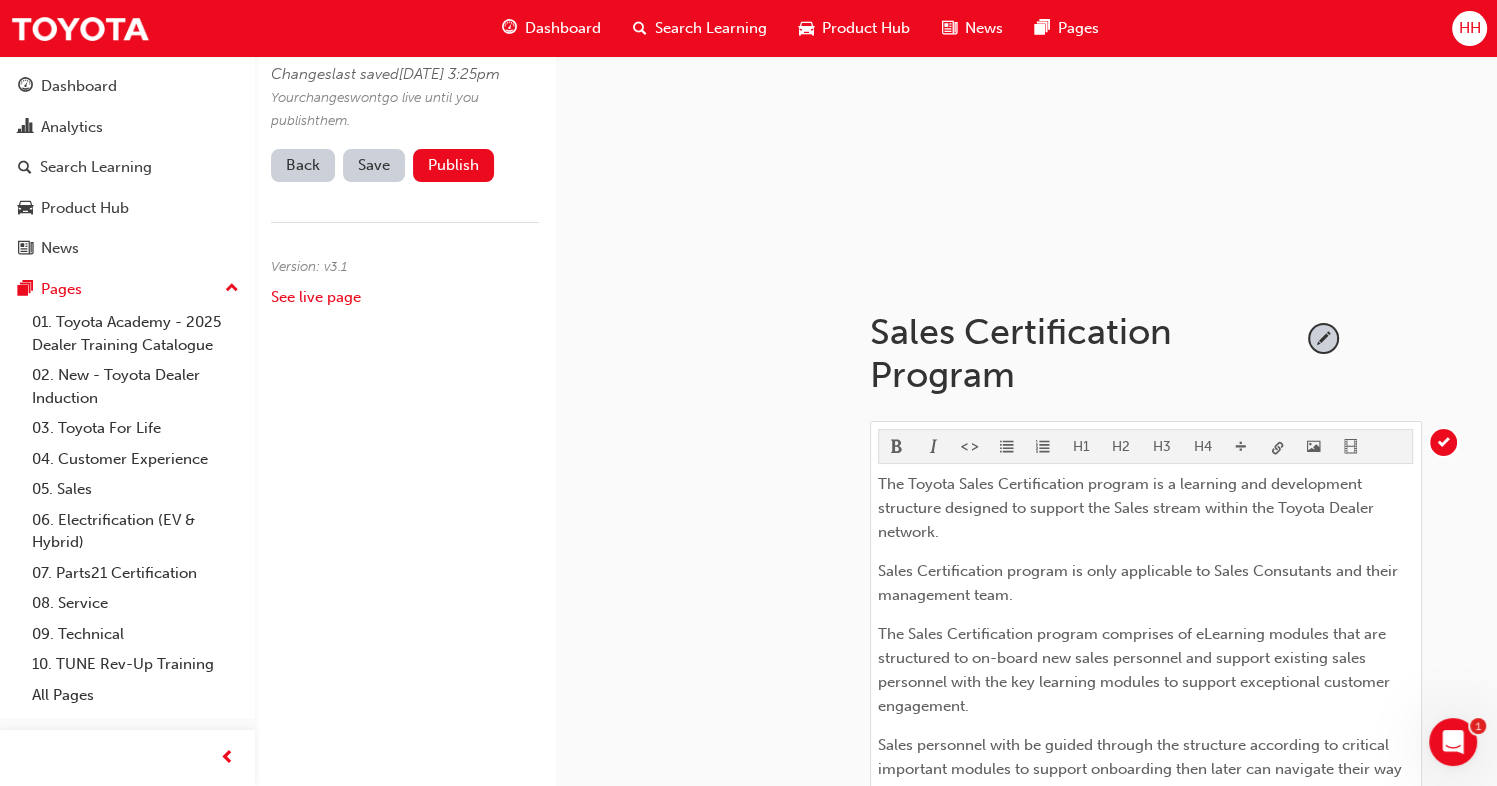 scroll, scrollTop: 0, scrollLeft: 0, axis: both 